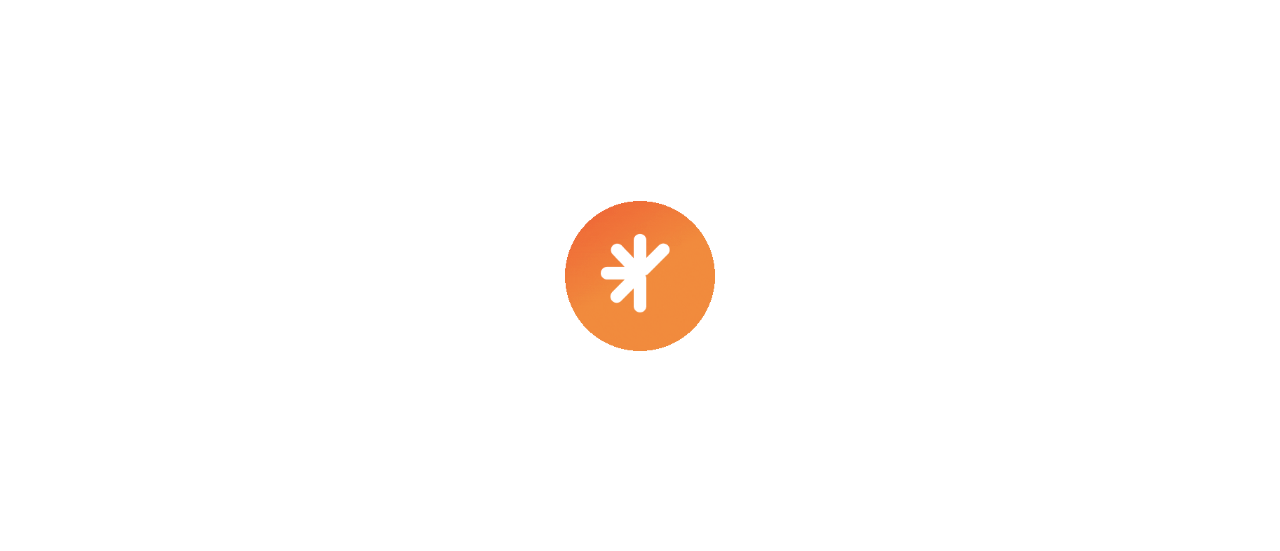 scroll, scrollTop: 0, scrollLeft: 0, axis: both 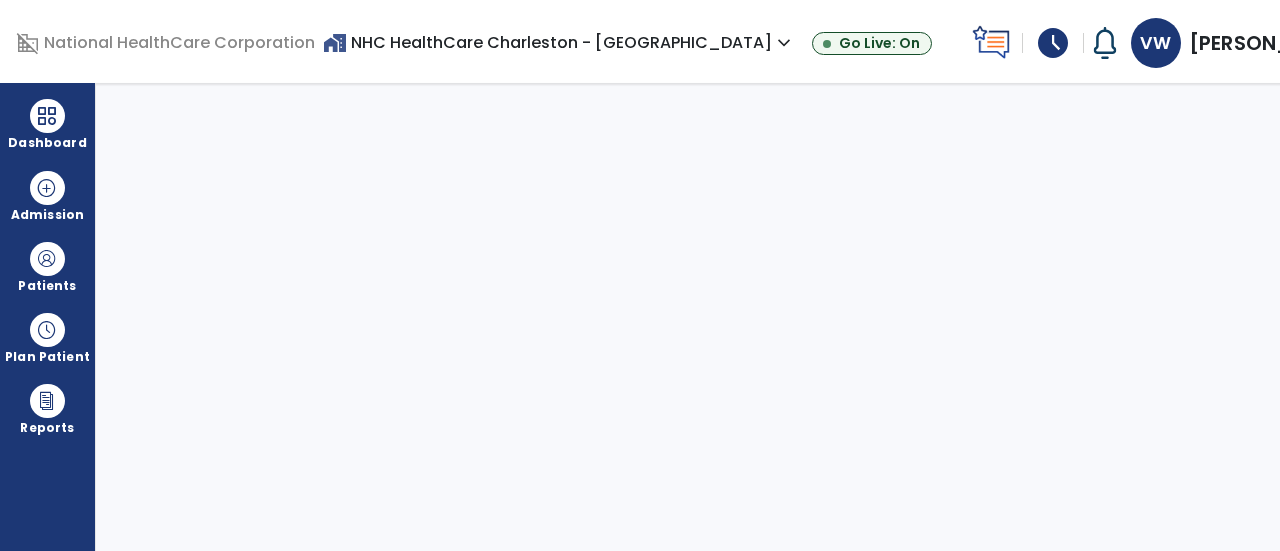 select on "****" 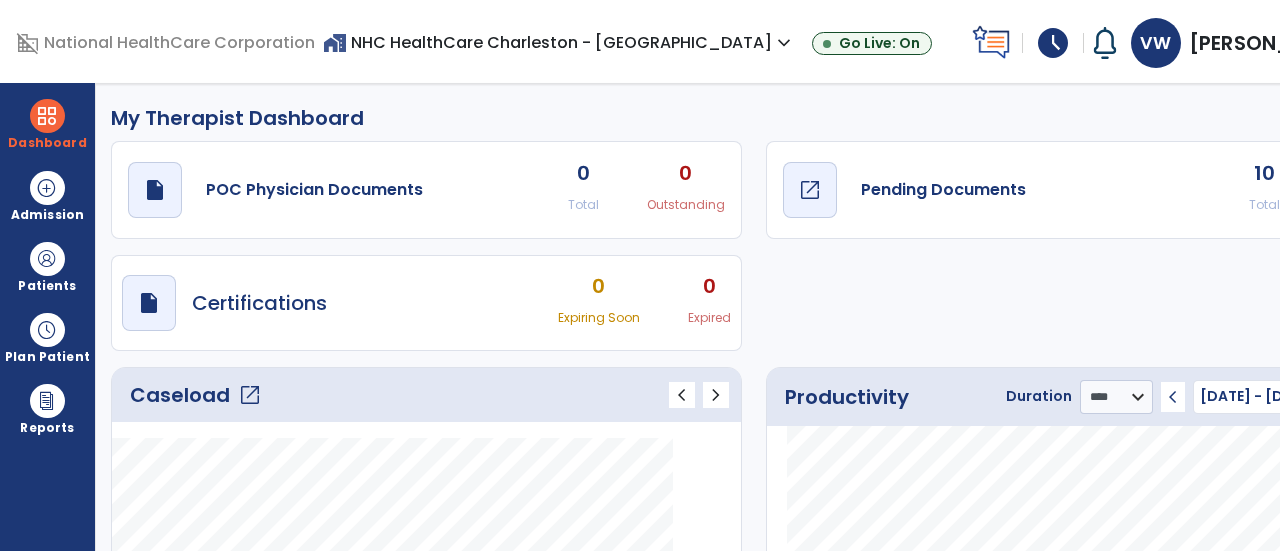 click on "draft   open_in_new  Pending Documents" 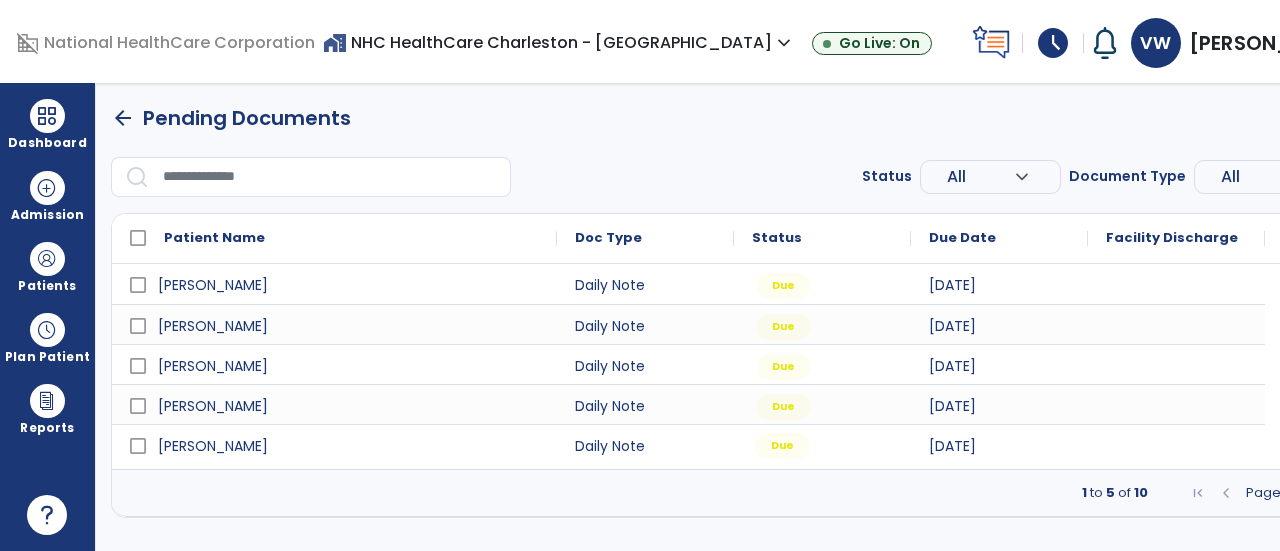 click on "Due" at bounding box center [822, 444] 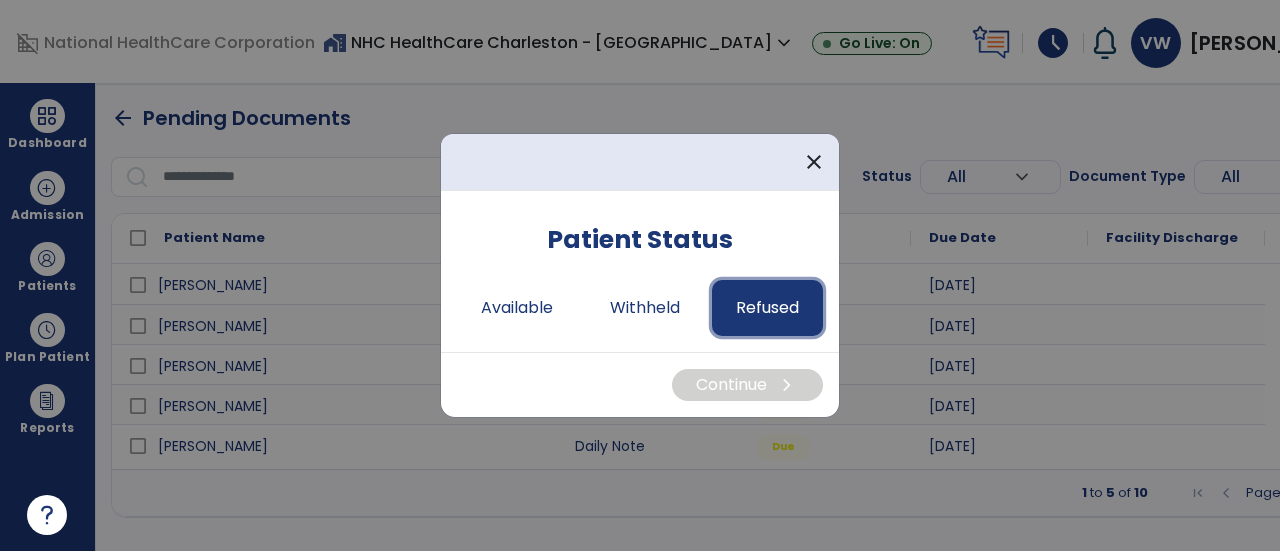 click on "Refused" at bounding box center (767, 308) 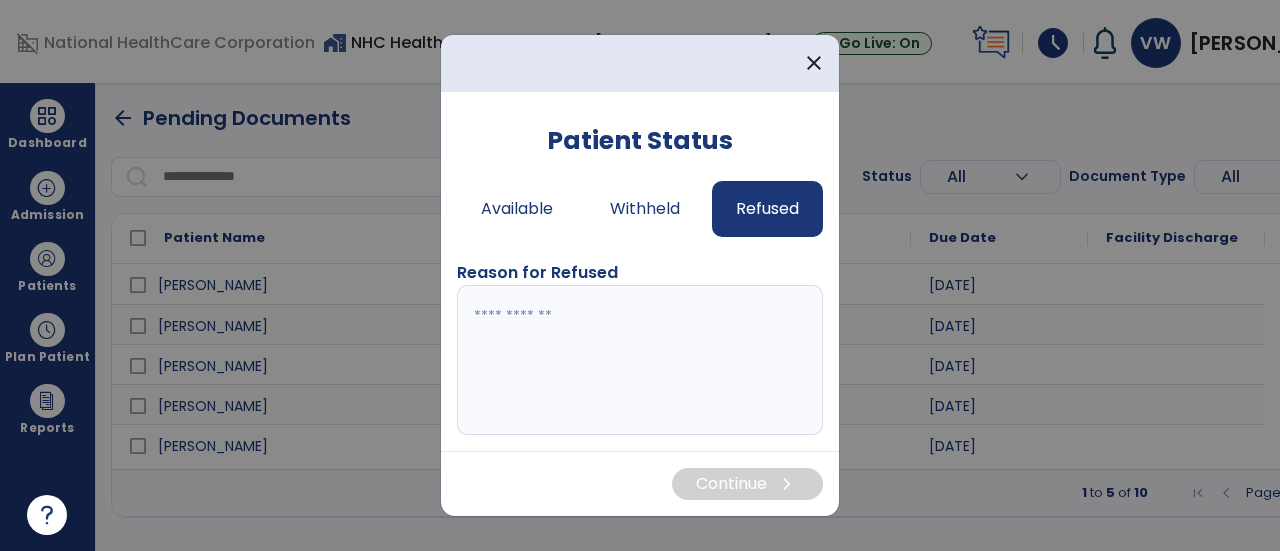 click at bounding box center (640, 360) 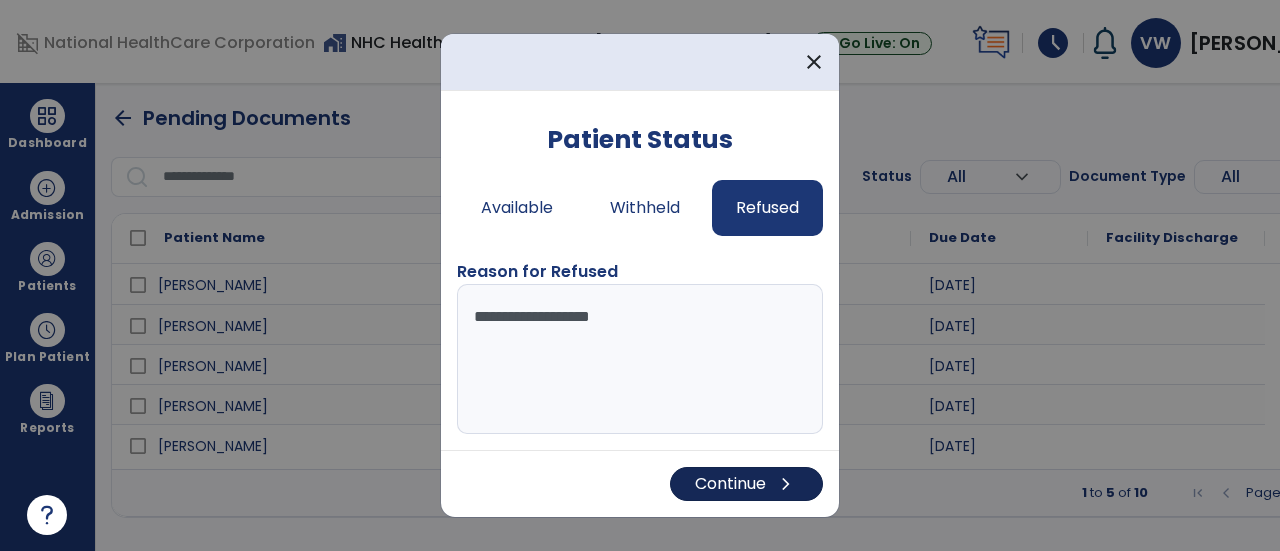 type on "**********" 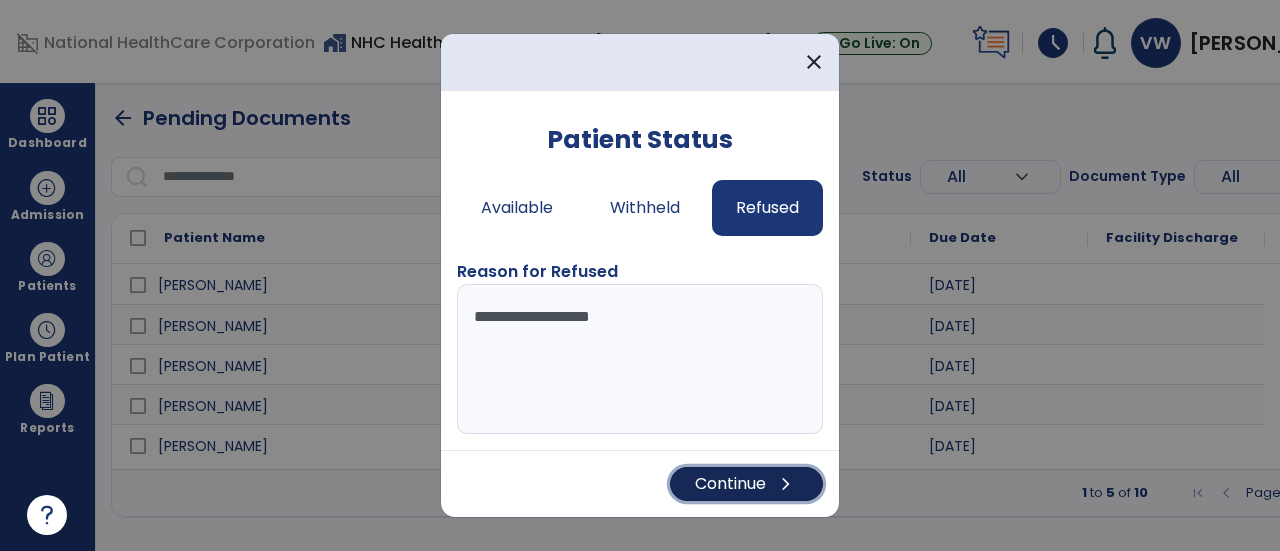 click on "Continue   chevron_right" at bounding box center (746, 484) 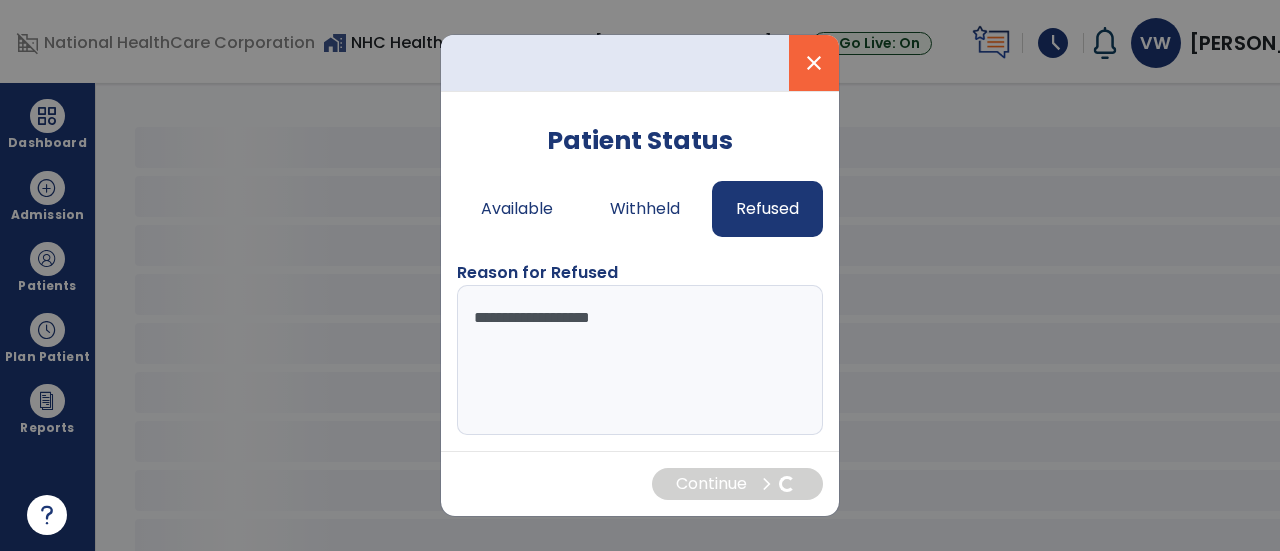click on "close" at bounding box center [814, 63] 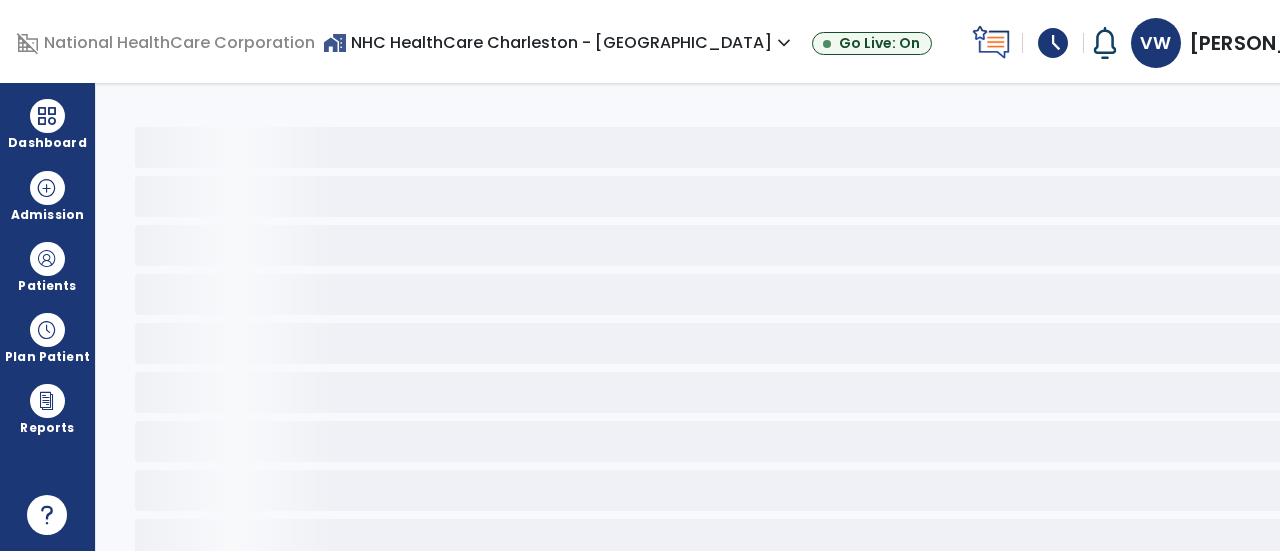 click 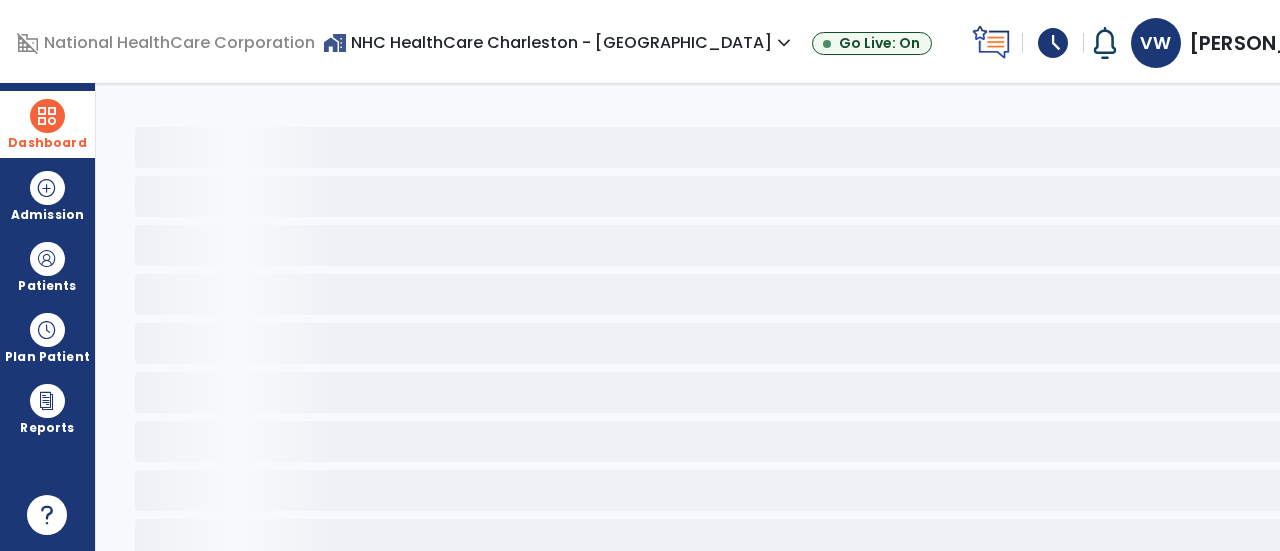 click at bounding box center [47, 116] 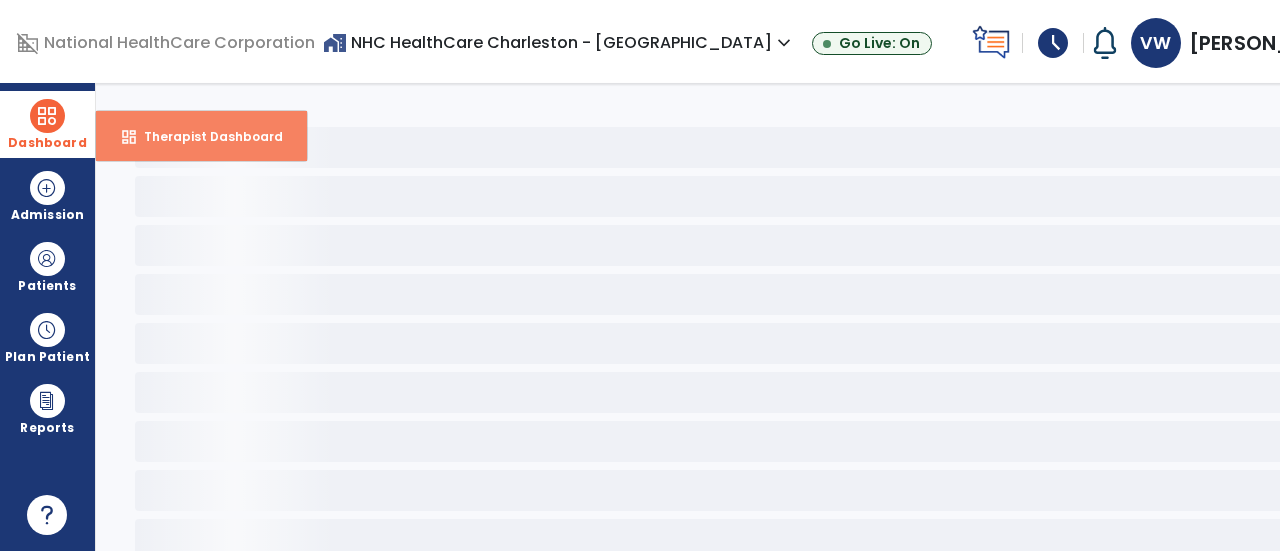 click on "Therapist Dashboard" at bounding box center (205, 136) 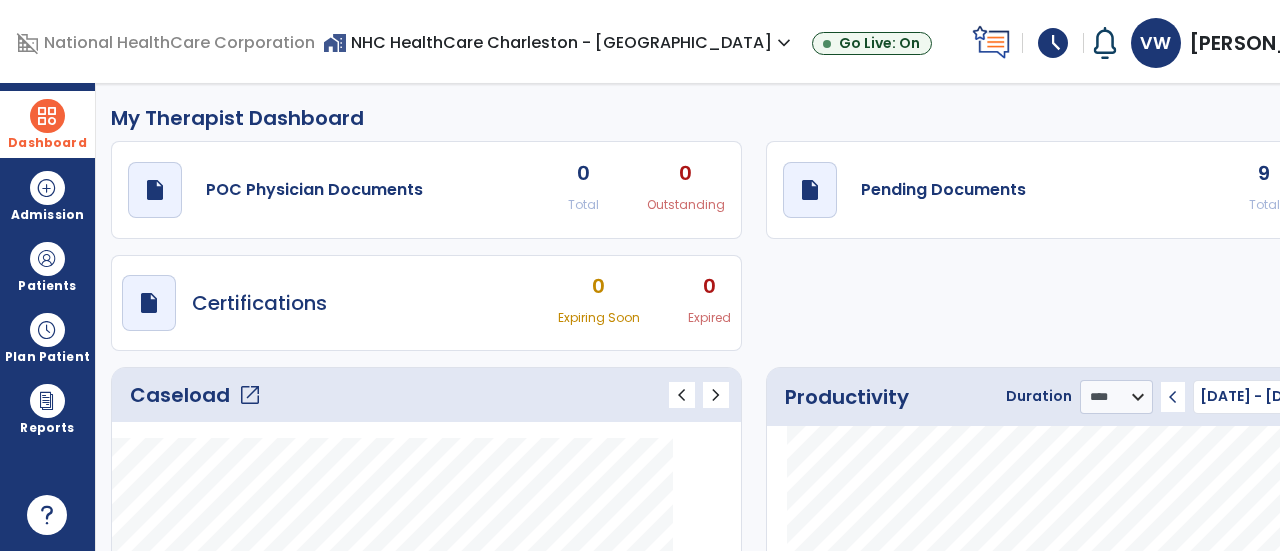 click on "draft   open_in_new  Pending Documents 9 Total 0 Past Due" 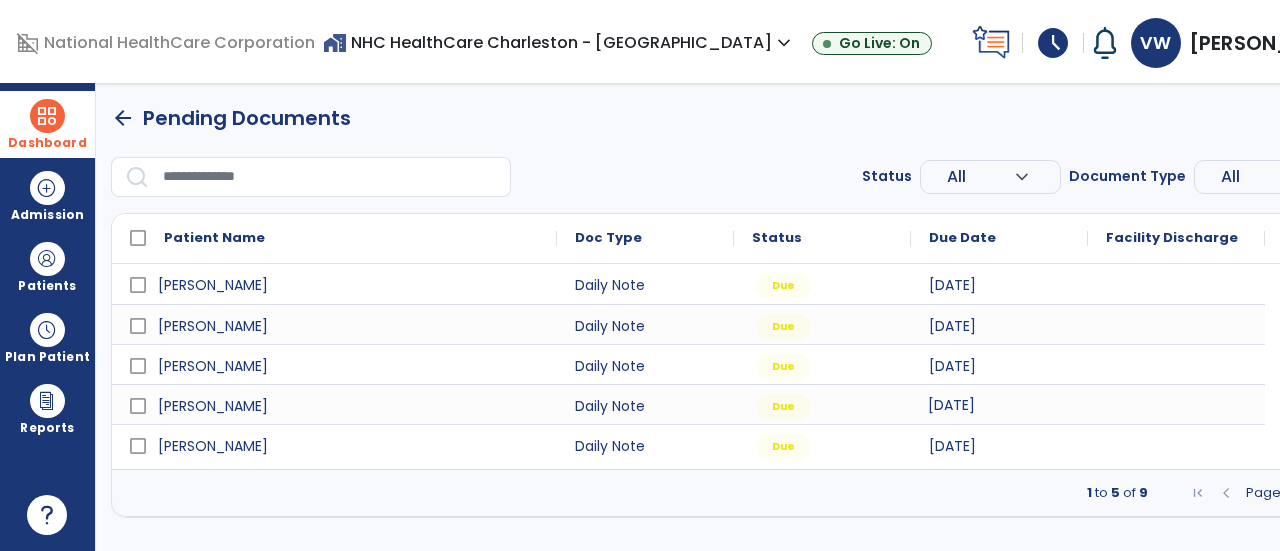click on "[DATE]" at bounding box center [951, 405] 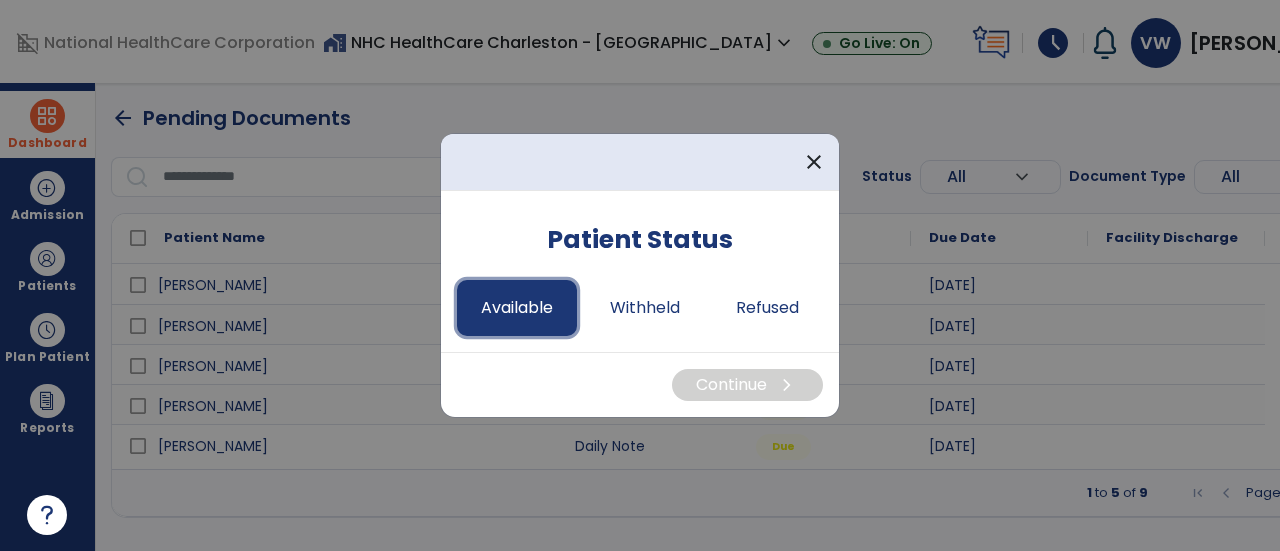 click on "Available" at bounding box center (517, 308) 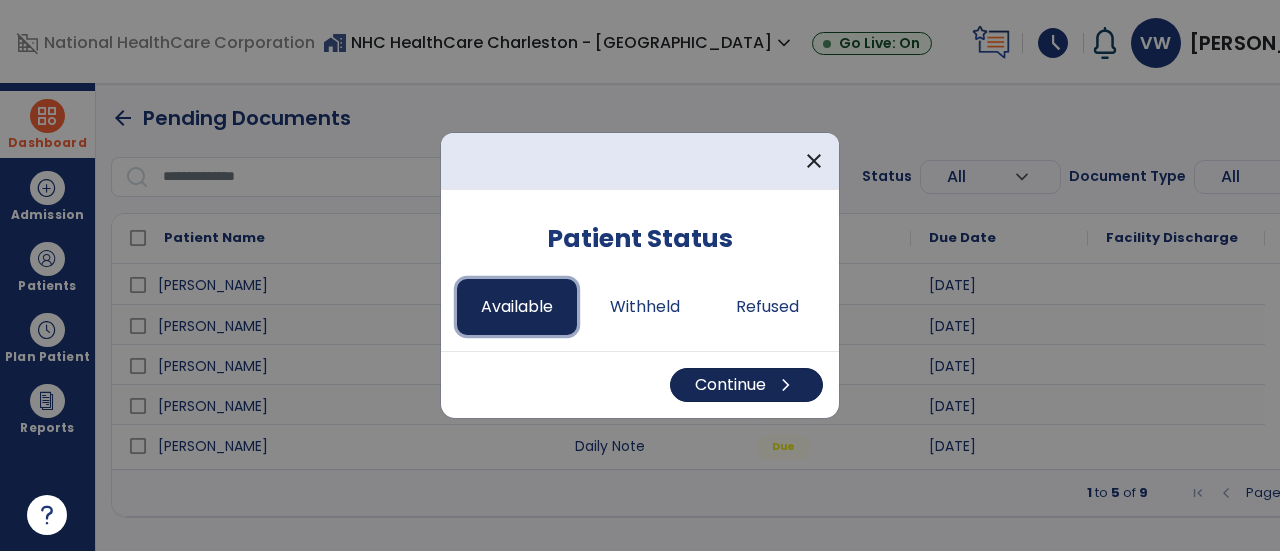 click on "Continue   chevron_right" at bounding box center [746, 385] 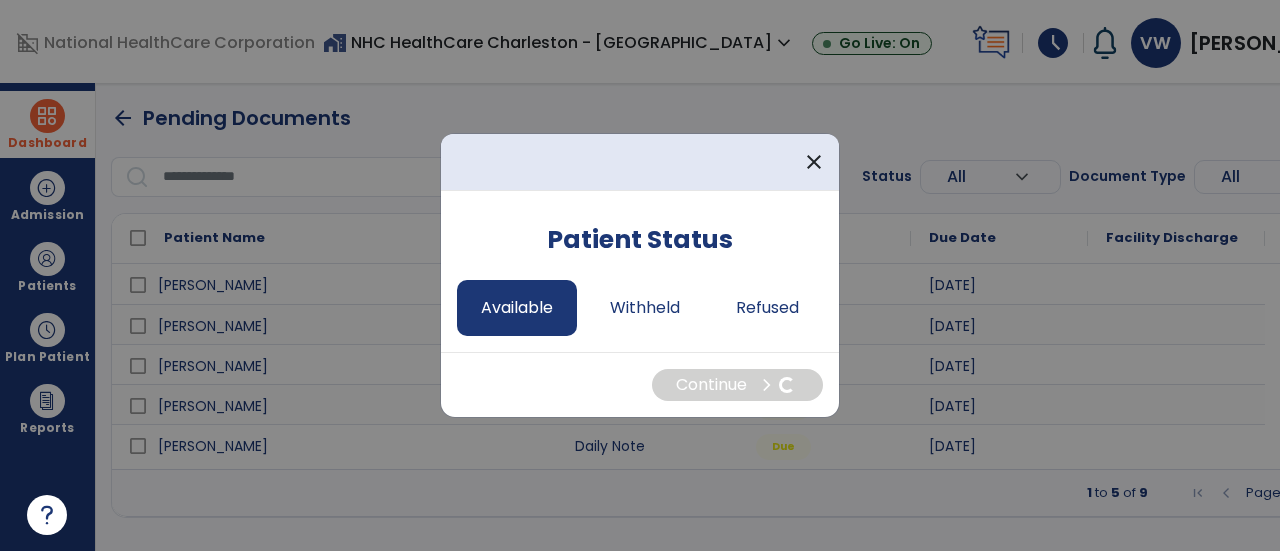 select on "*" 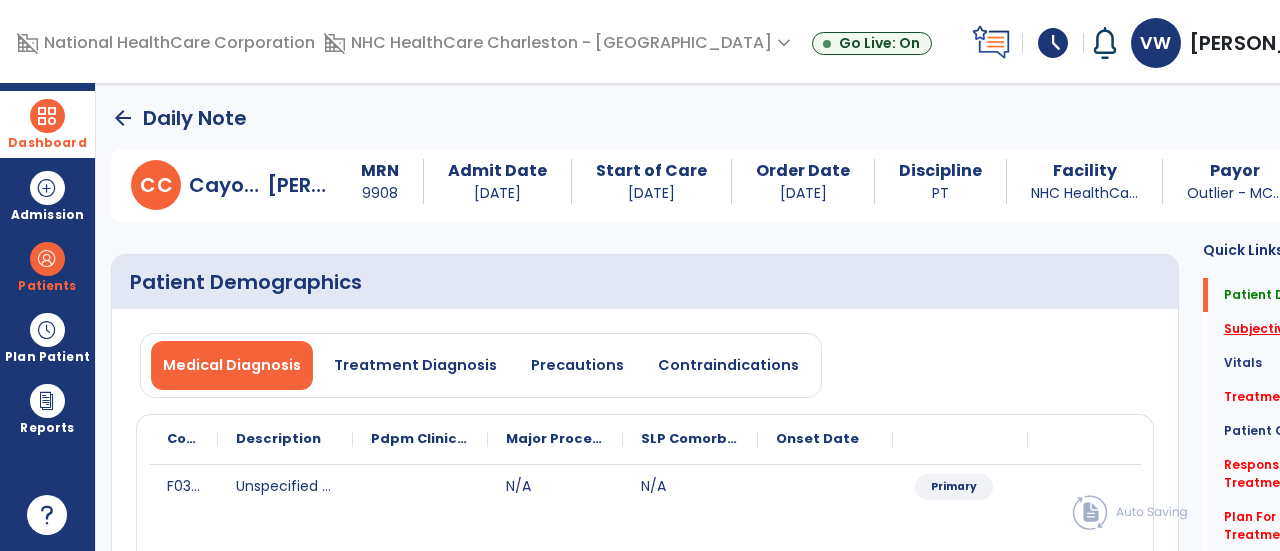 click on "Subjective Assessment   *" 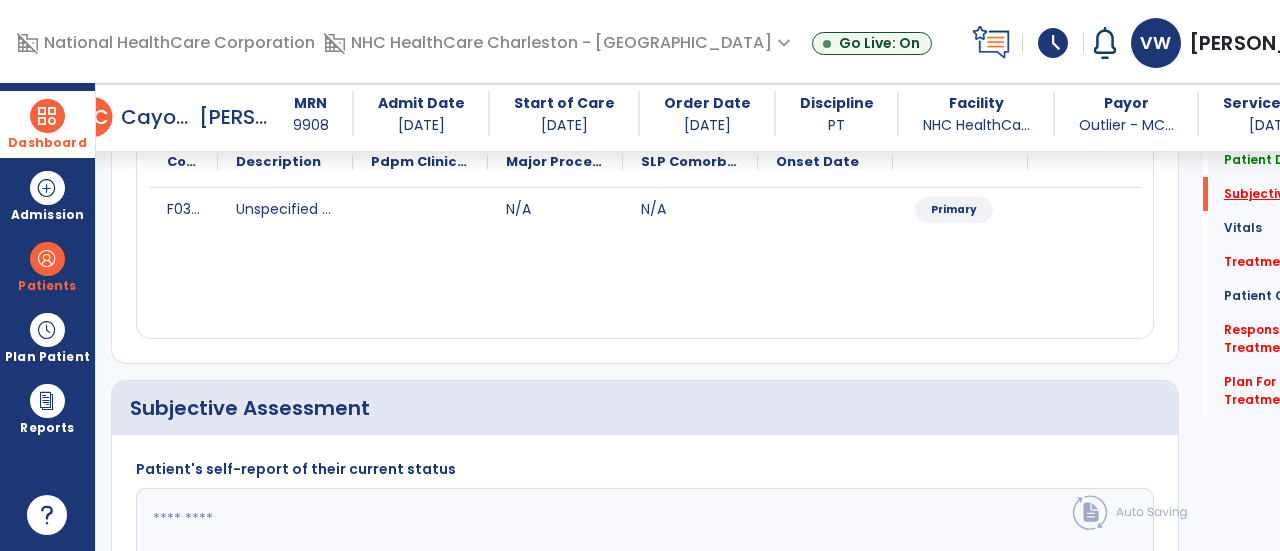 scroll, scrollTop: 479, scrollLeft: 0, axis: vertical 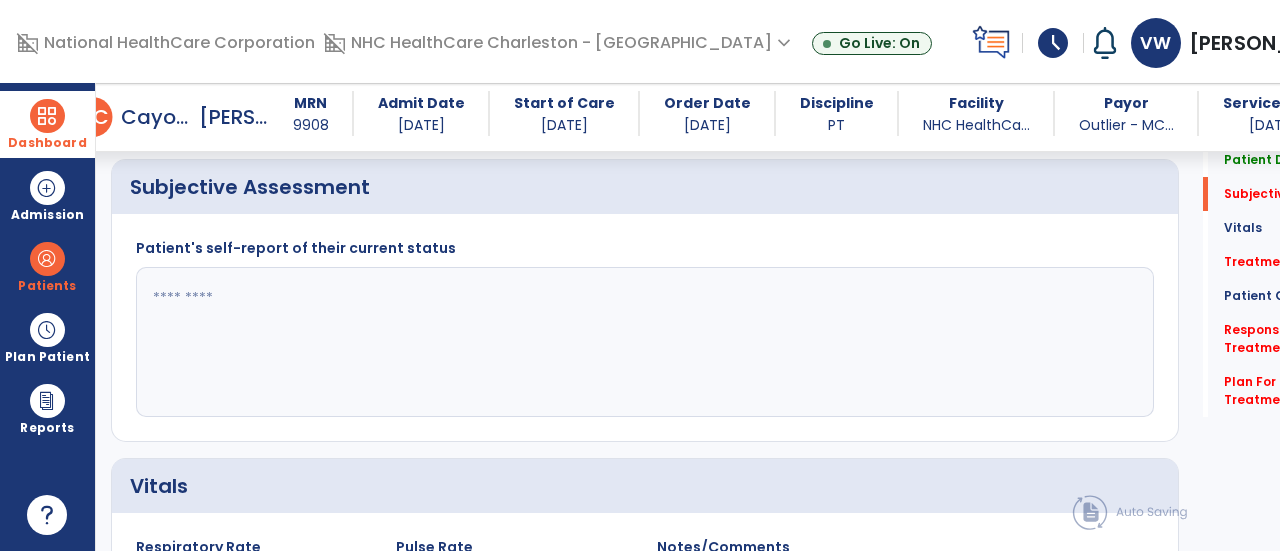 click 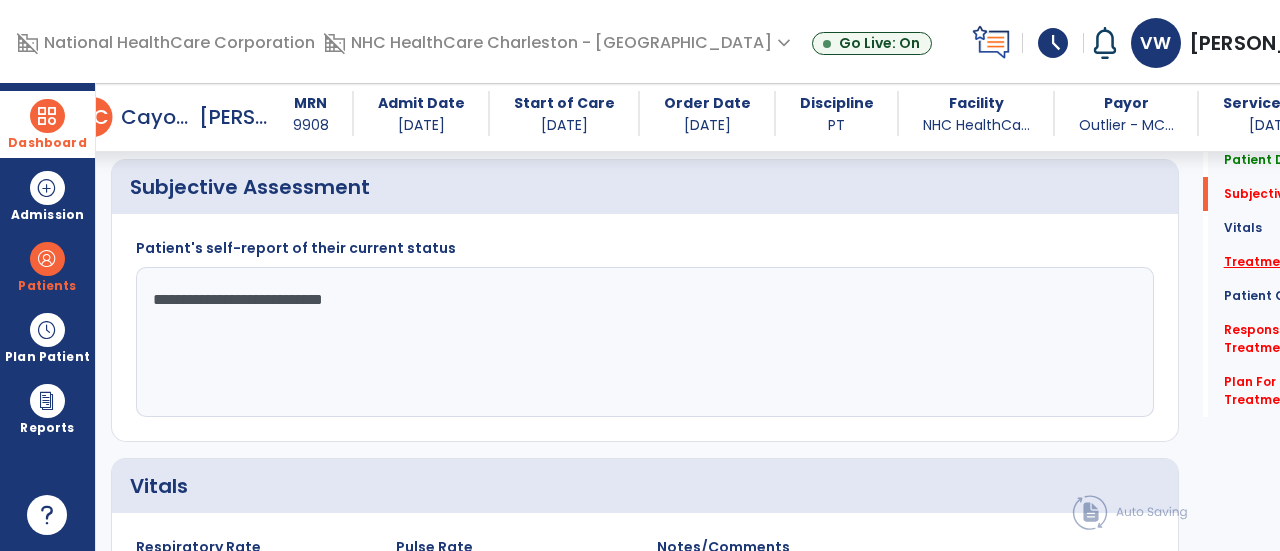 type on "**********" 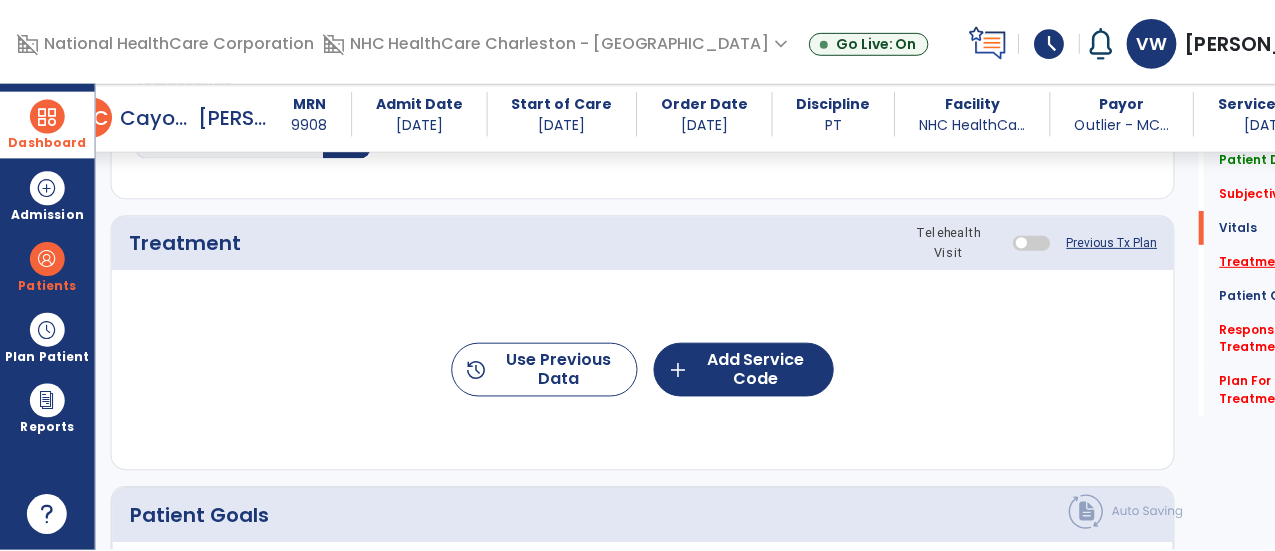 scroll, scrollTop: 1167, scrollLeft: 0, axis: vertical 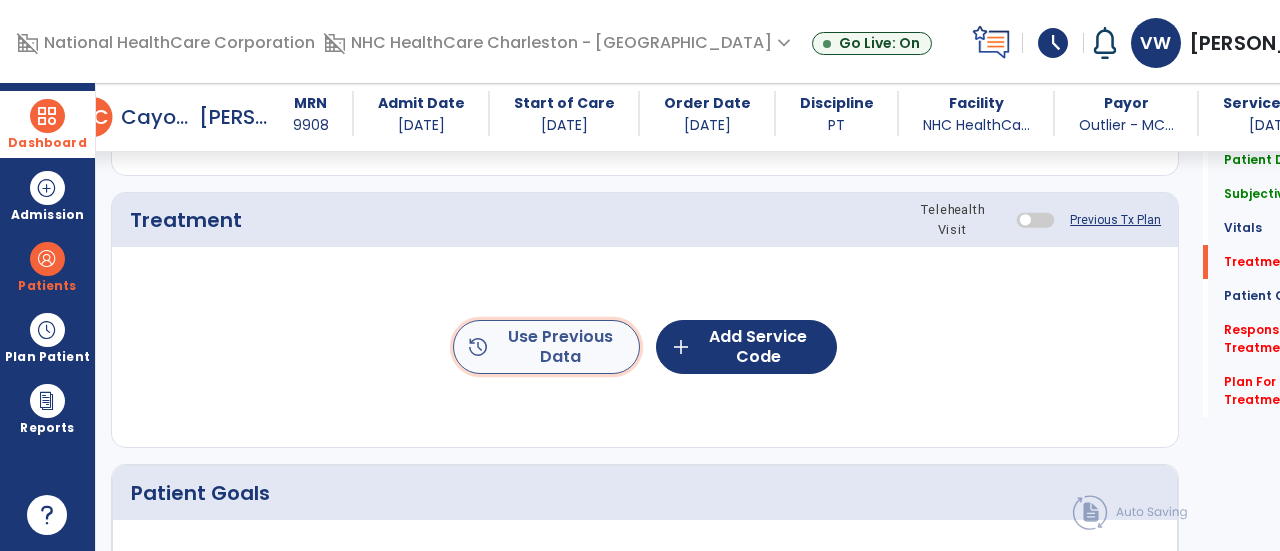 click on "history  Use Previous Data" 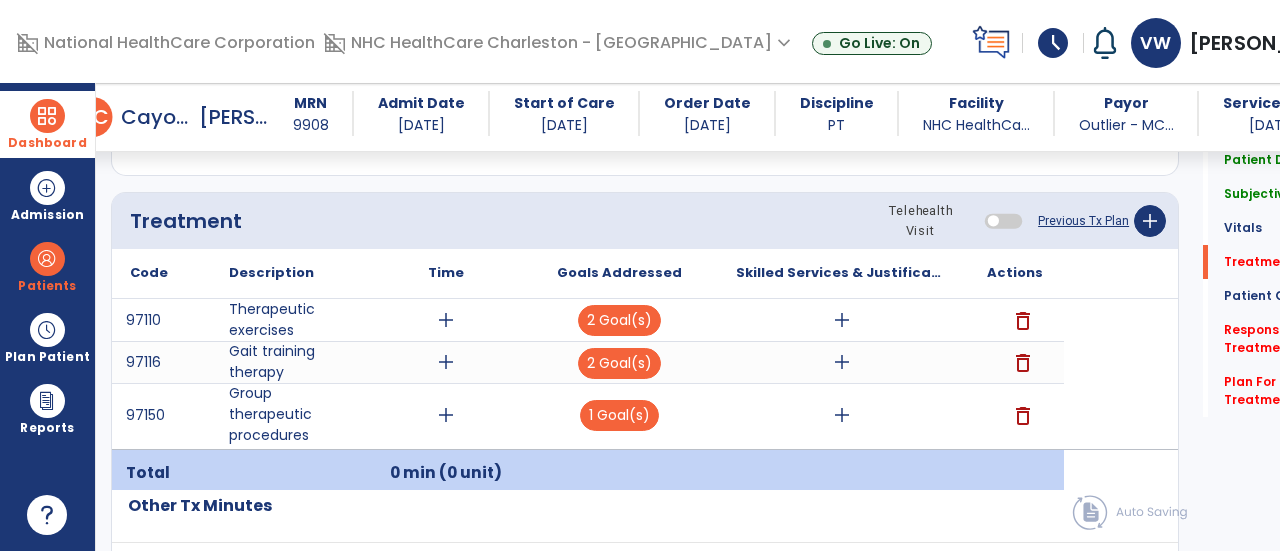 click on "delete" at bounding box center [1023, 416] 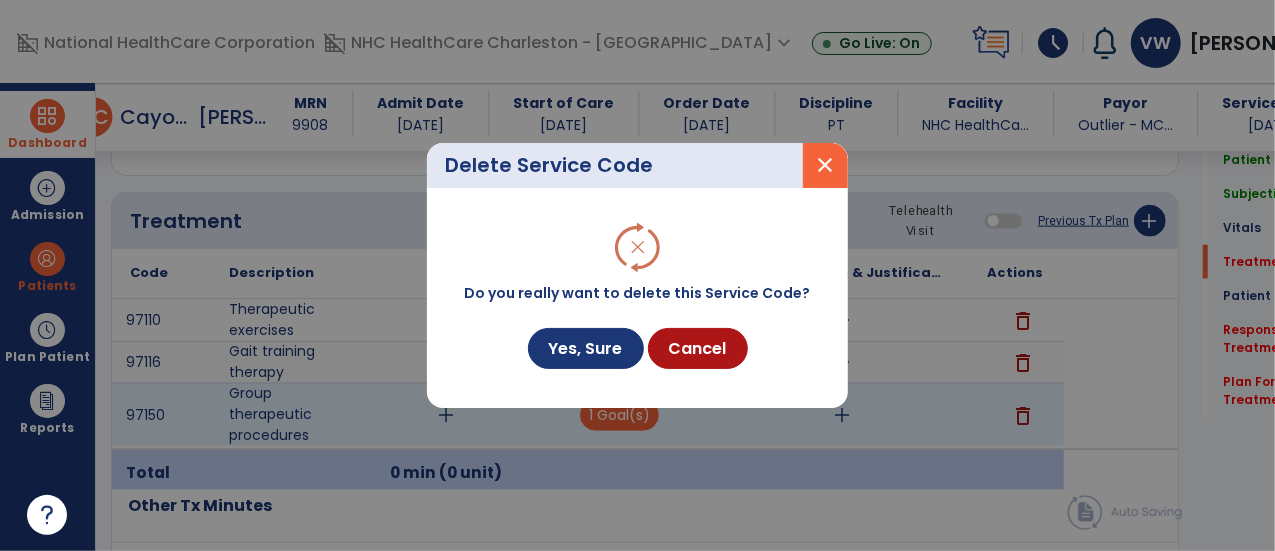 scroll, scrollTop: 1167, scrollLeft: 0, axis: vertical 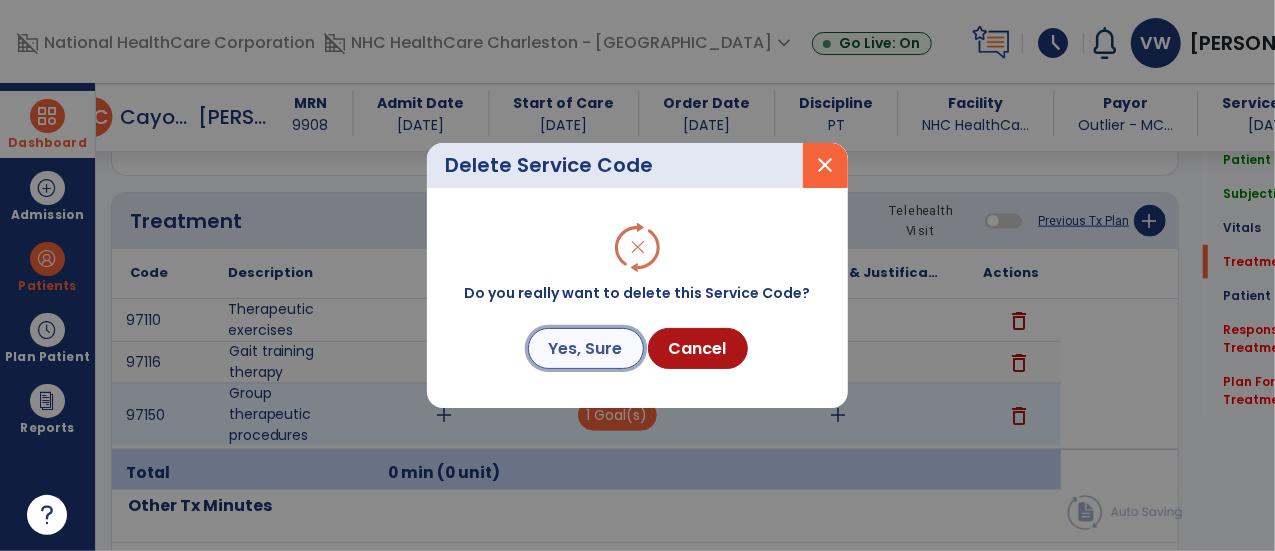 click on "Yes, Sure" at bounding box center [586, 348] 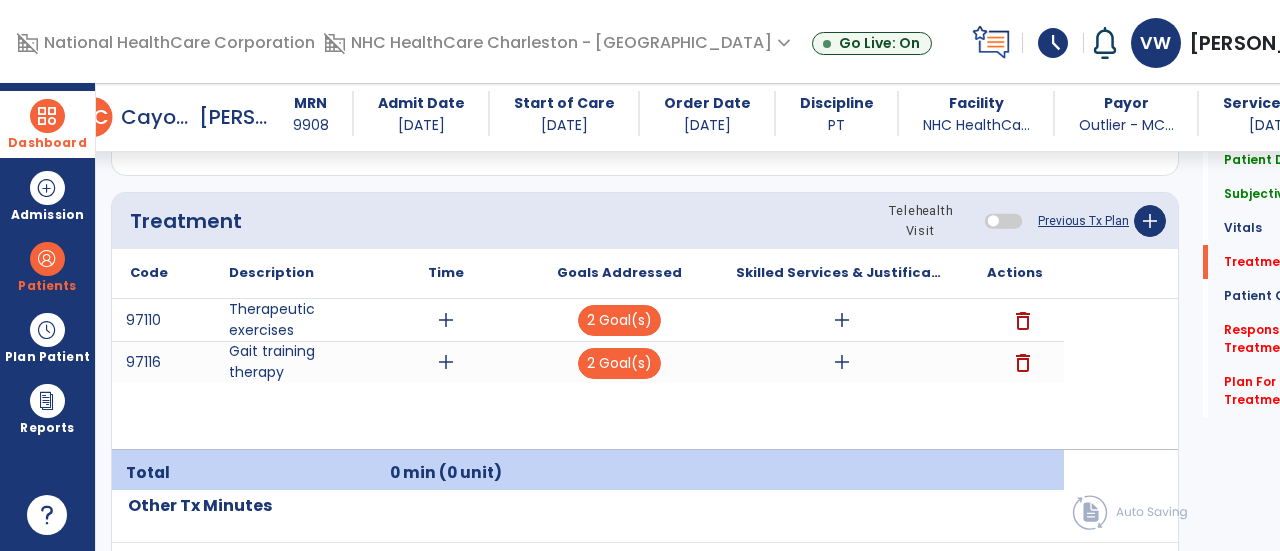 click on "add" at bounding box center [446, 362] 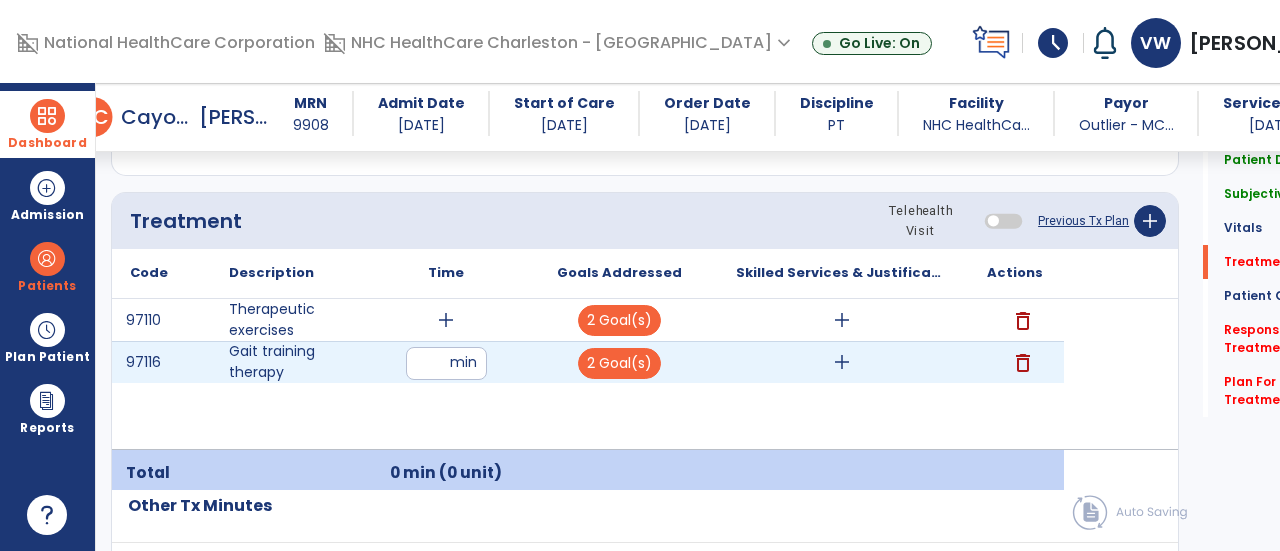 type on "**" 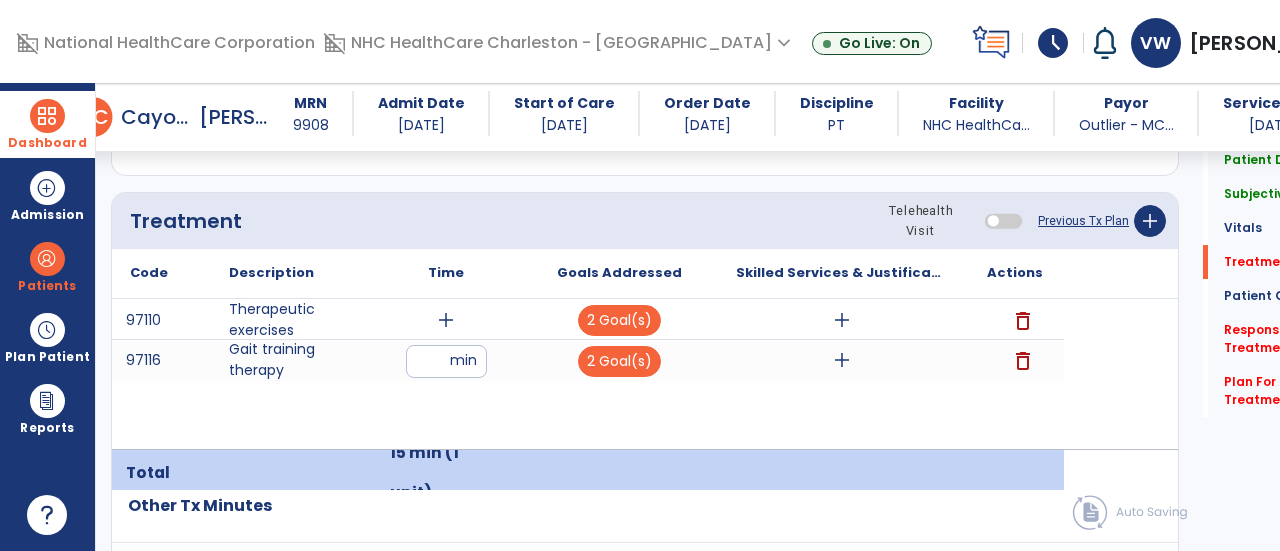 click on "add" at bounding box center (446, 320) 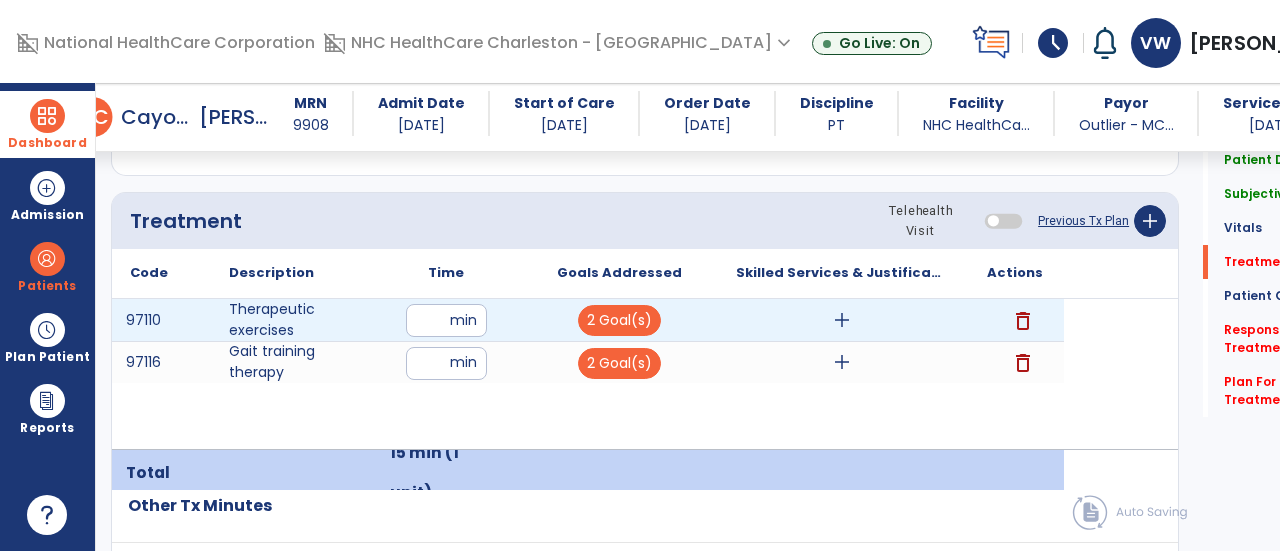 type on "**" 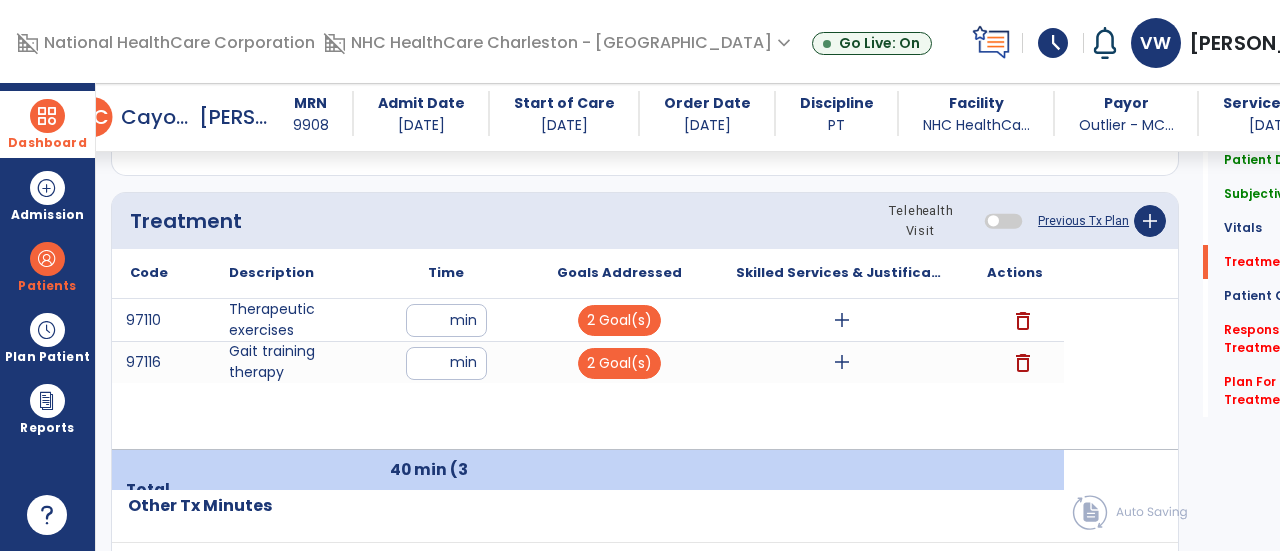 click on "add" at bounding box center [841, 320] 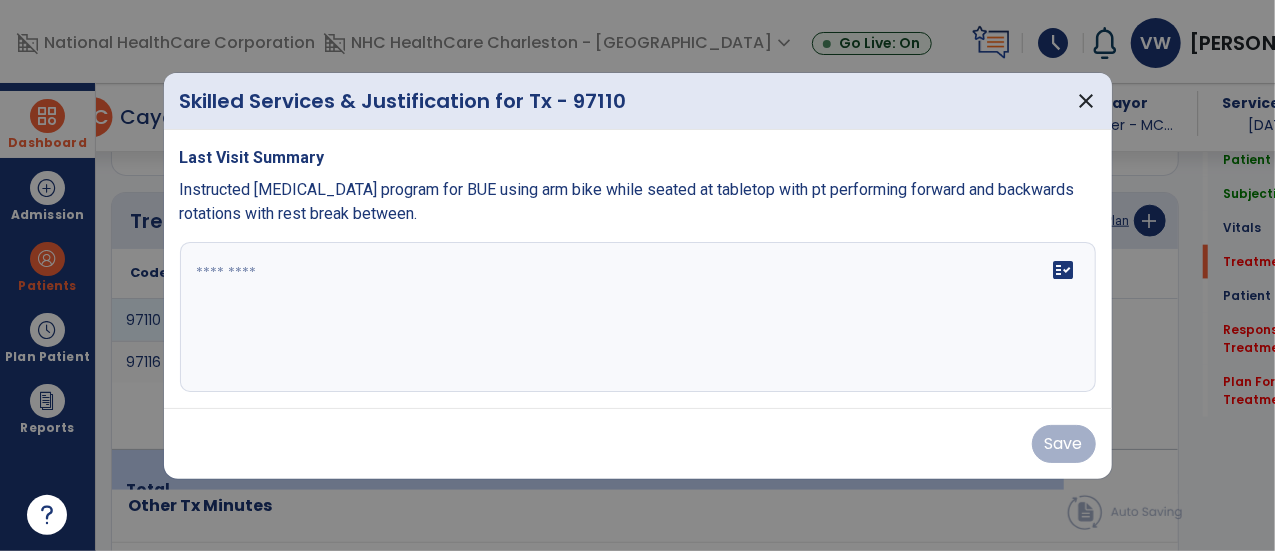 scroll, scrollTop: 1167, scrollLeft: 0, axis: vertical 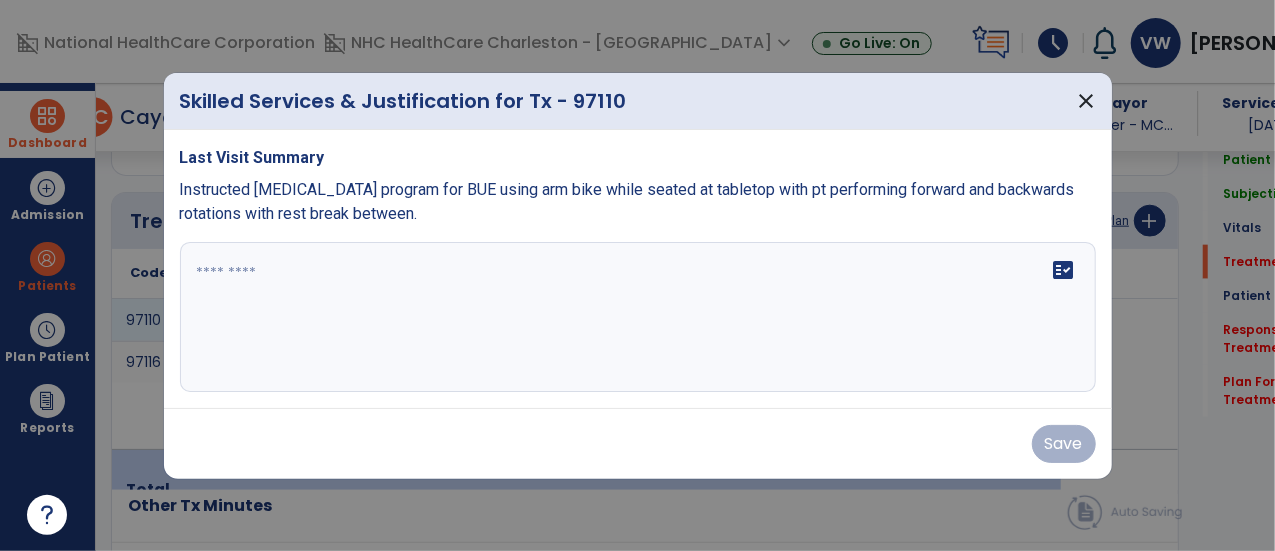 click on "fact_check" at bounding box center [1064, 270] 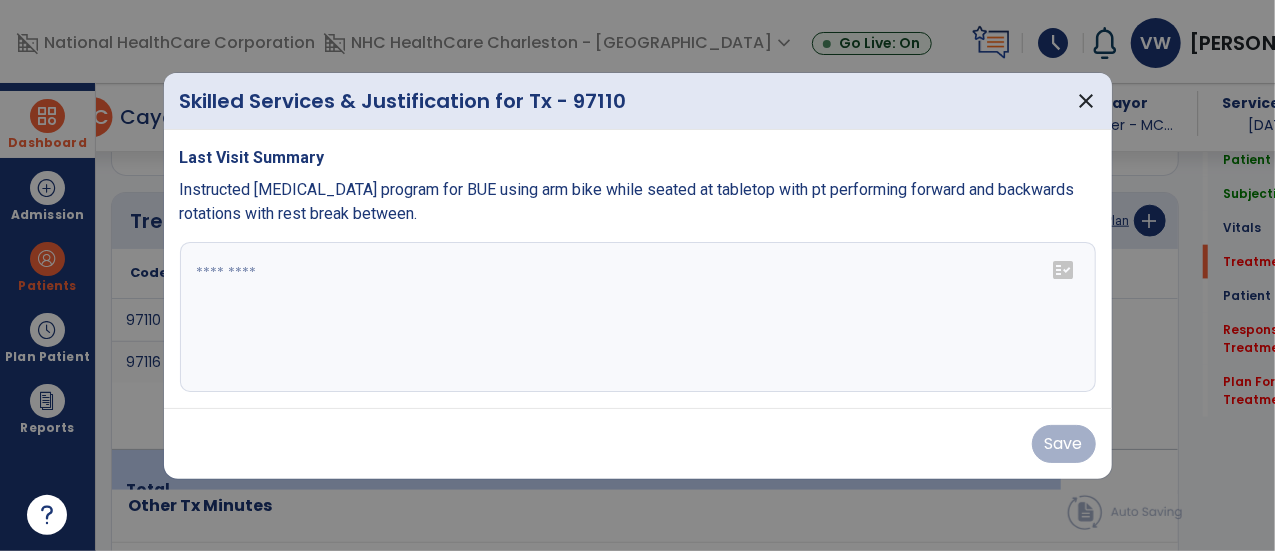 click on "fact_check" at bounding box center (1064, 270) 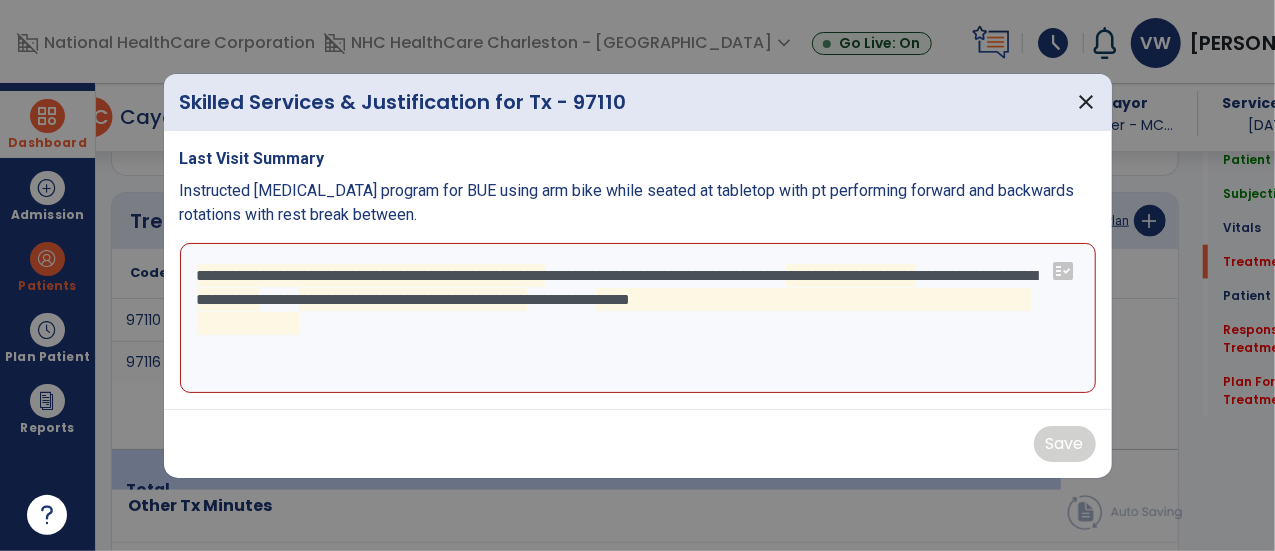 click on "**********" at bounding box center [638, 318] 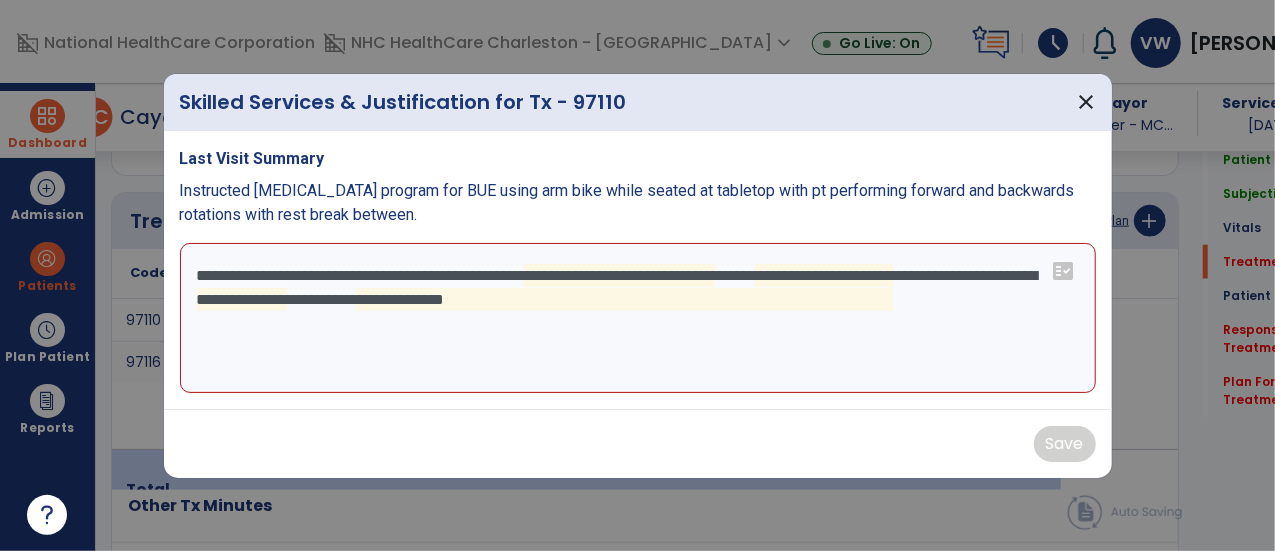 click on "**********" at bounding box center [638, 318] 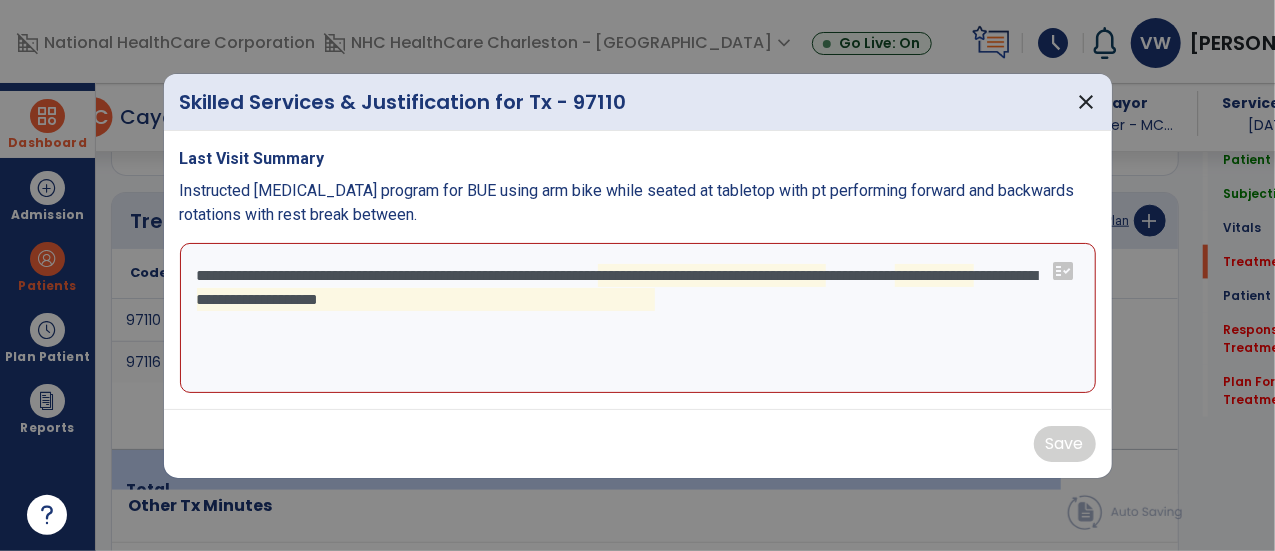 click on "**********" at bounding box center [638, 318] 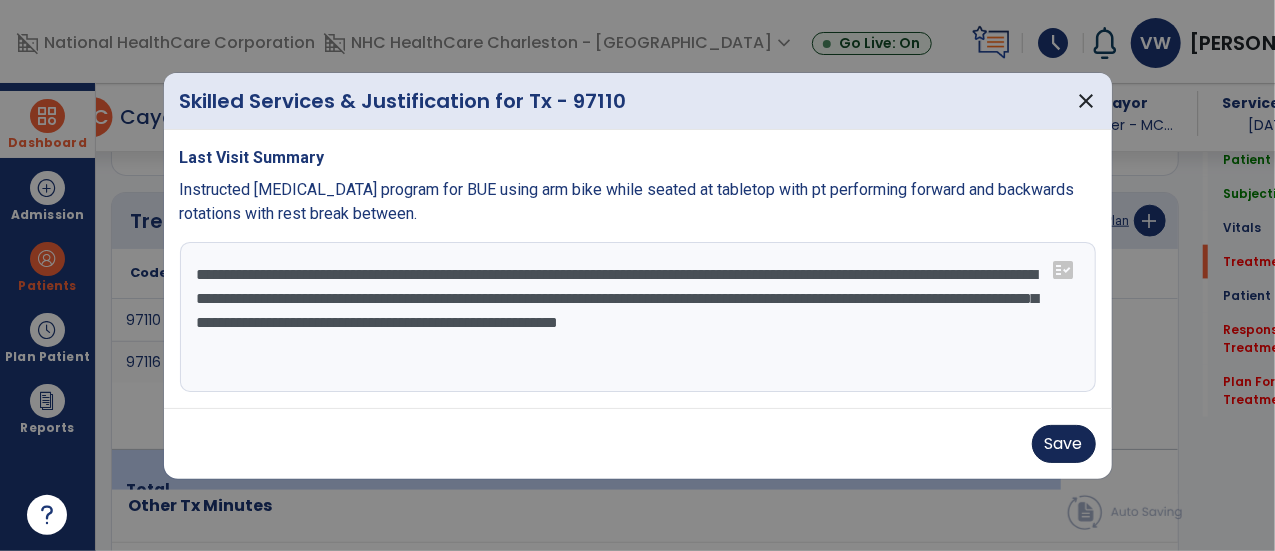 type on "**********" 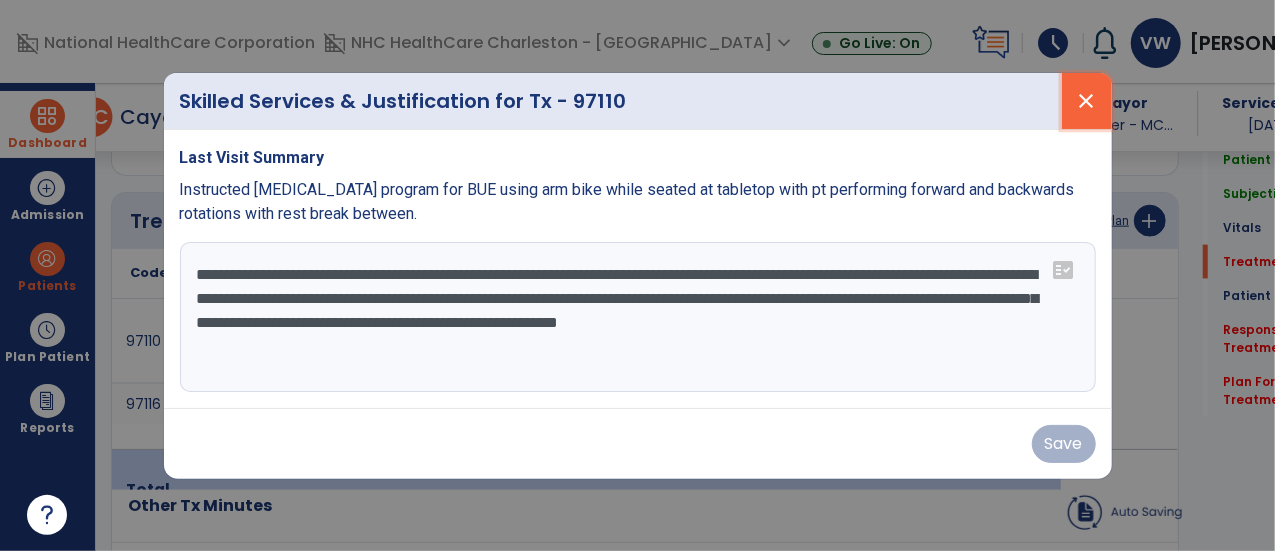 click on "close" at bounding box center (1087, 101) 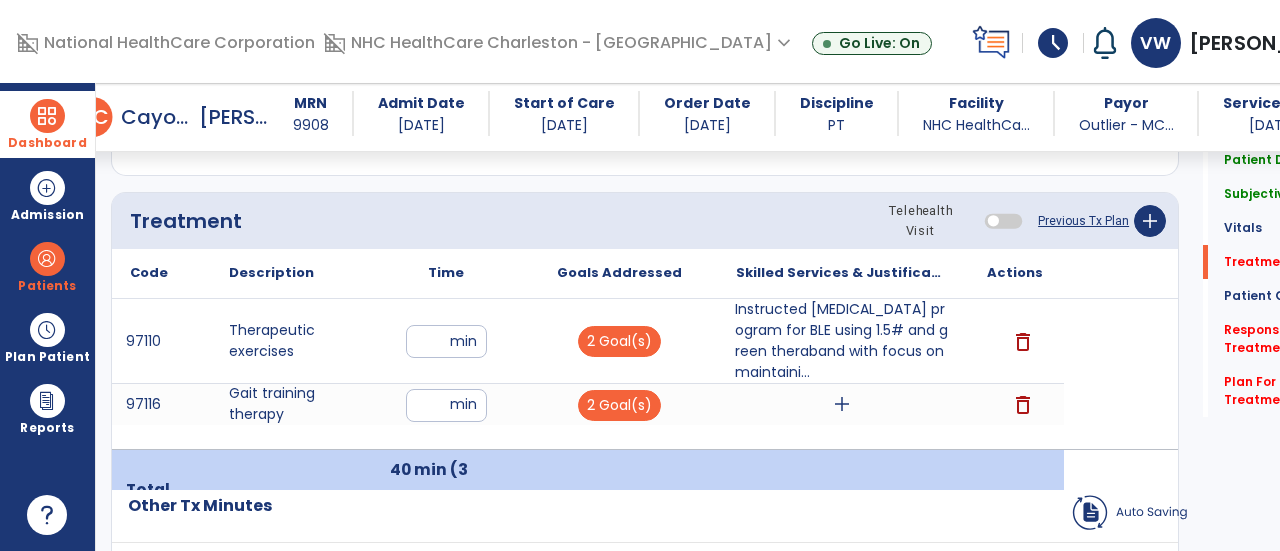 click on "add" at bounding box center [842, 404] 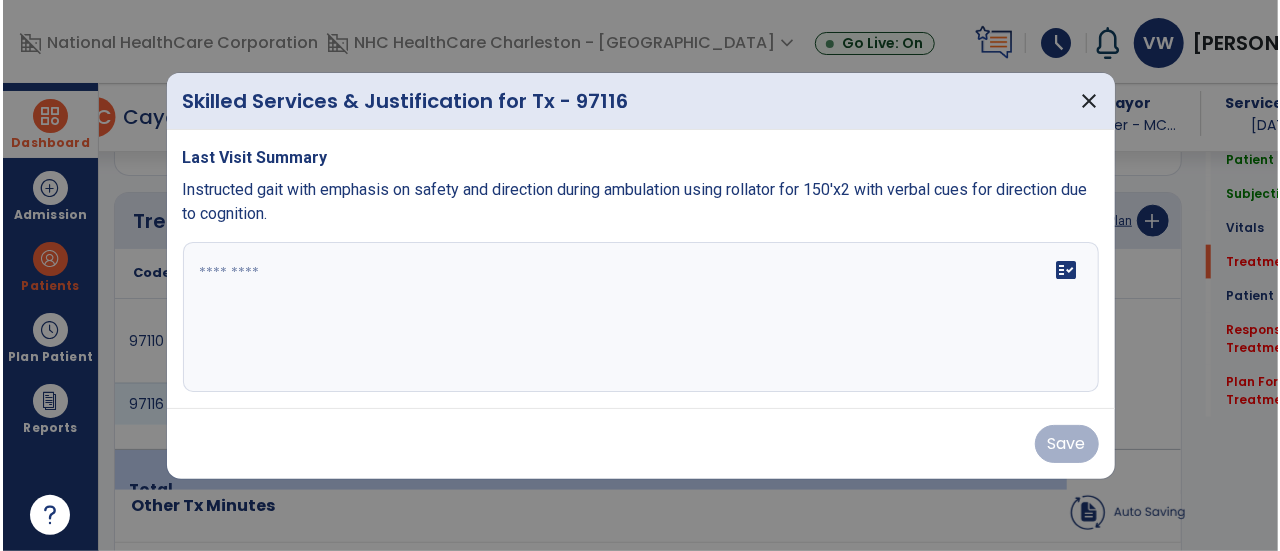 scroll, scrollTop: 1167, scrollLeft: 0, axis: vertical 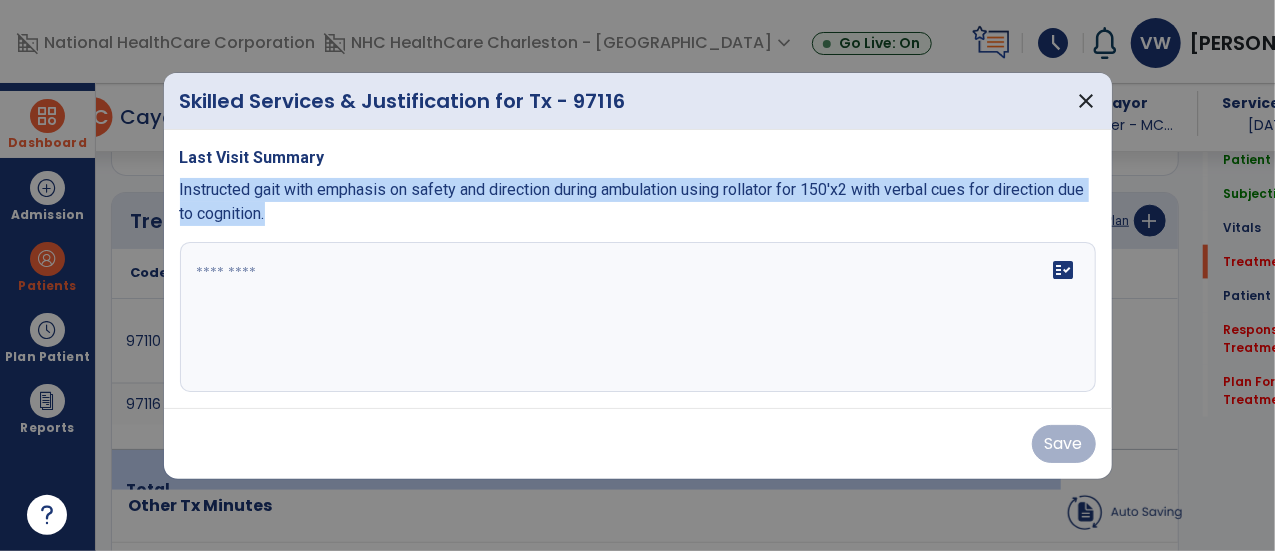 drag, startPoint x: 315, startPoint y: 221, endPoint x: 166, endPoint y: 191, distance: 151.99013 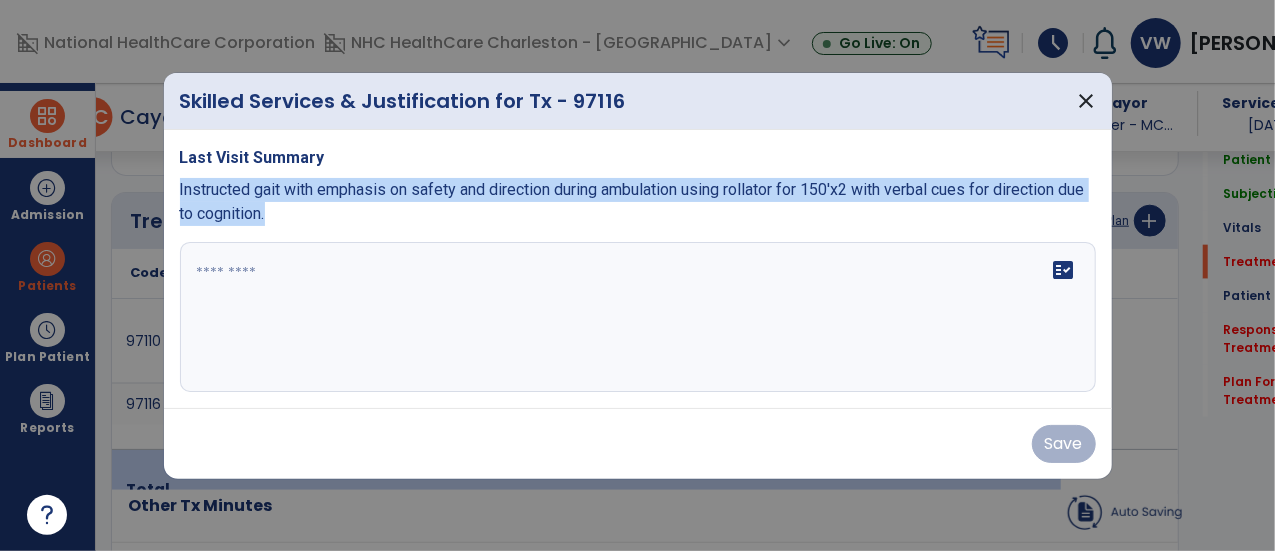 click on "Last Visit Summary Instructed gait with emphasis on safety and direction during ambulation using rollator for 150'x2 with verbal cues for direction due to cognition.   fact_check" at bounding box center (638, 269) 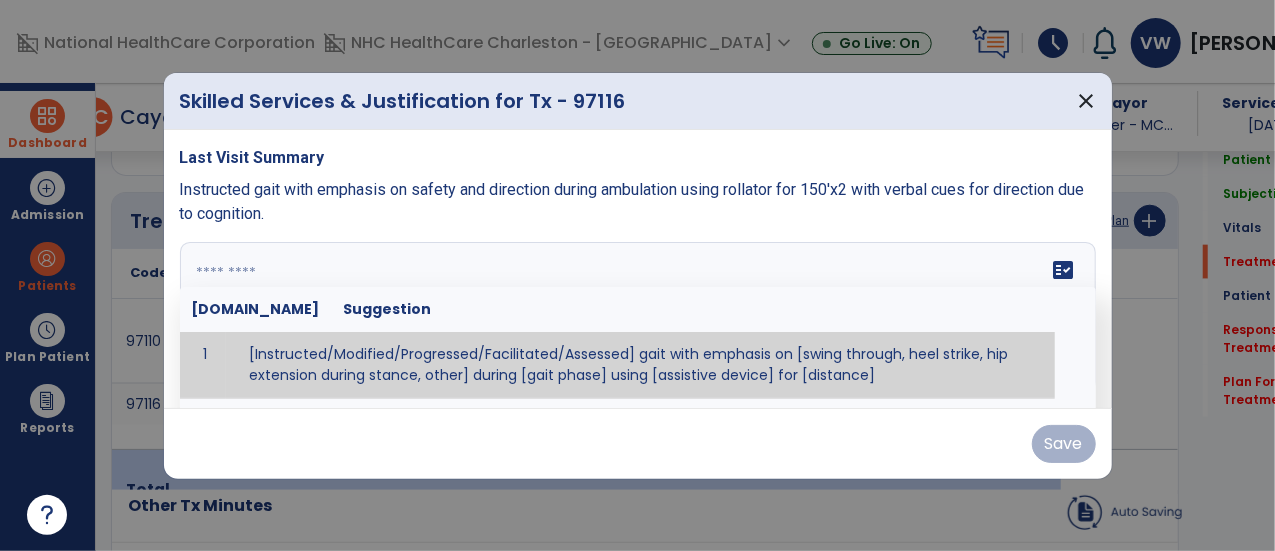 paste on "**********" 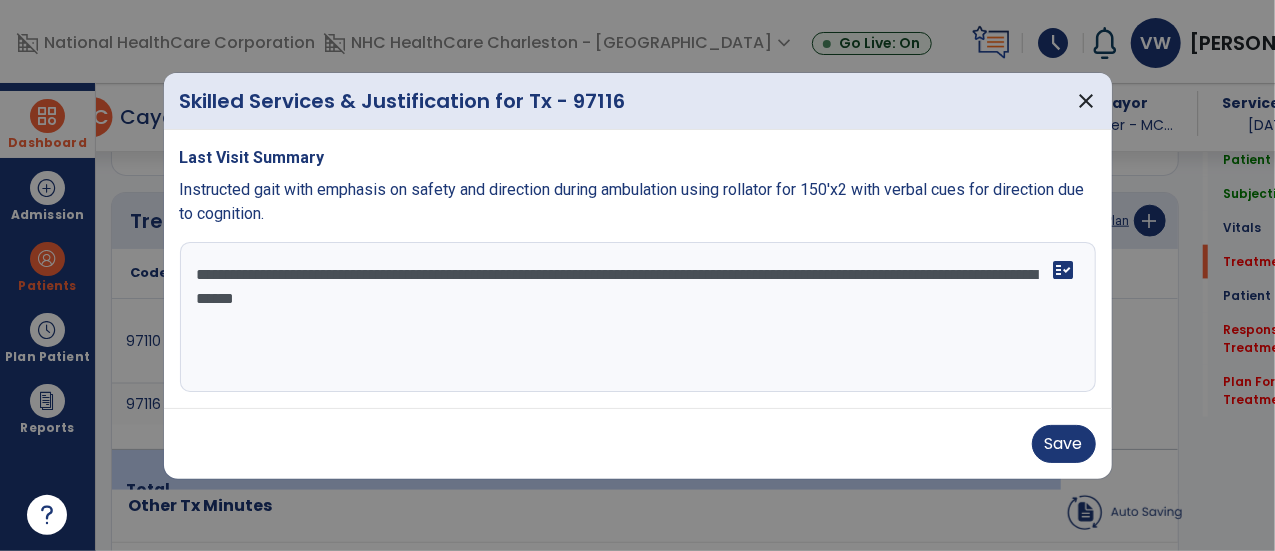click on "**********" at bounding box center [638, 317] 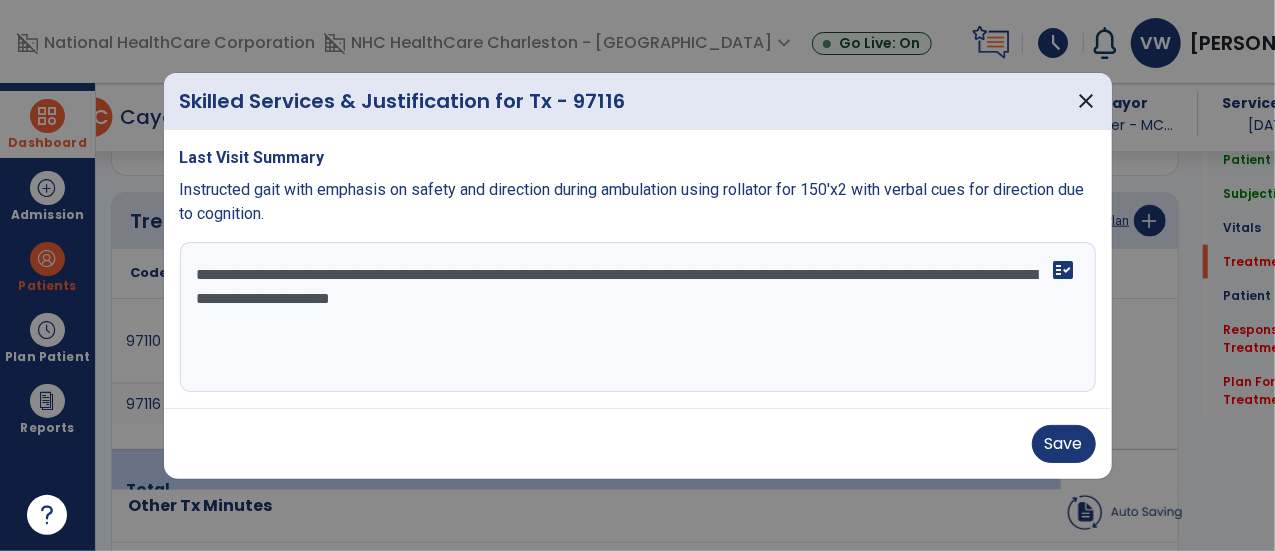 click on "**********" at bounding box center [638, 317] 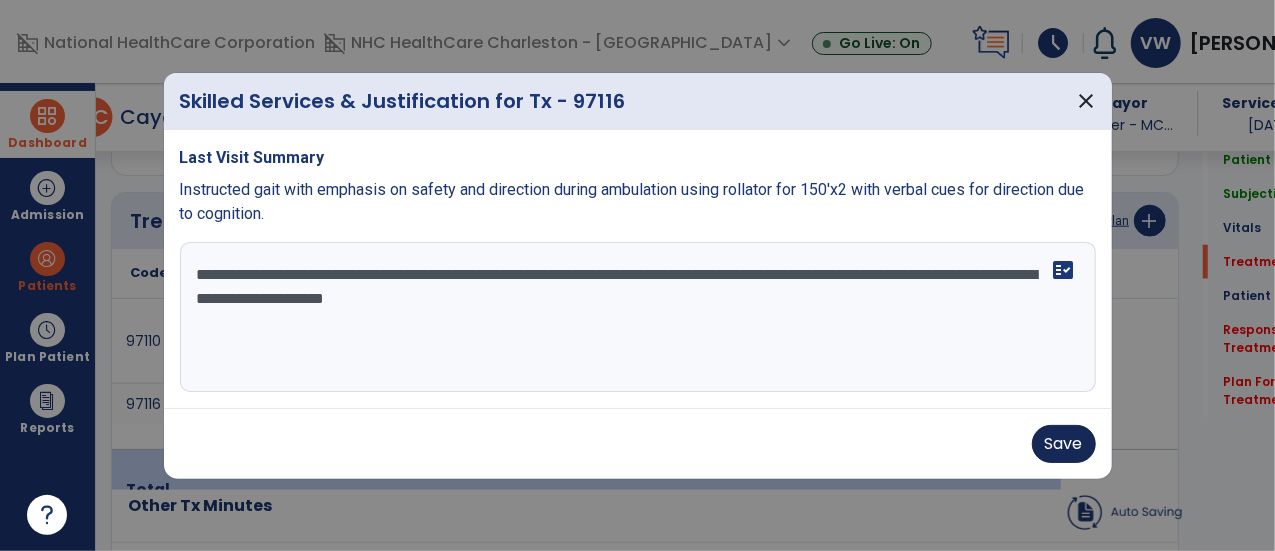 type on "**********" 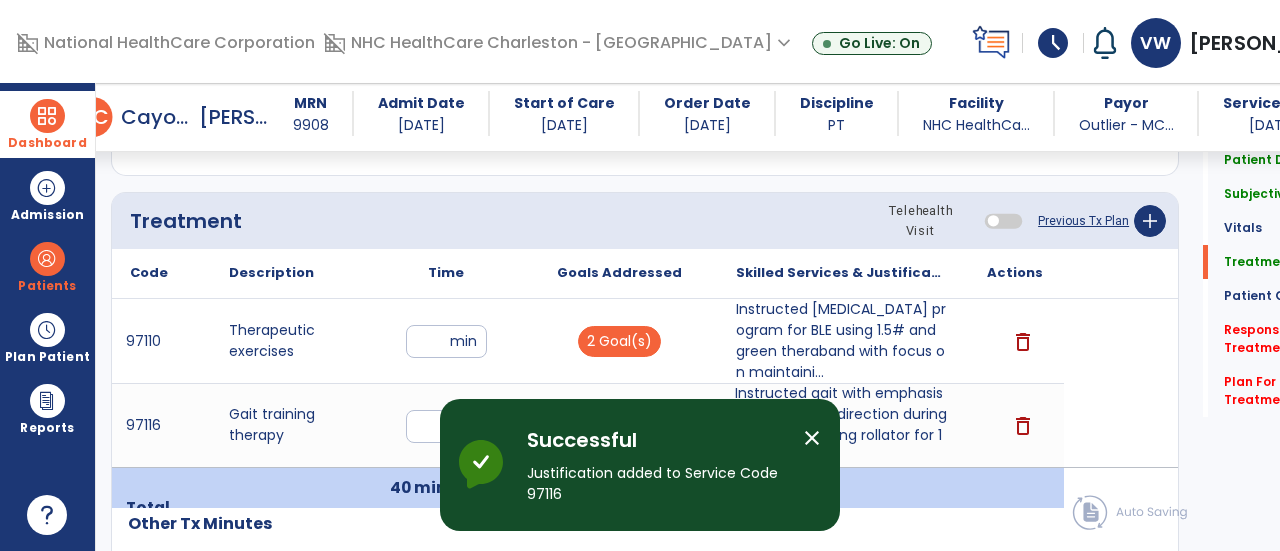 click on "close" at bounding box center [812, 438] 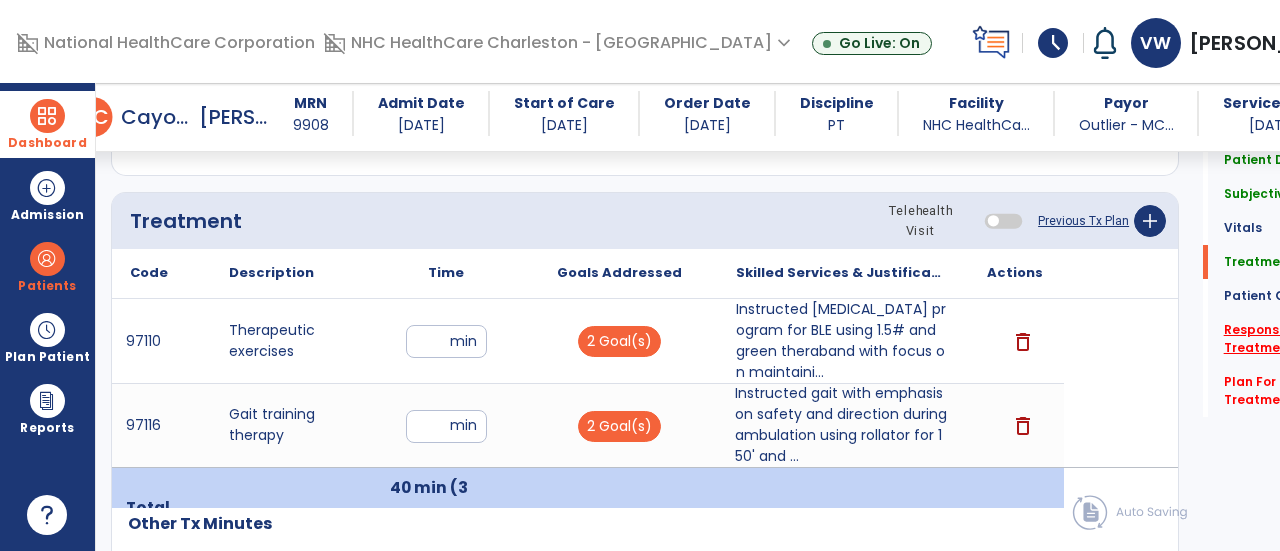 click on "Response To Treatment   *" 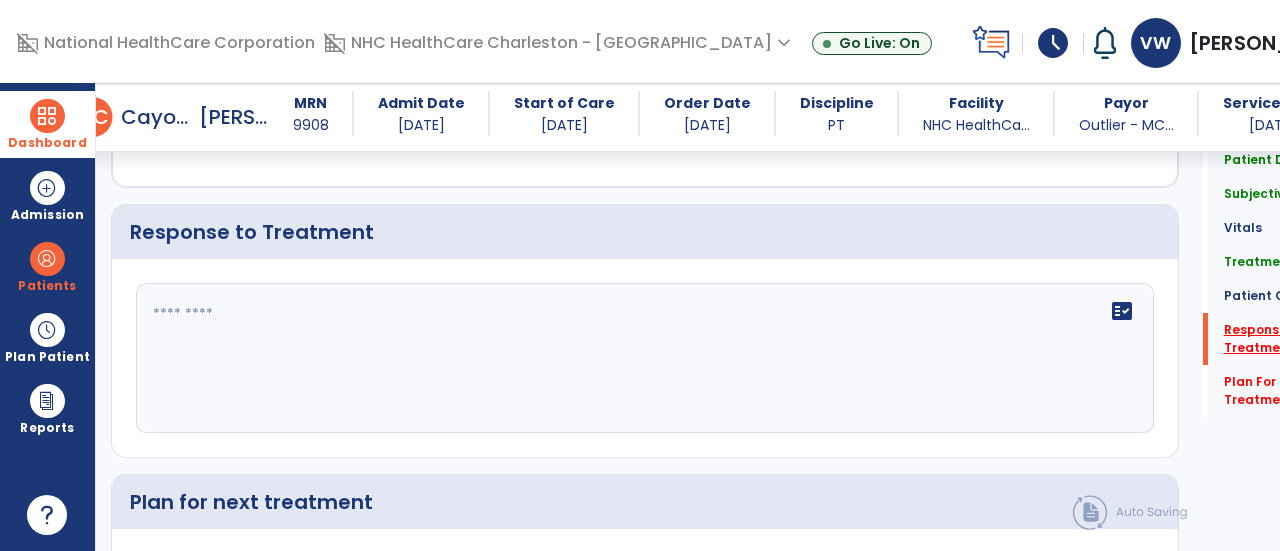 scroll, scrollTop: 2550, scrollLeft: 0, axis: vertical 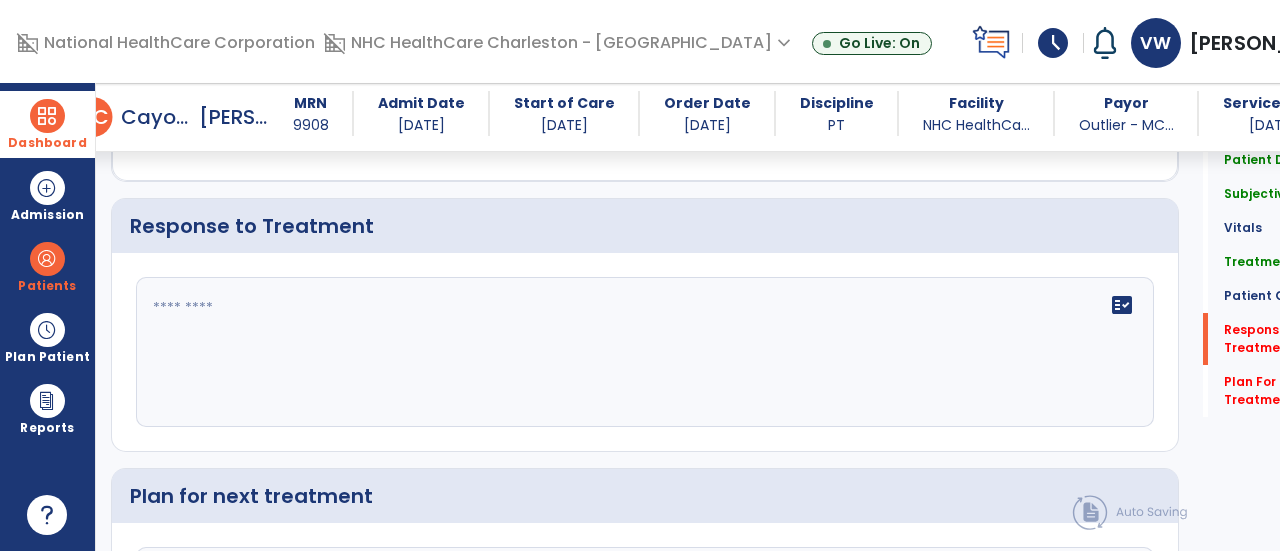 click 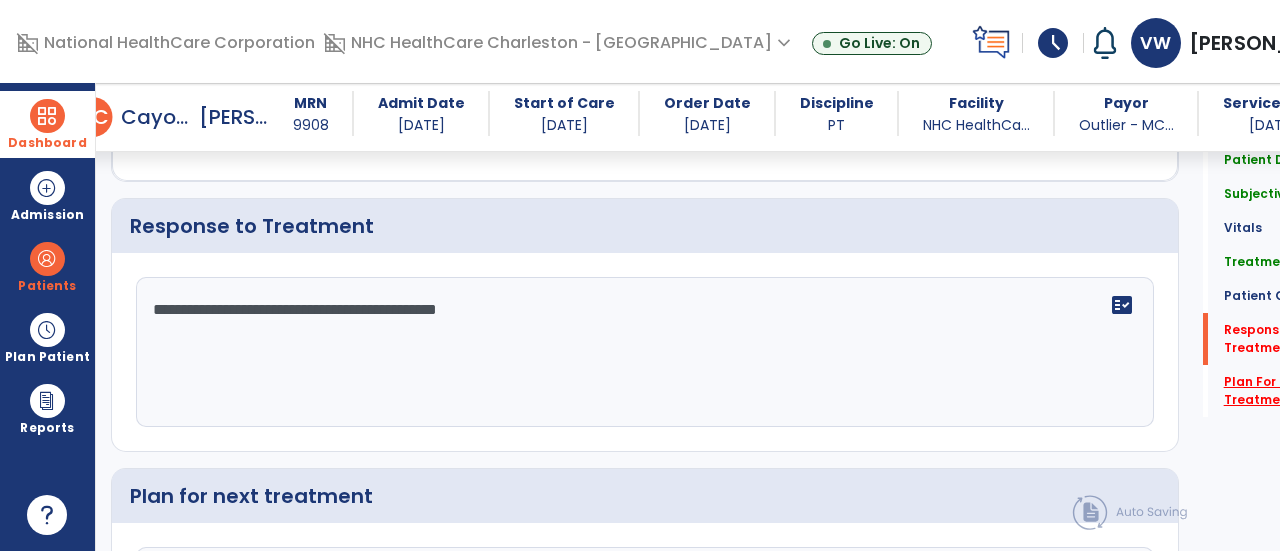 type on "**********" 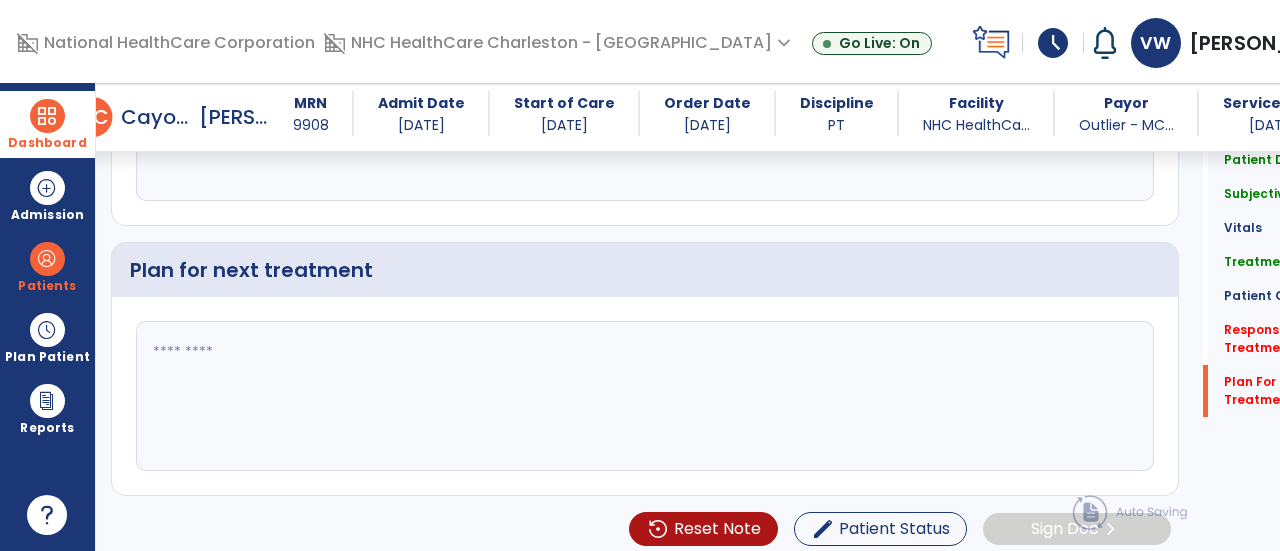 click 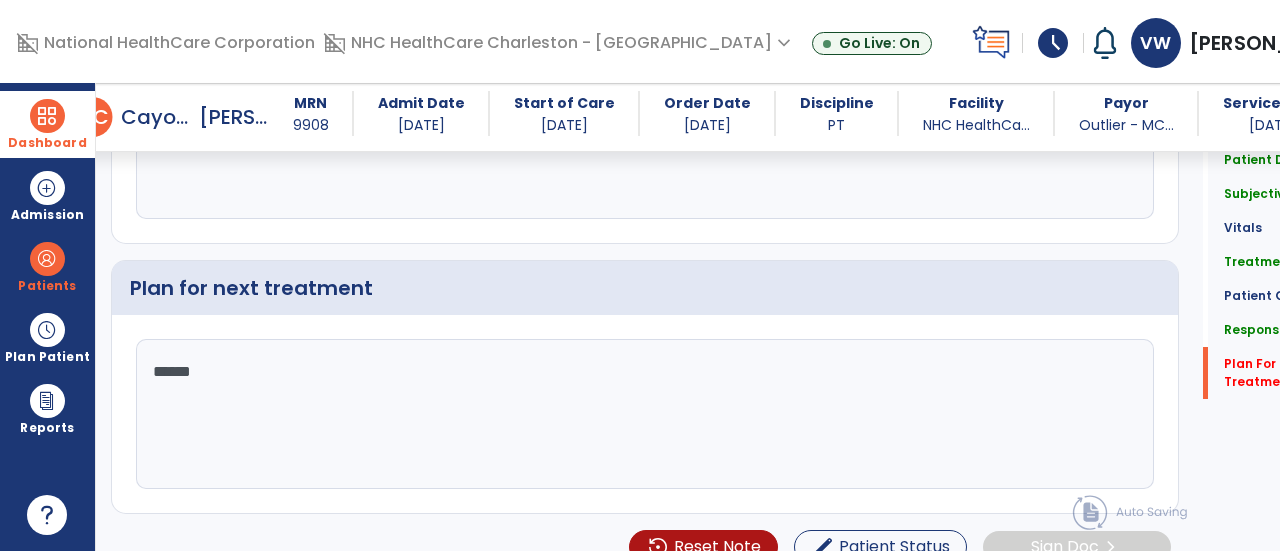 scroll, scrollTop: 2776, scrollLeft: 0, axis: vertical 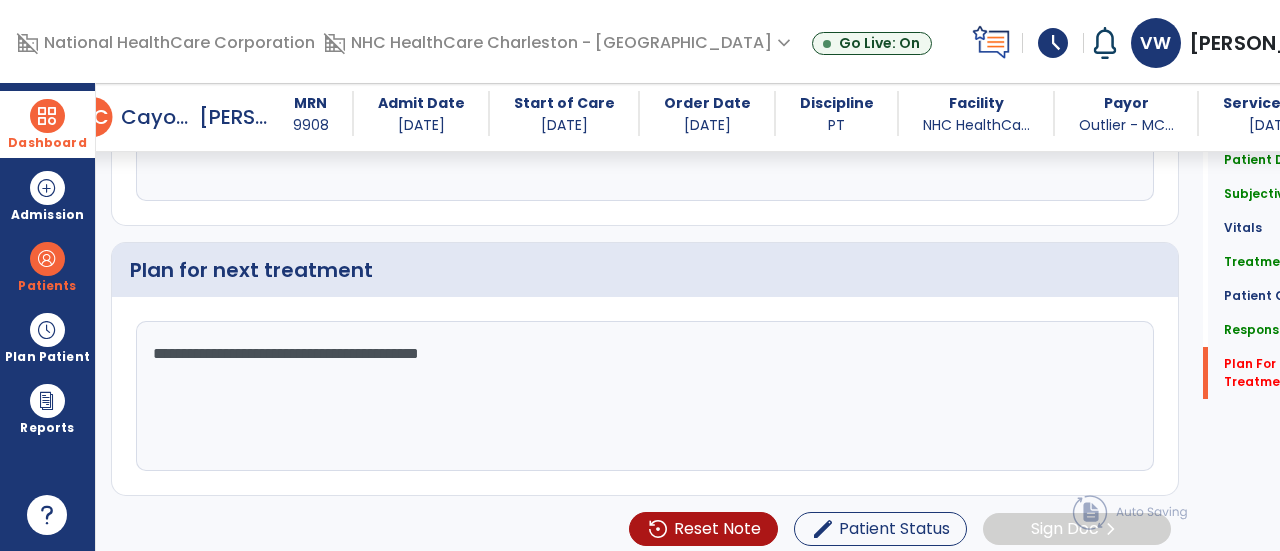 click on "**********" 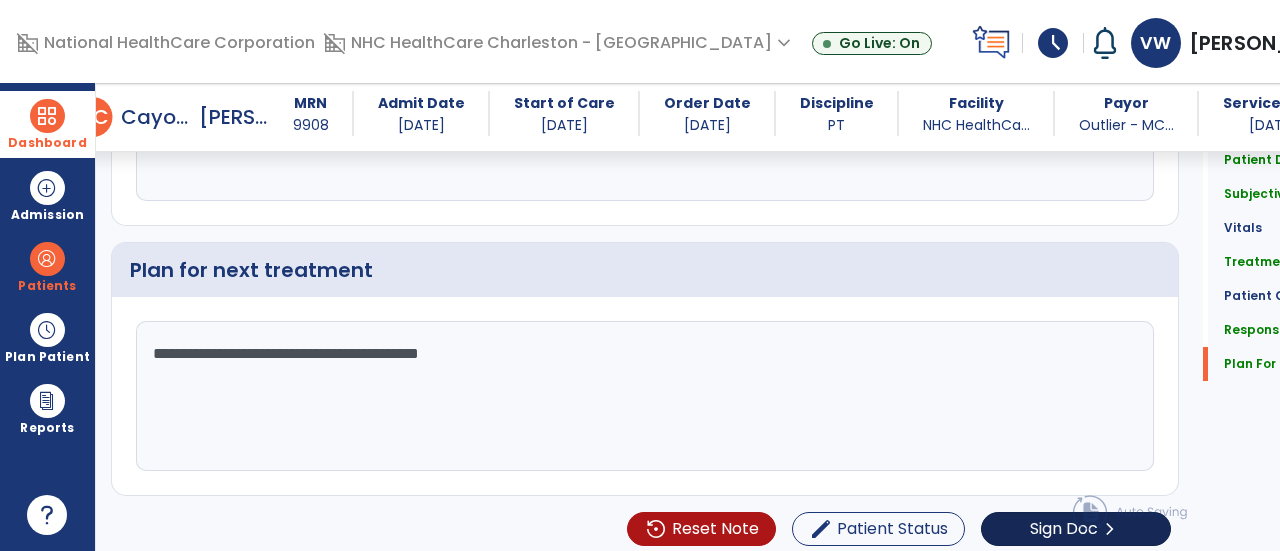 type on "**********" 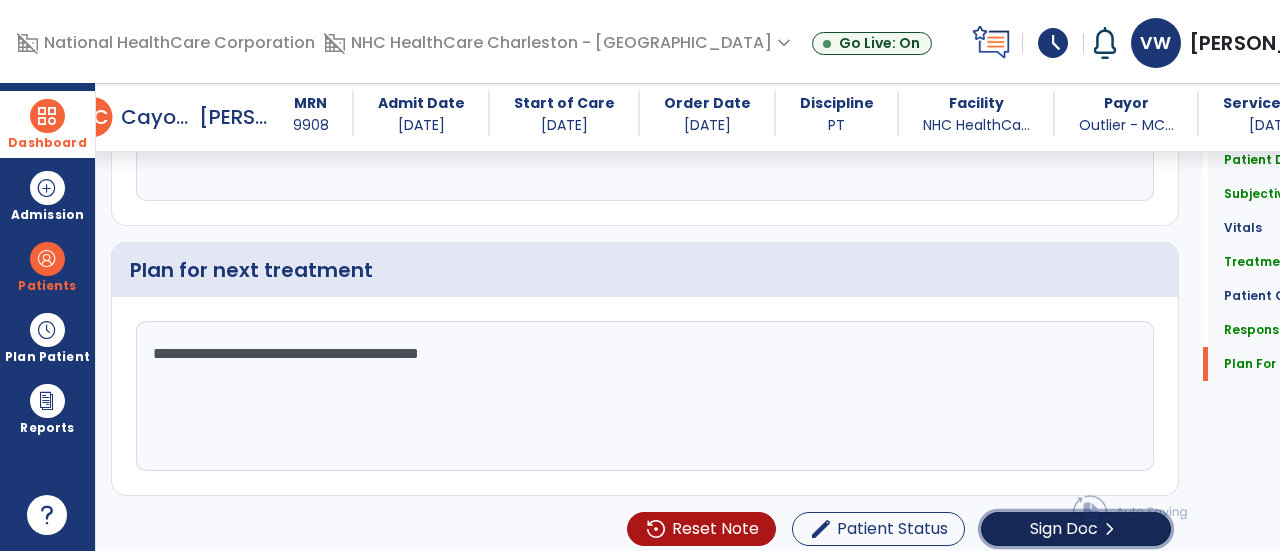 click on "Sign Doc" 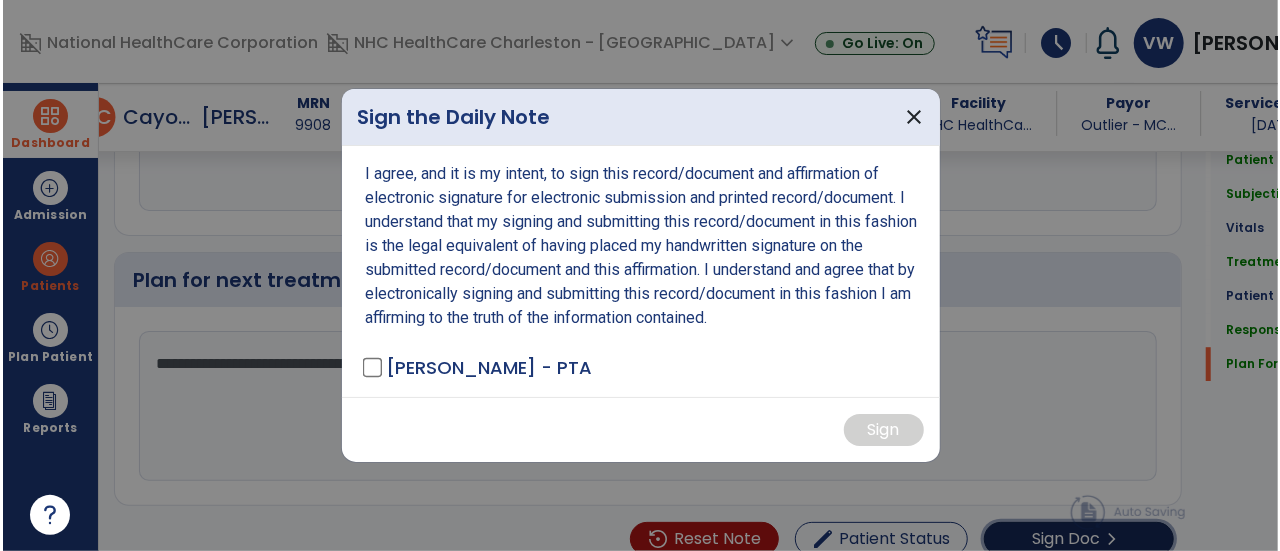 scroll, scrollTop: 2776, scrollLeft: 0, axis: vertical 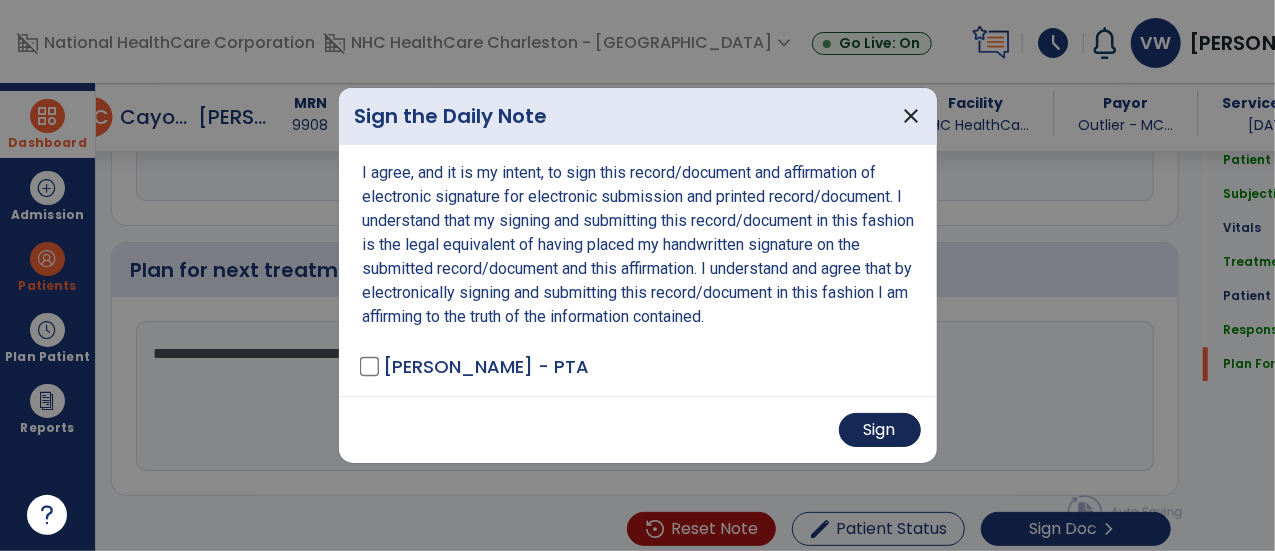 click on "Sign" at bounding box center [880, 430] 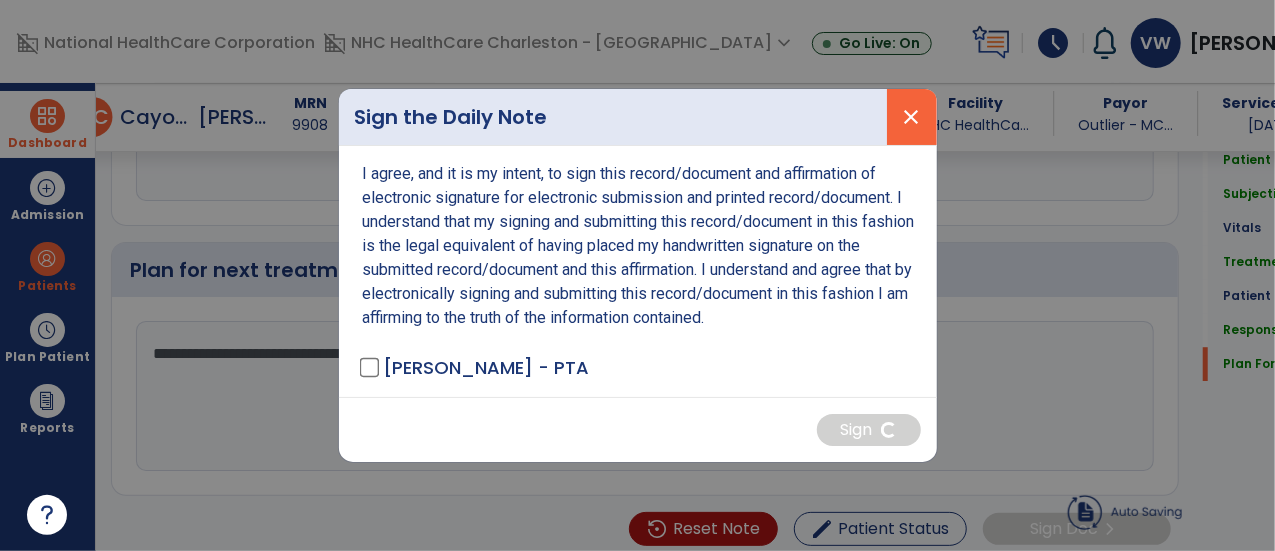 click on "close" at bounding box center [912, 117] 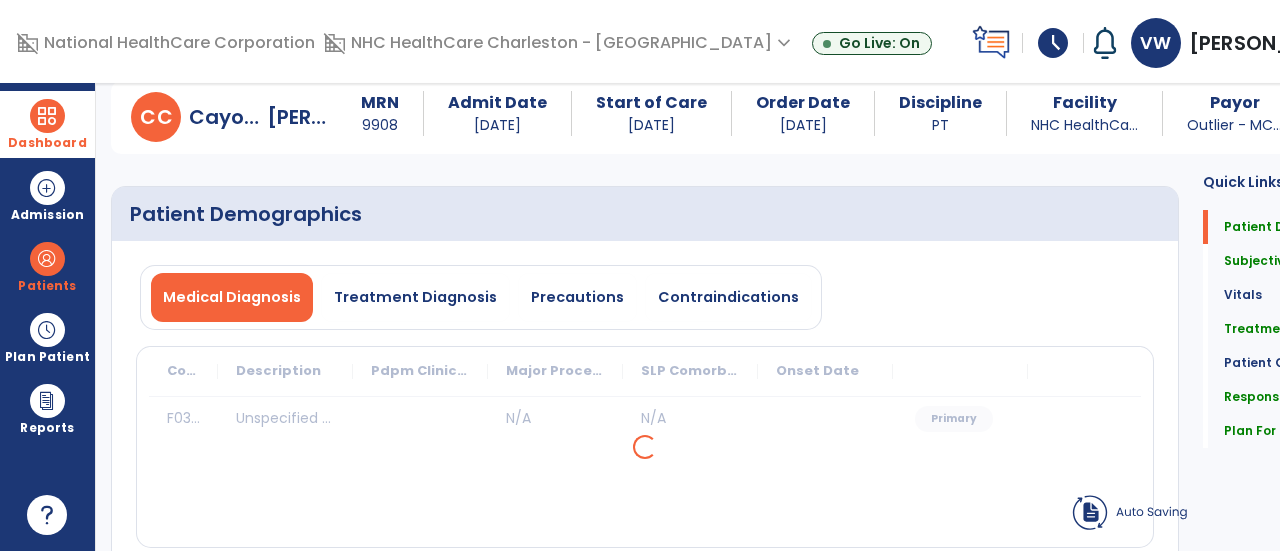 scroll, scrollTop: 0, scrollLeft: 0, axis: both 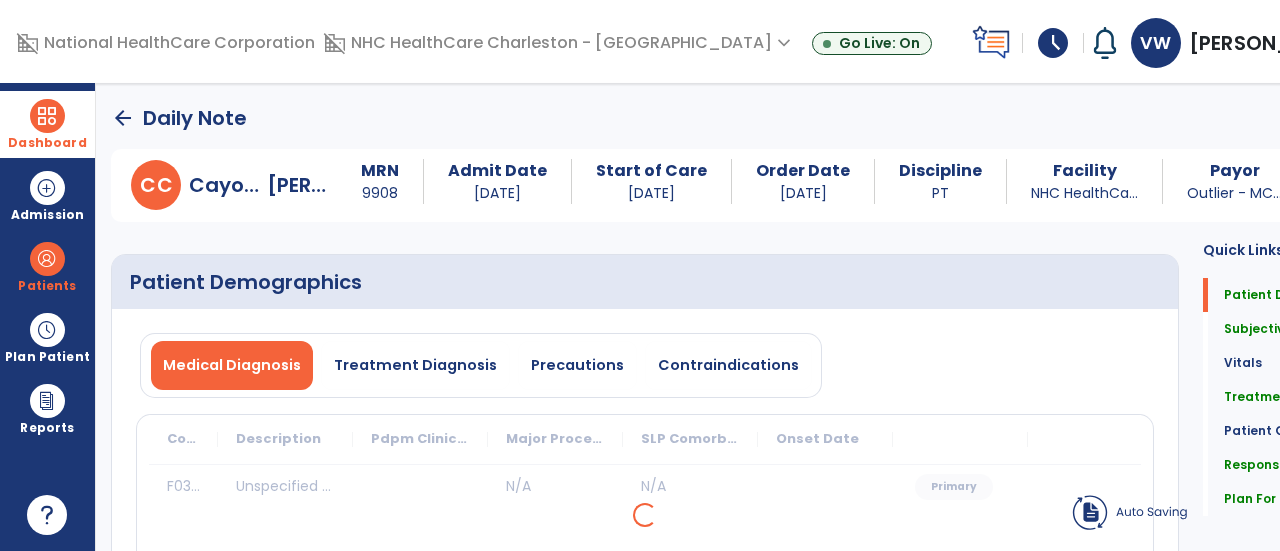 click on "Dashboard" at bounding box center [47, 143] 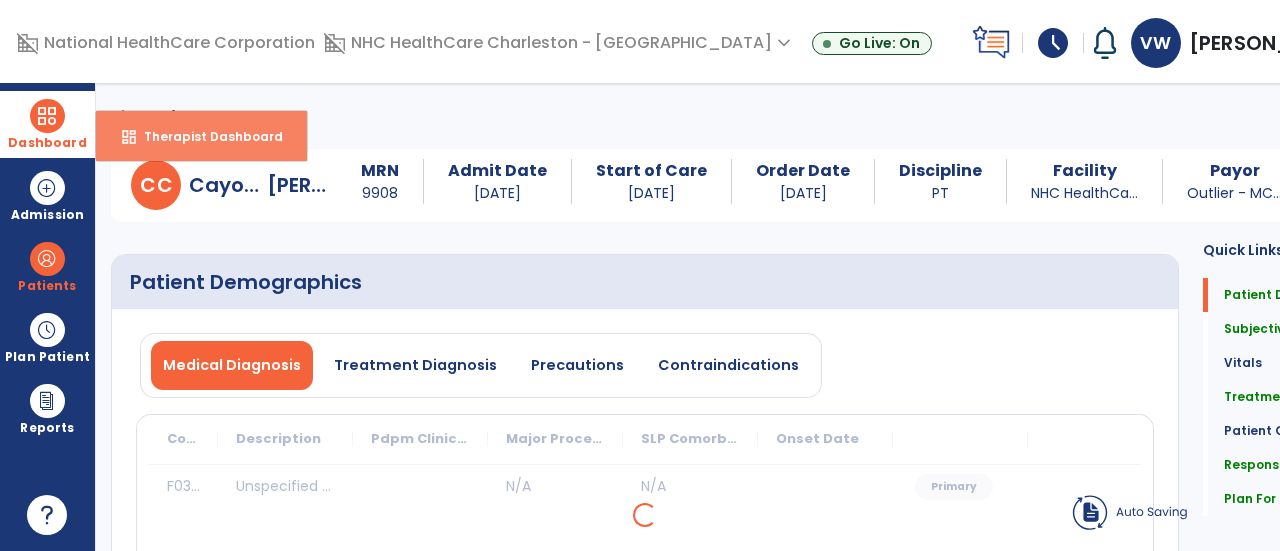 click on "Therapist Dashboard" at bounding box center [205, 136] 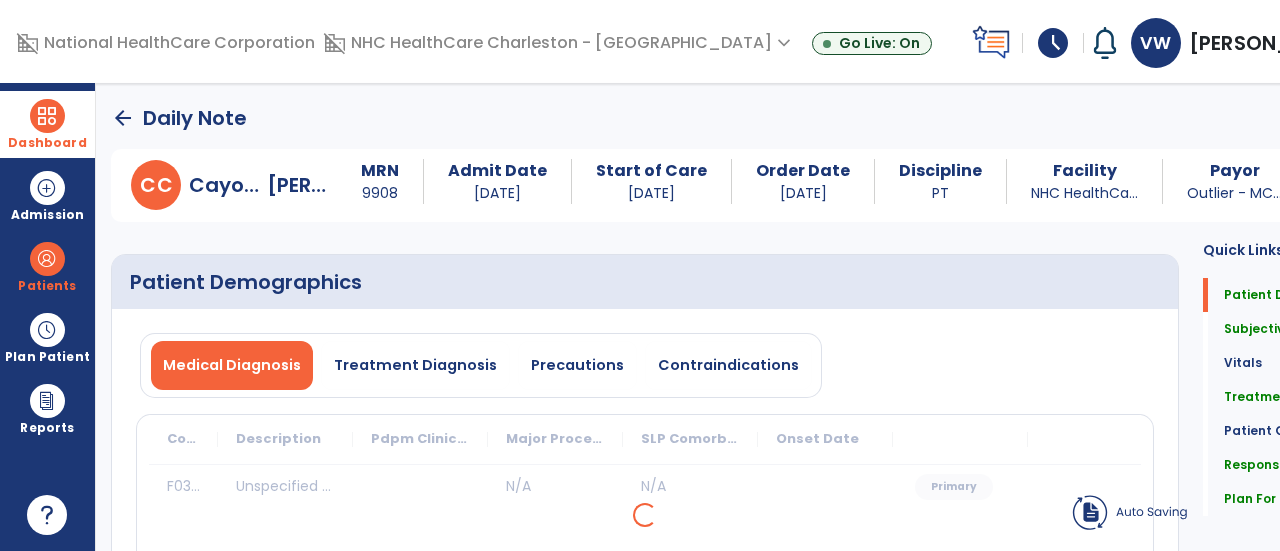 click on "Dashboard" at bounding box center (47, 124) 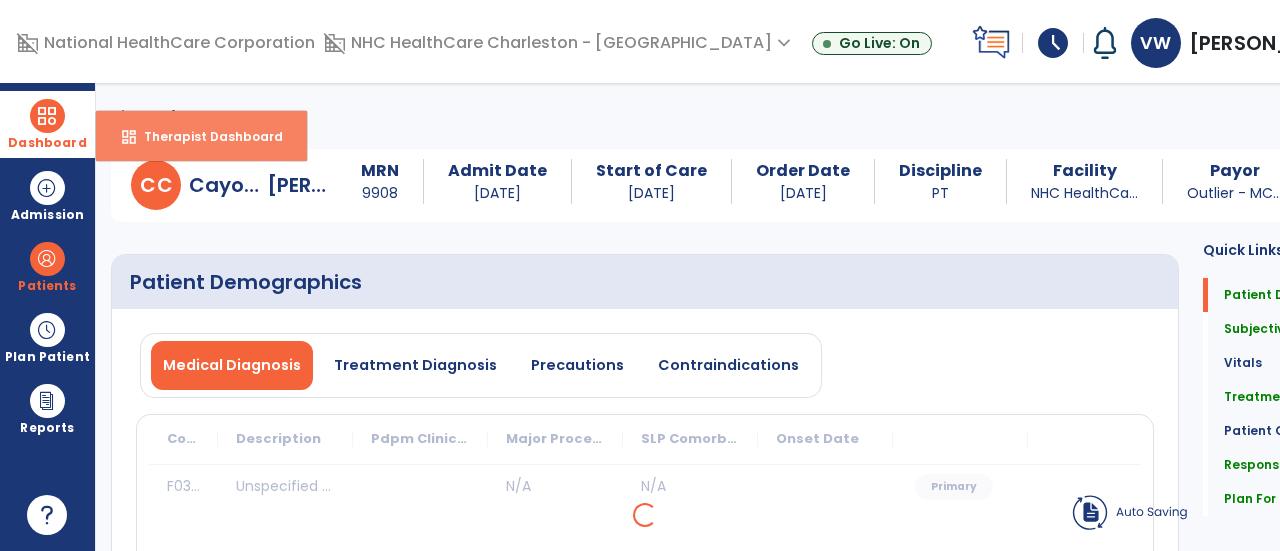 click on "Therapist Dashboard" at bounding box center [205, 136] 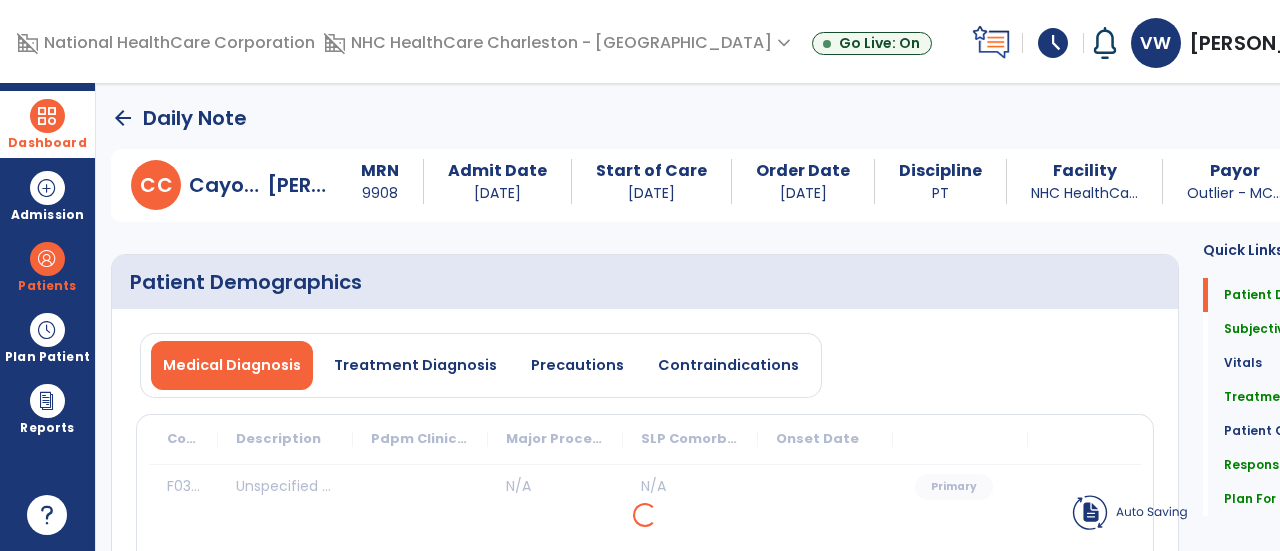 click on "Dashboard" at bounding box center (47, 124) 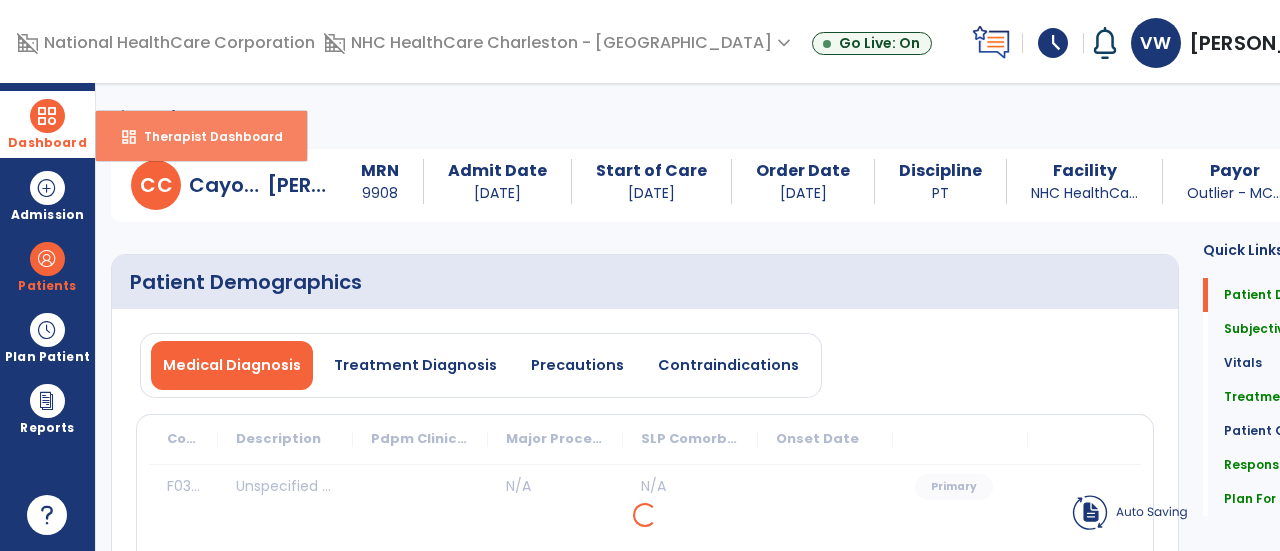 click on "Therapist Dashboard" at bounding box center (205, 136) 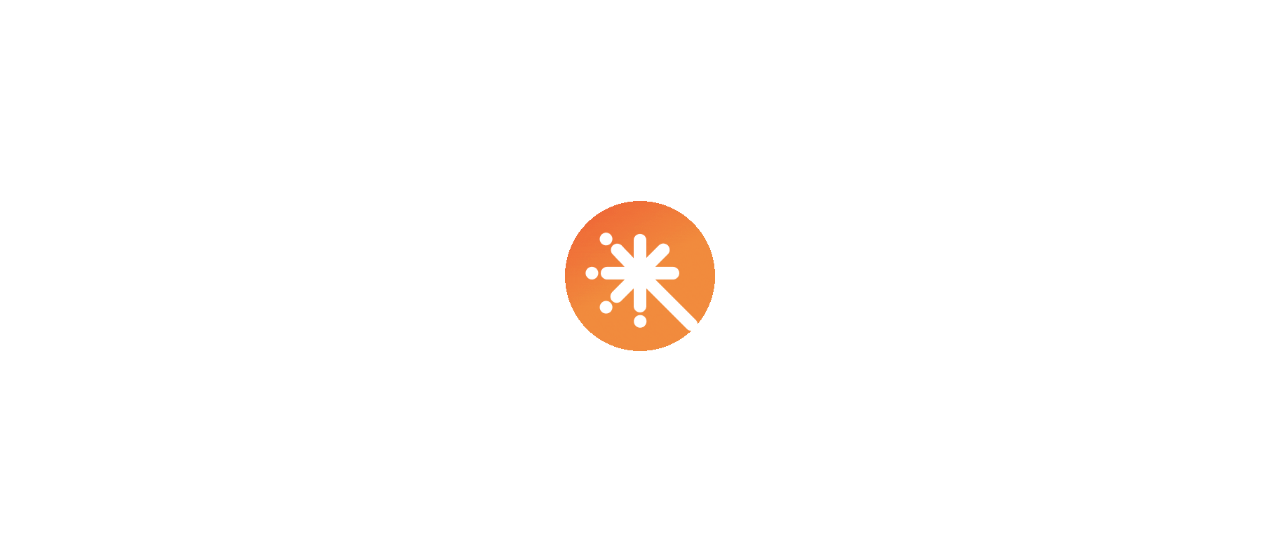 scroll, scrollTop: 0, scrollLeft: 0, axis: both 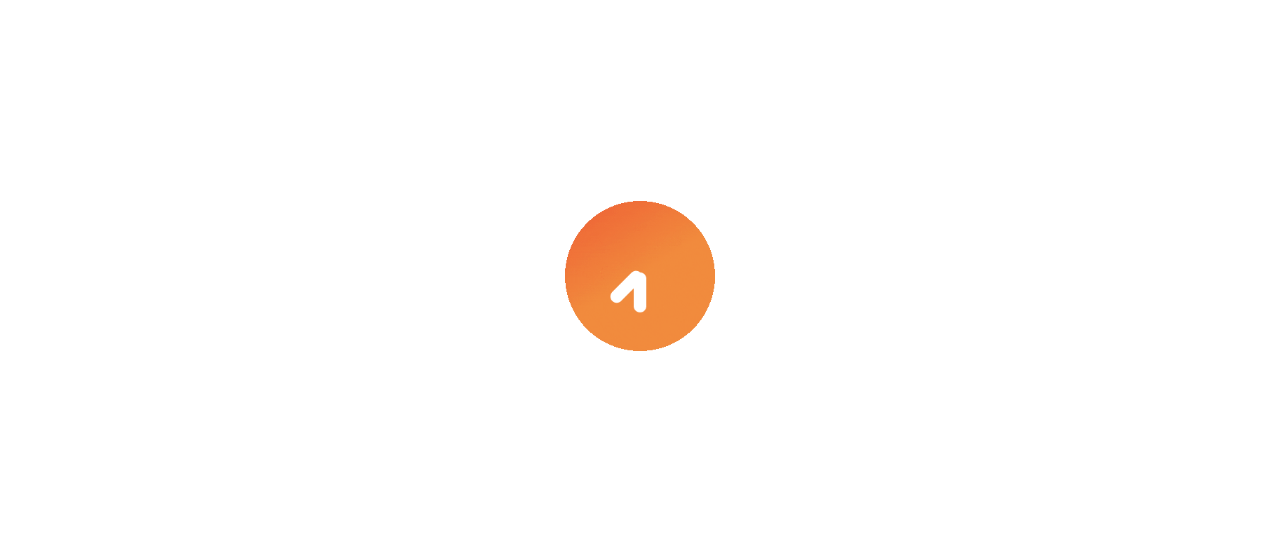 select on "****" 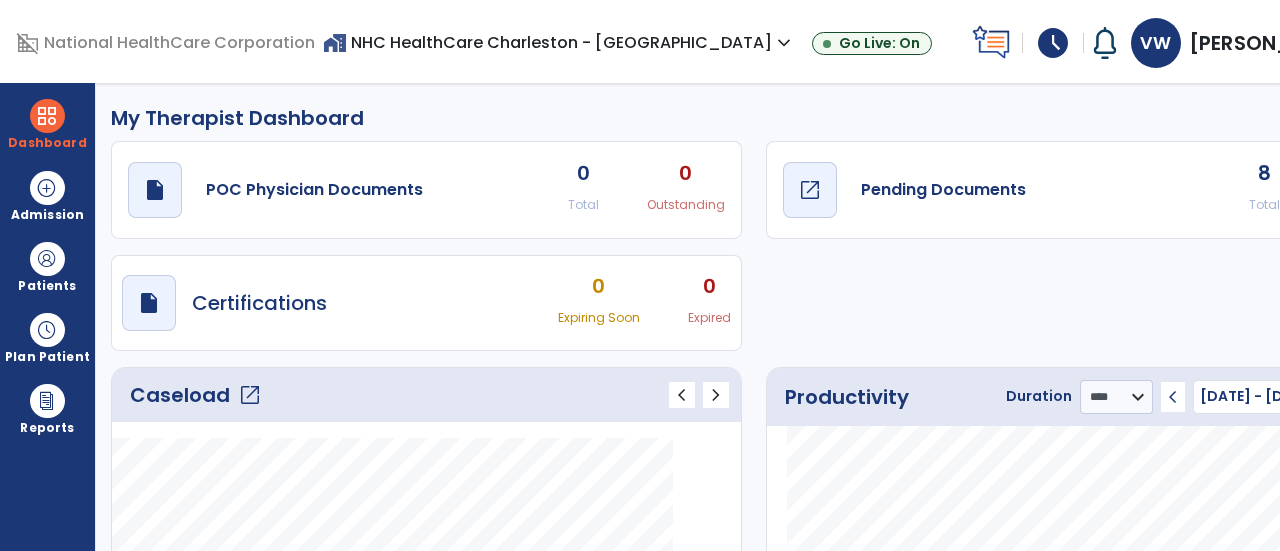 click on "Pending Documents" 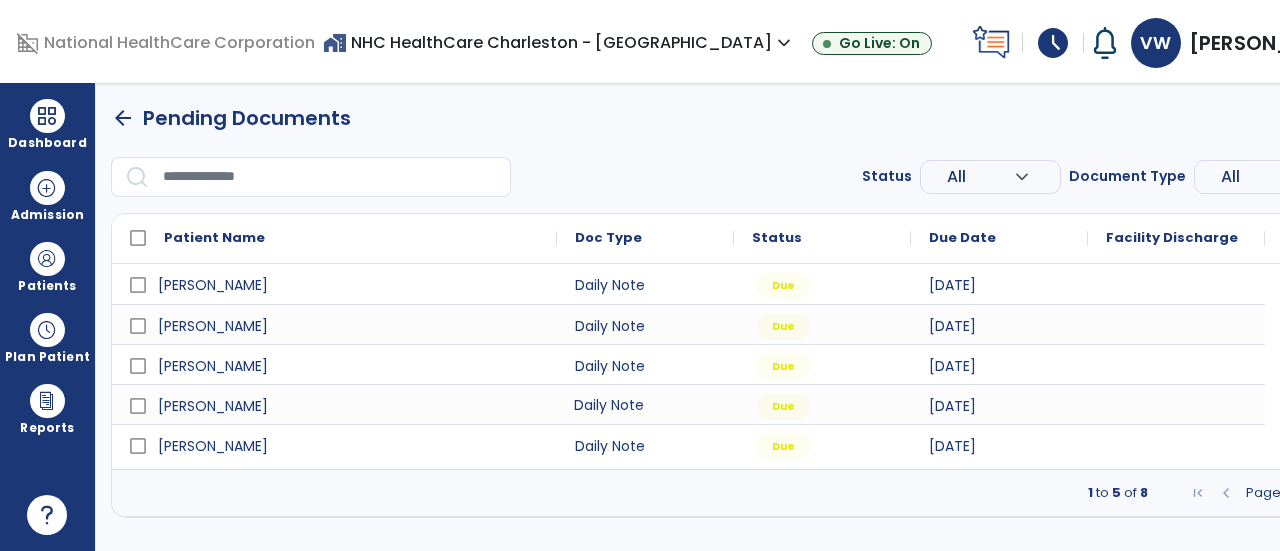 click on "Daily Note" at bounding box center (645, 404) 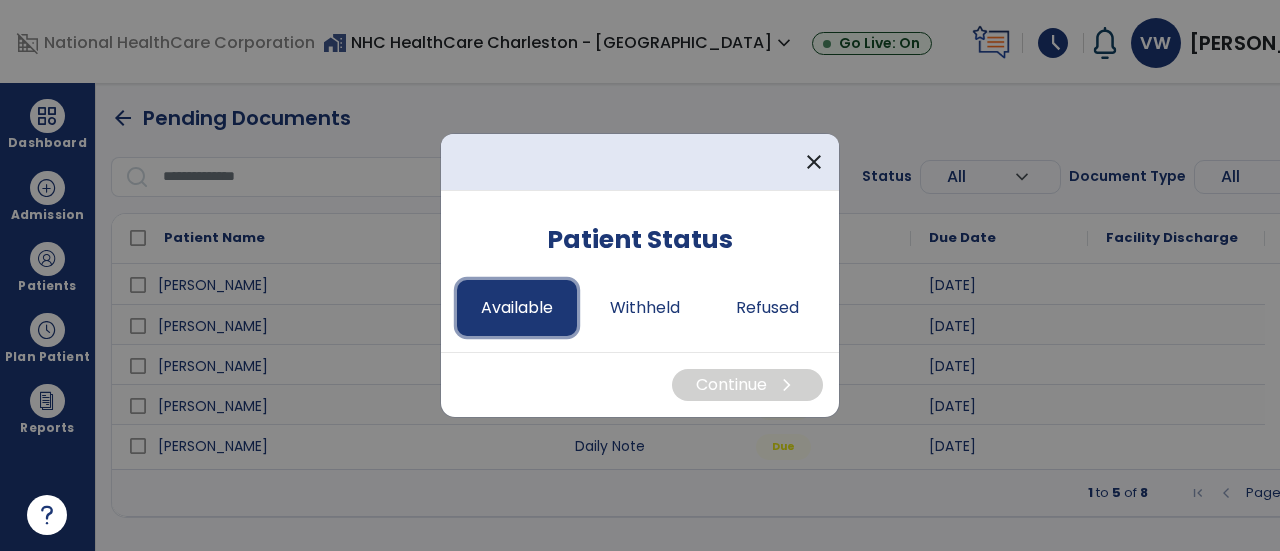 click on "Available" at bounding box center (517, 308) 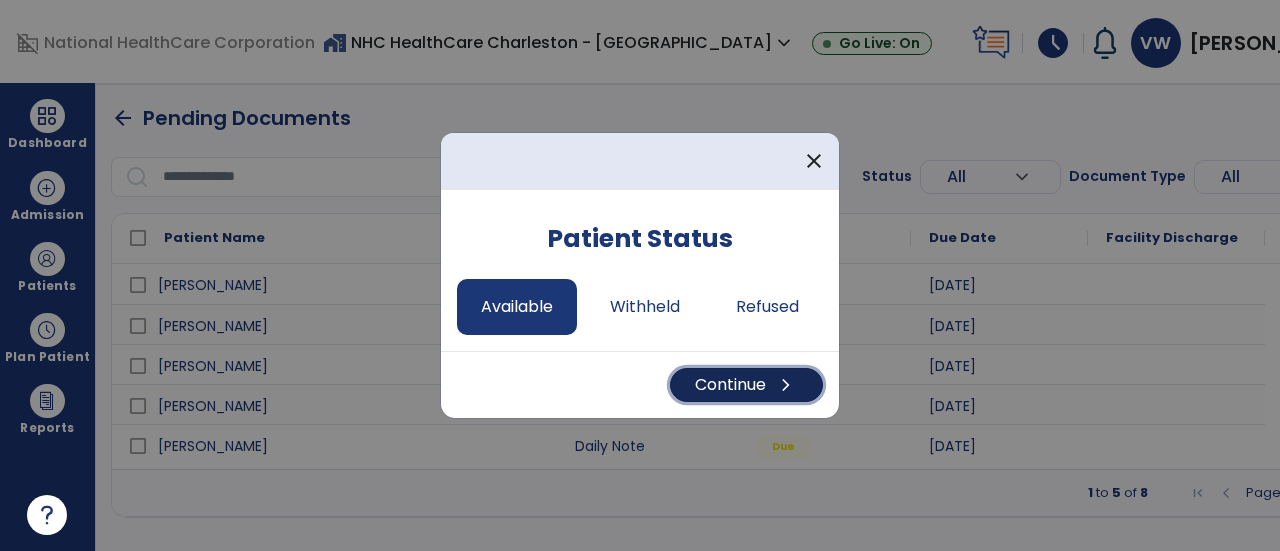 click on "Continue   chevron_right" at bounding box center (746, 385) 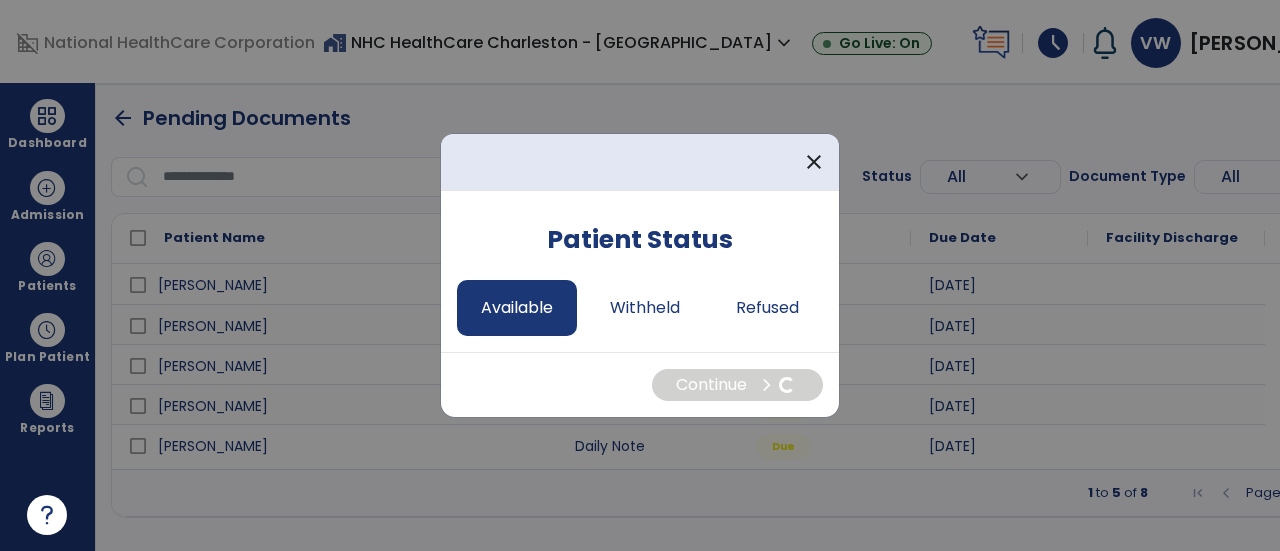 select on "*" 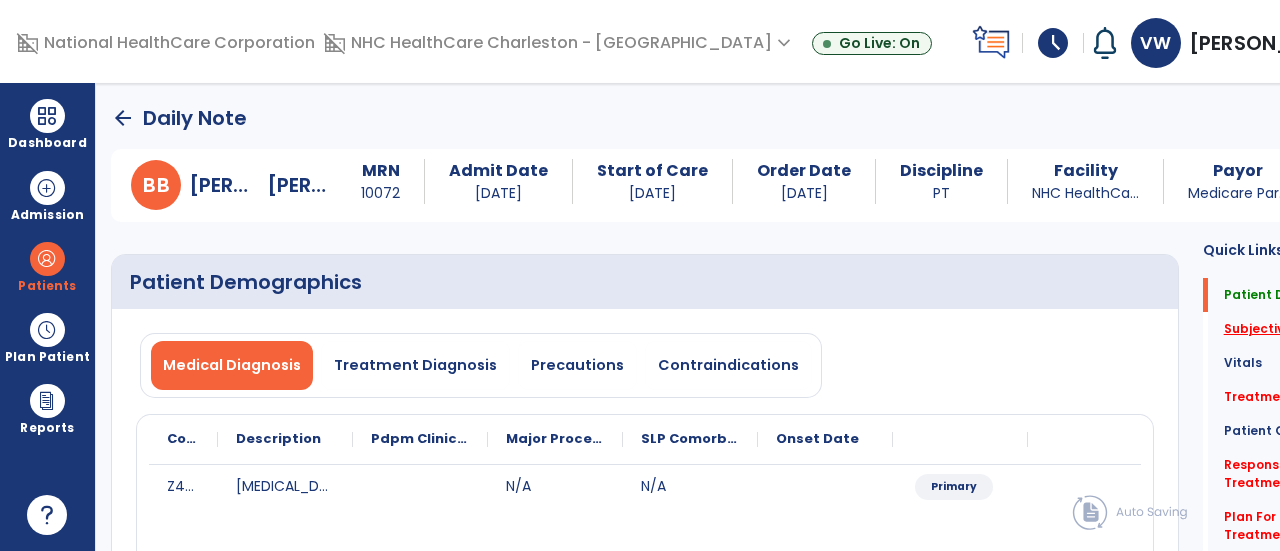 click on "Subjective Assessment   *" 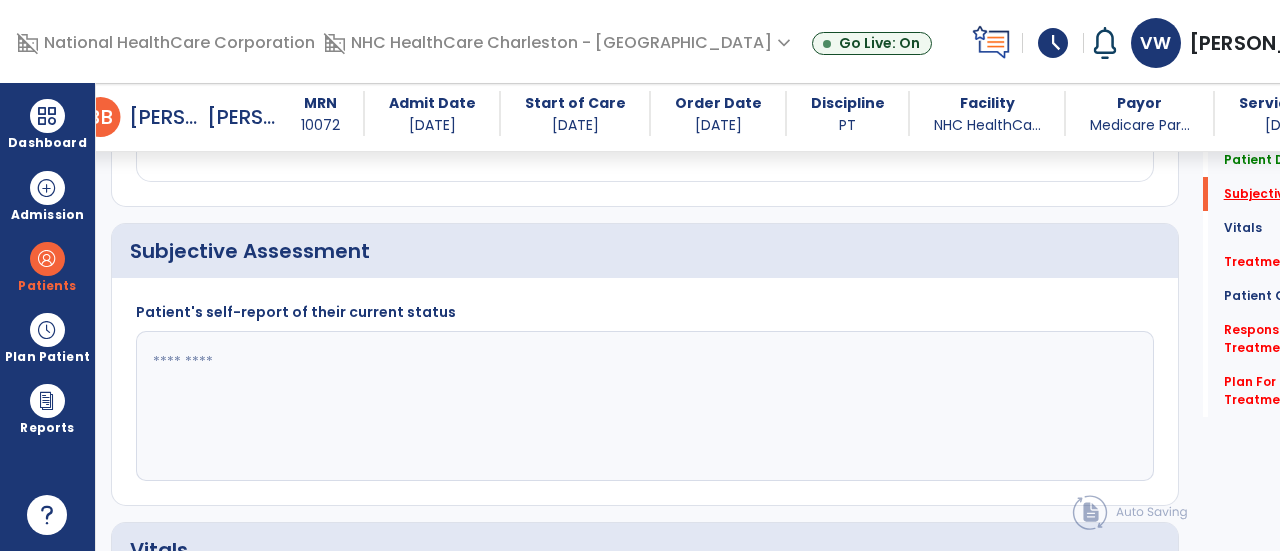 scroll, scrollTop: 479, scrollLeft: 0, axis: vertical 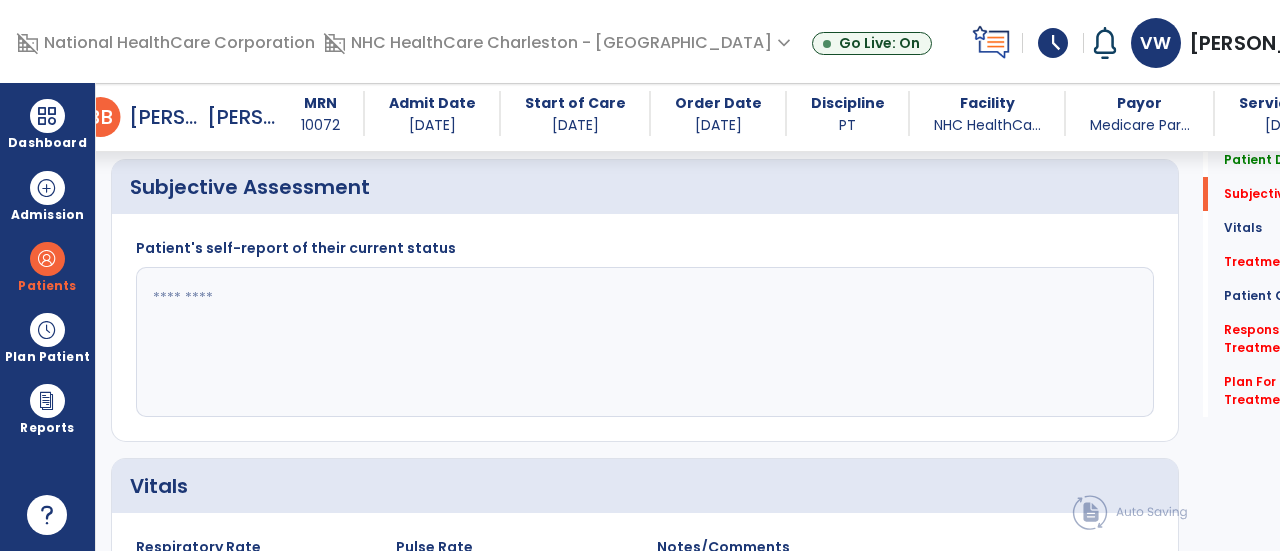 click 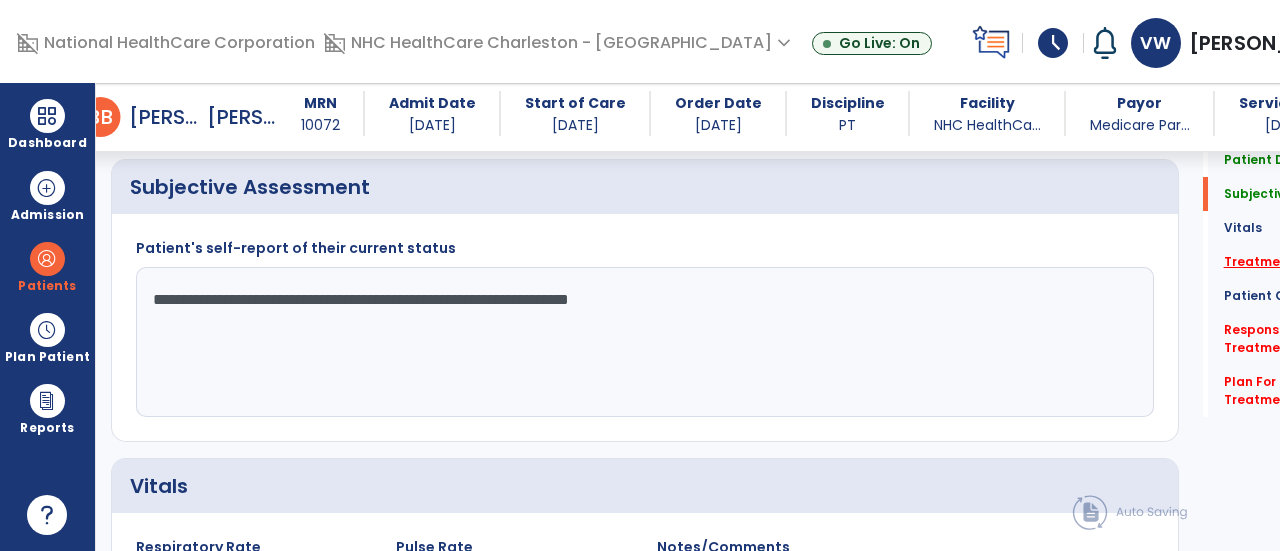 click on "*" 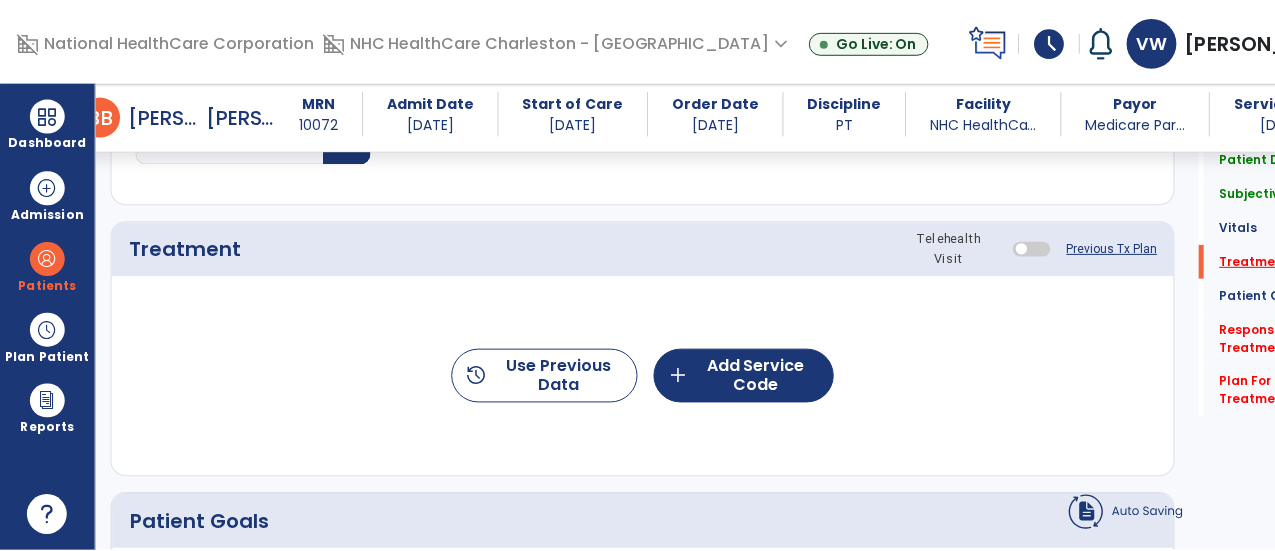 scroll, scrollTop: 1167, scrollLeft: 0, axis: vertical 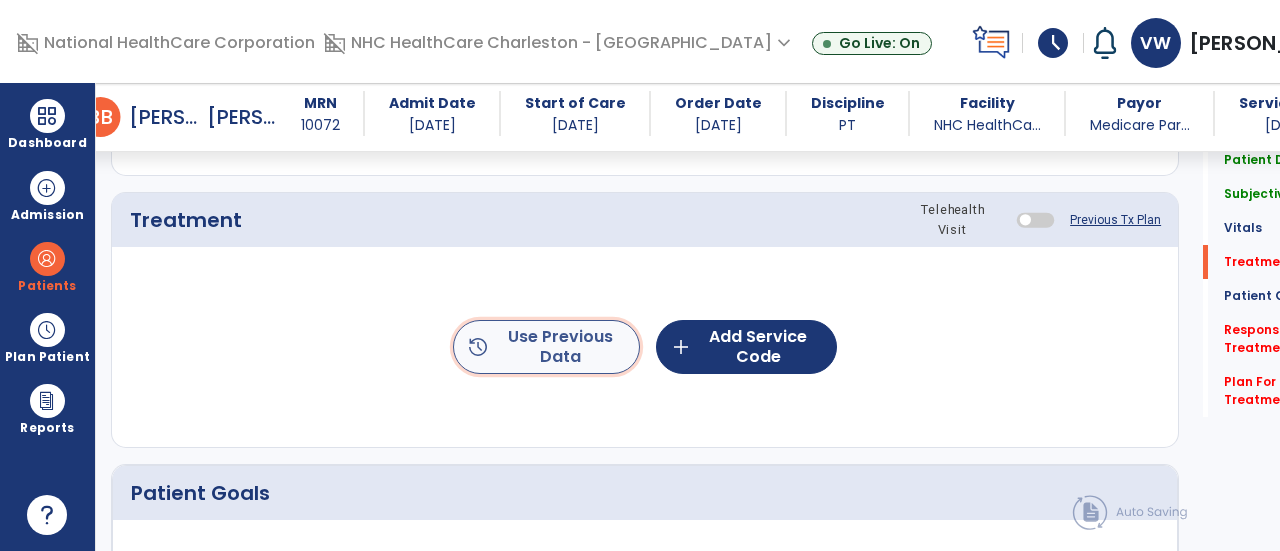 click on "history  Use Previous Data" 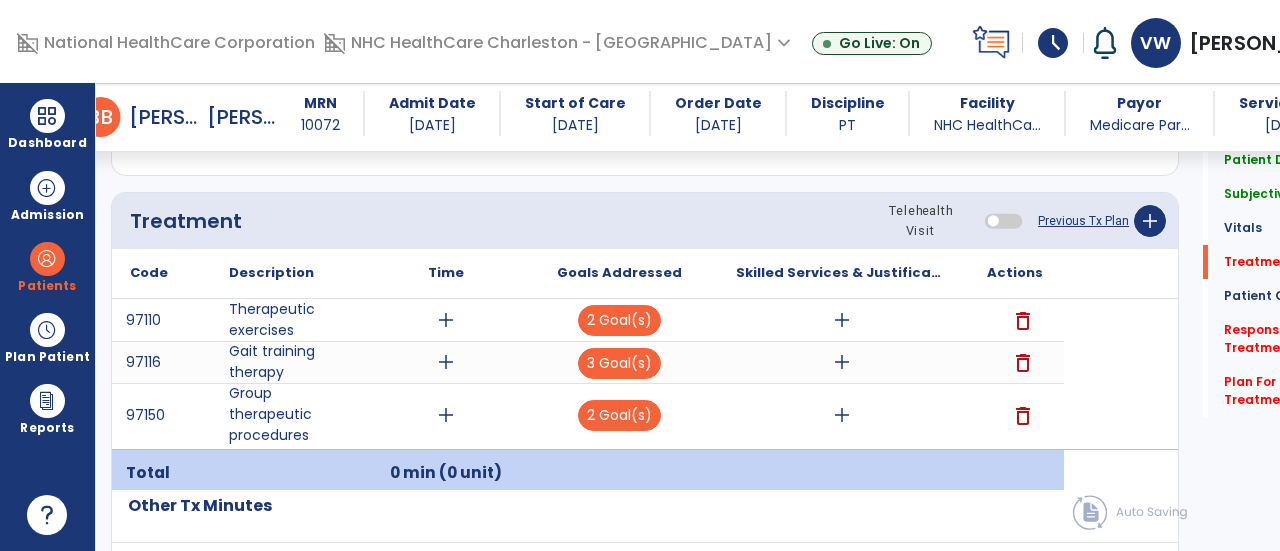 click on "delete" at bounding box center [1023, 416] 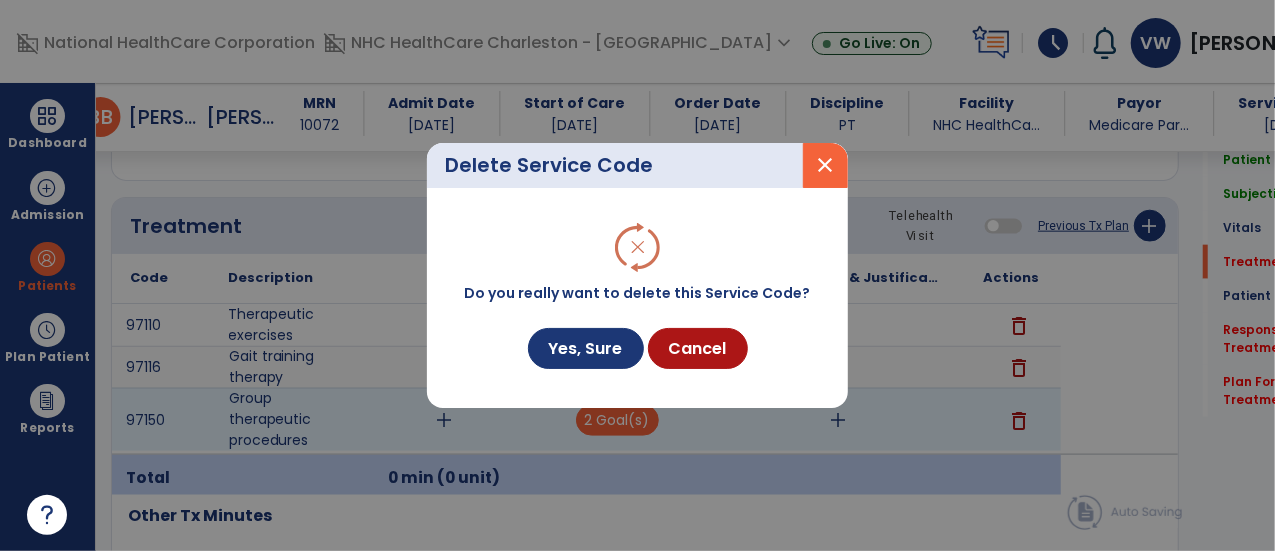 scroll, scrollTop: 1167, scrollLeft: 0, axis: vertical 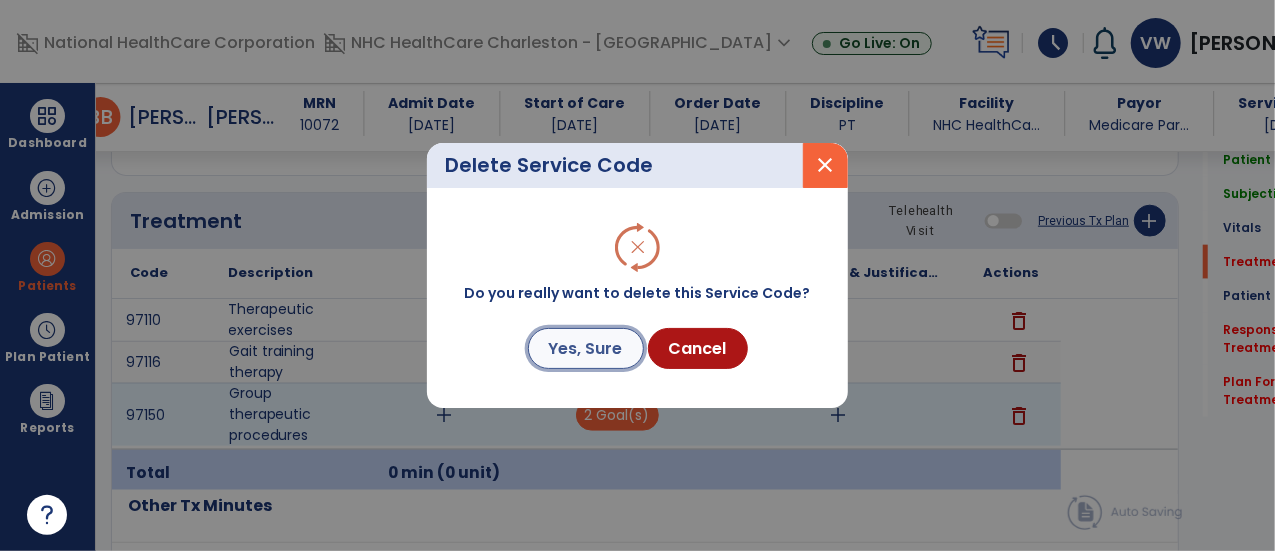 click on "Yes, Sure" at bounding box center [586, 348] 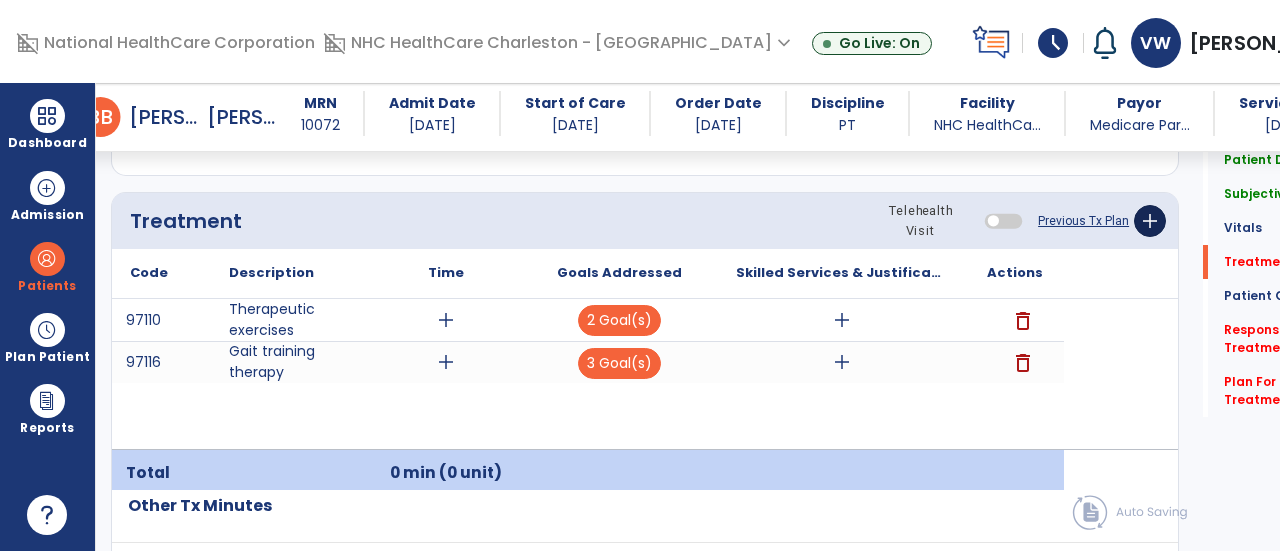click on "add" 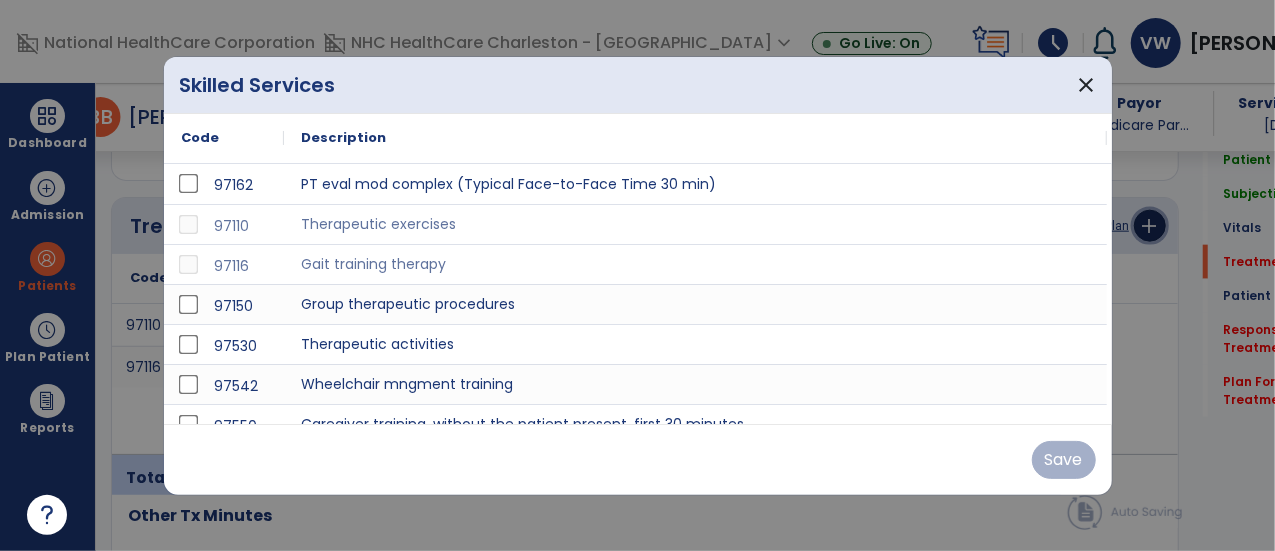 scroll, scrollTop: 1167, scrollLeft: 0, axis: vertical 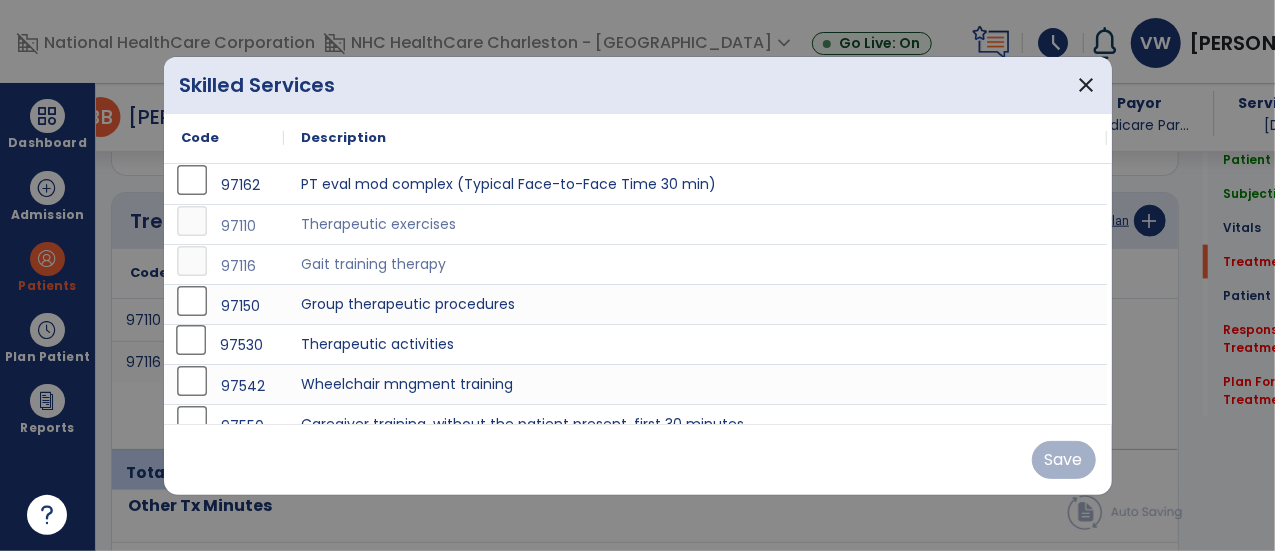 click on "97530" at bounding box center (224, 344) 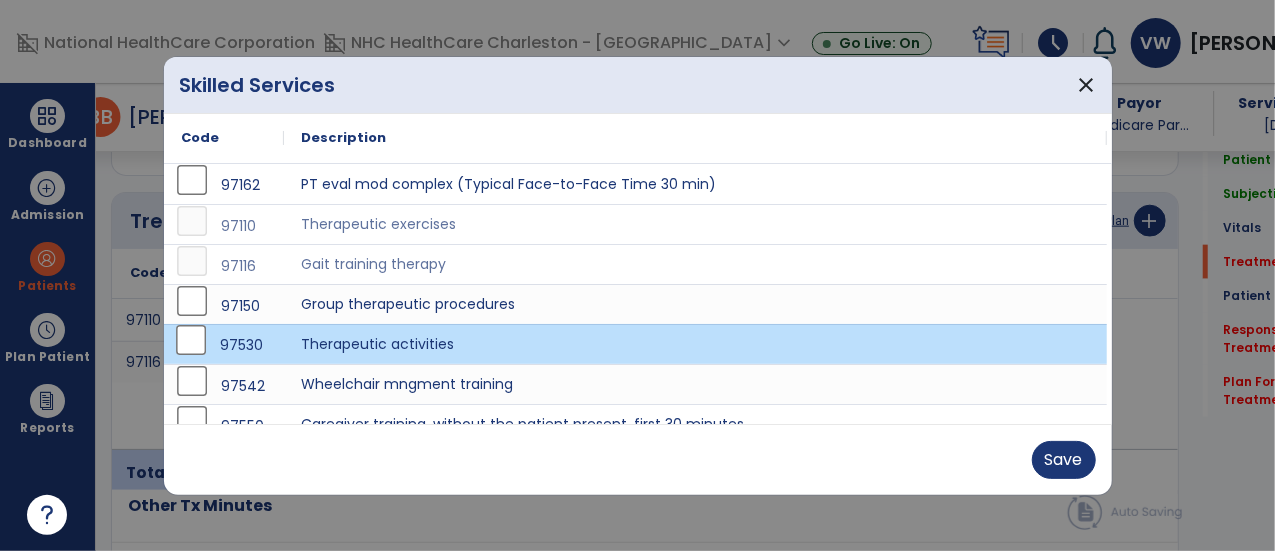 click on "Save" at bounding box center [638, 459] 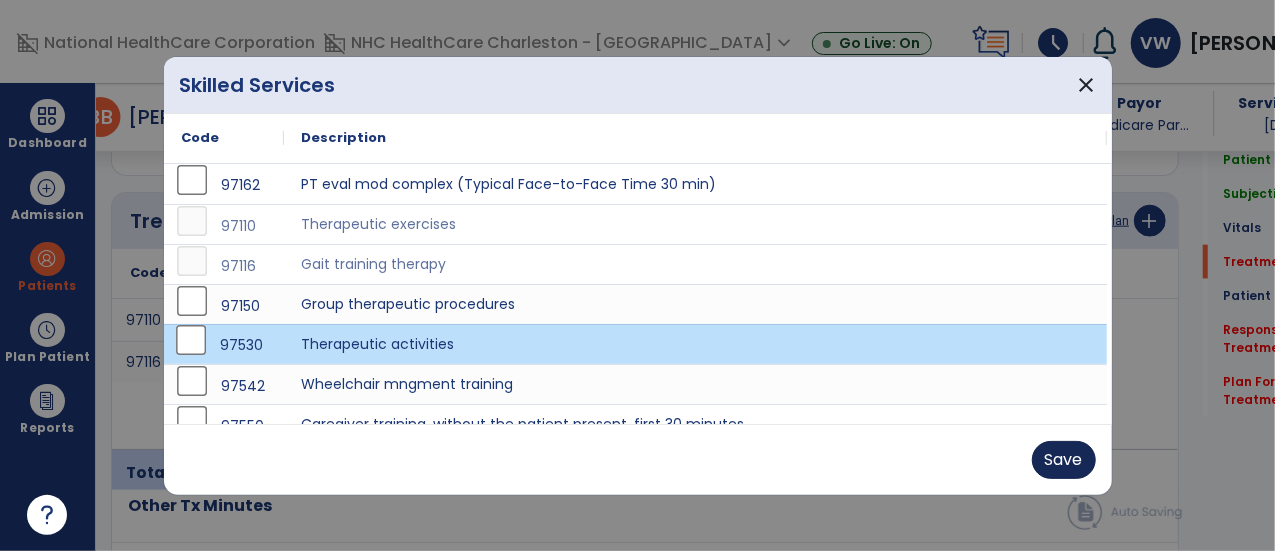 click on "Save" at bounding box center (1064, 460) 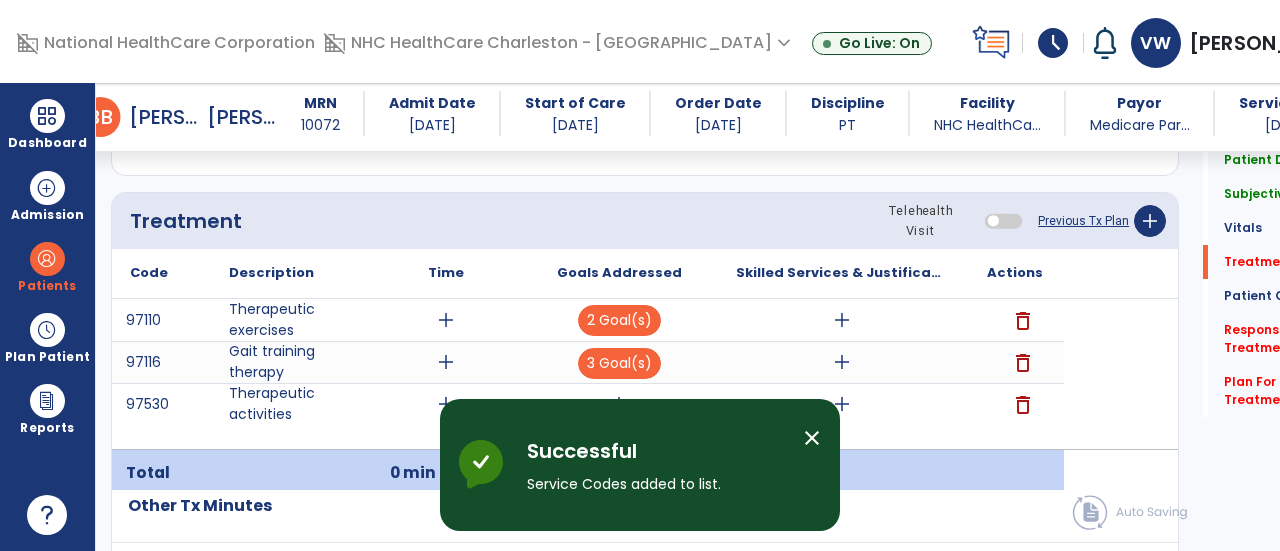 click on "close" at bounding box center [812, 438] 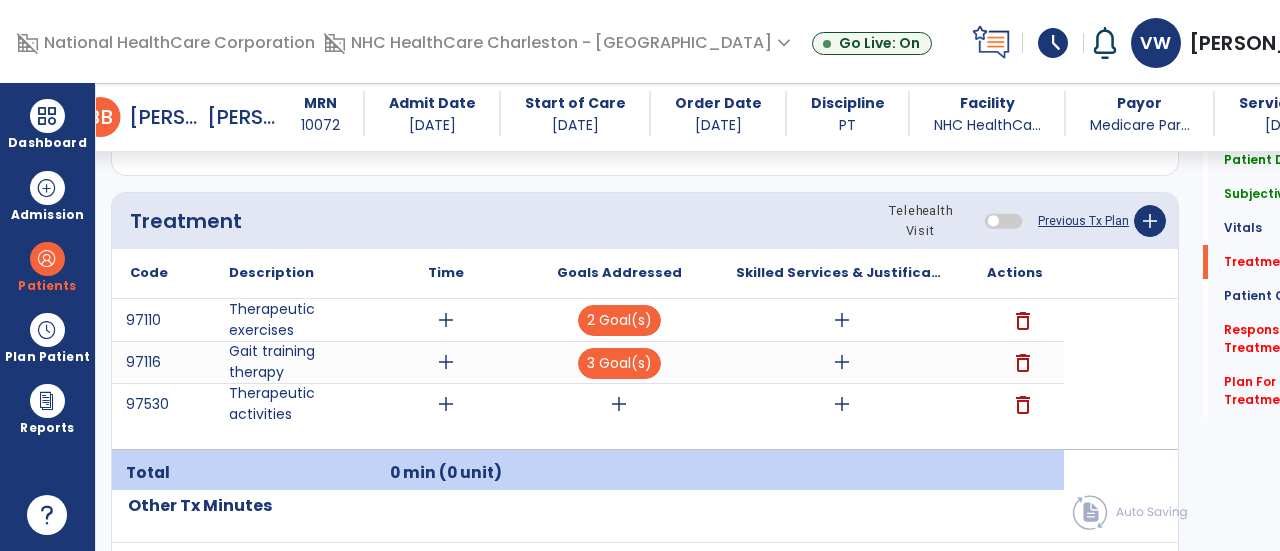 click on "add" at bounding box center [619, 404] 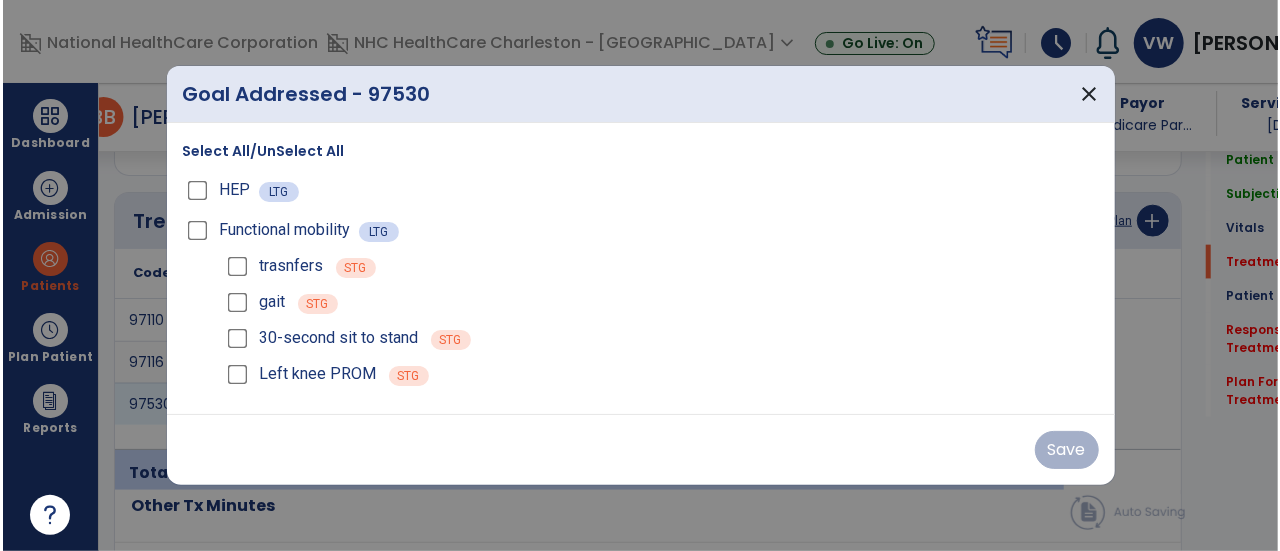 scroll, scrollTop: 1167, scrollLeft: 0, axis: vertical 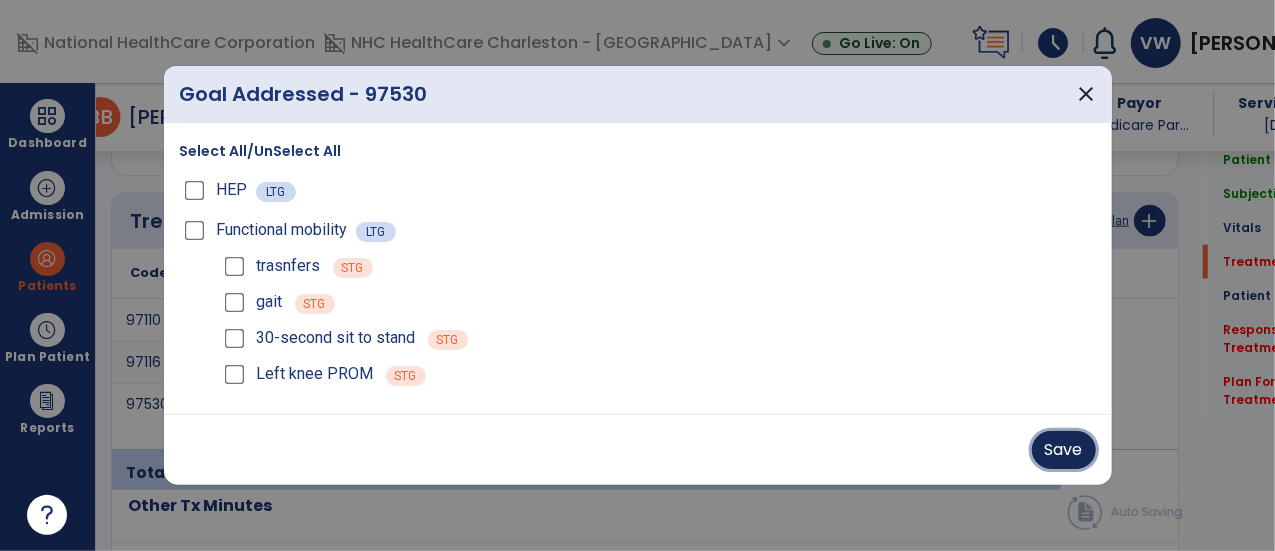 click on "Save" at bounding box center (1064, 450) 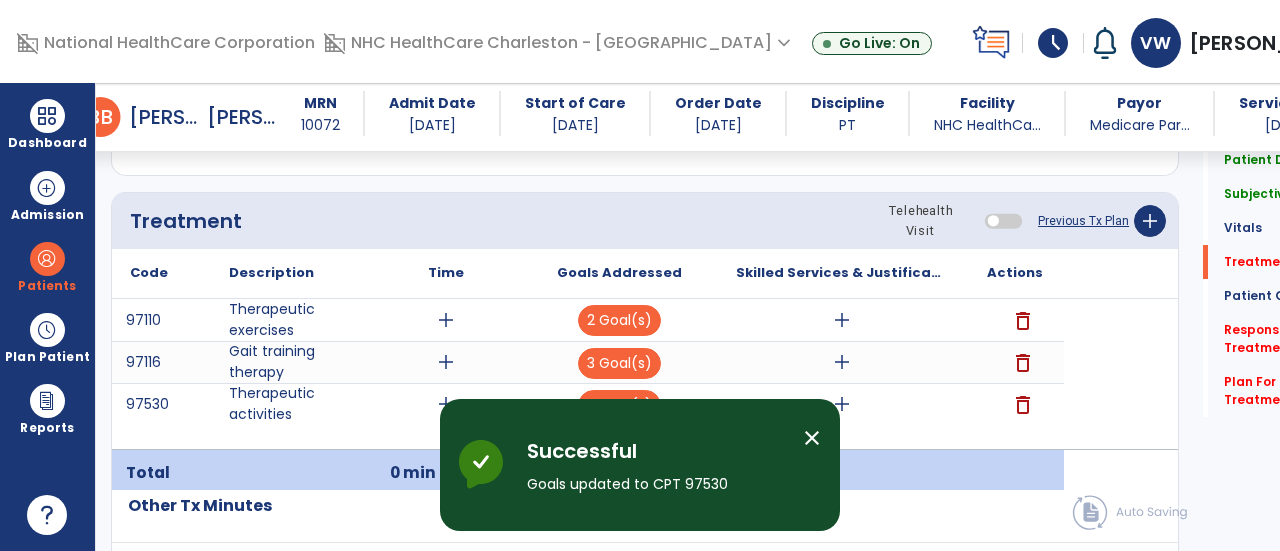 click on "close" at bounding box center (812, 438) 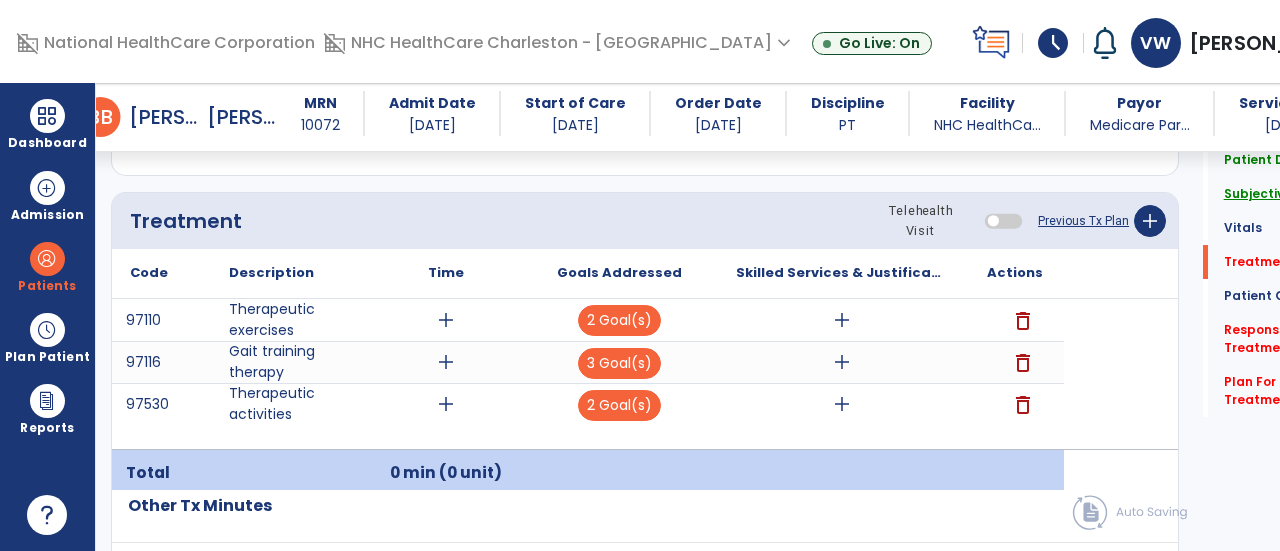click on "Subjective Assessment" 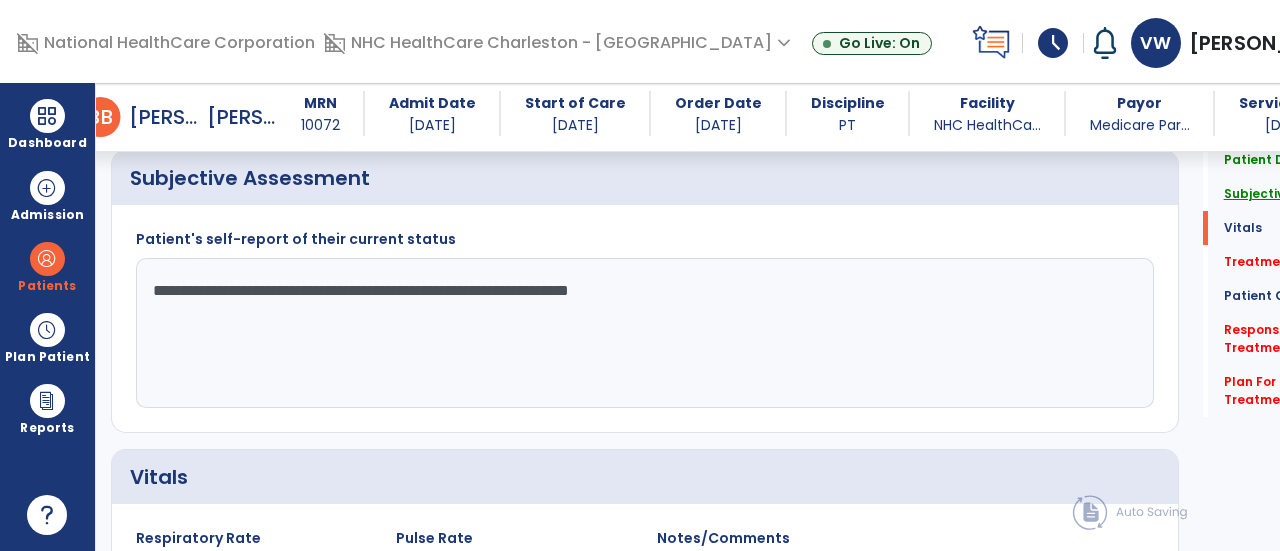 scroll, scrollTop: 460, scrollLeft: 0, axis: vertical 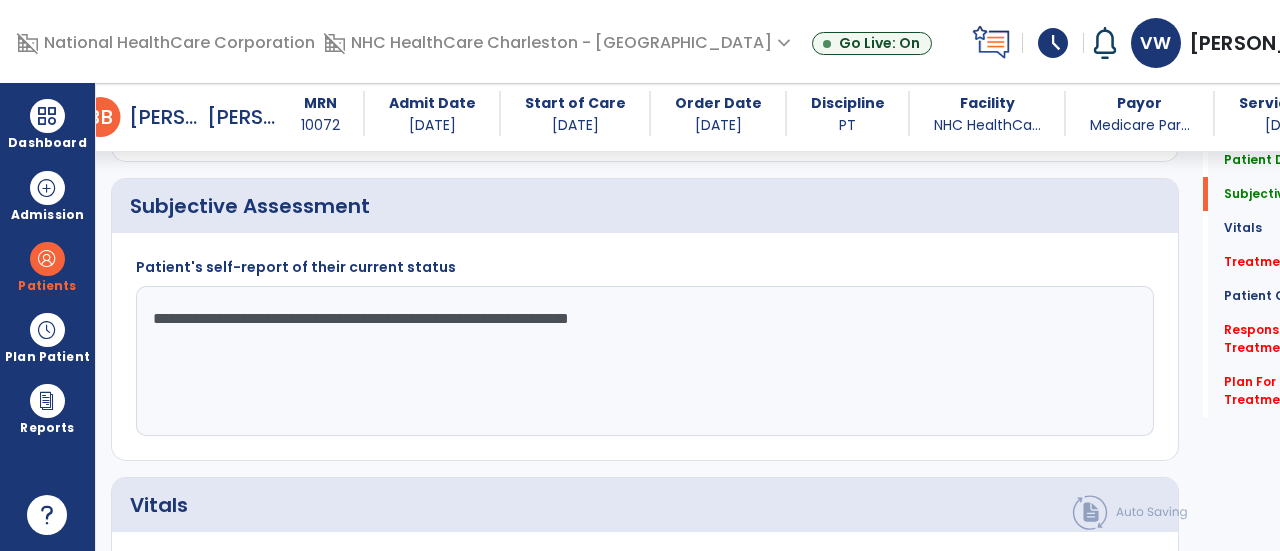 click on "**********" 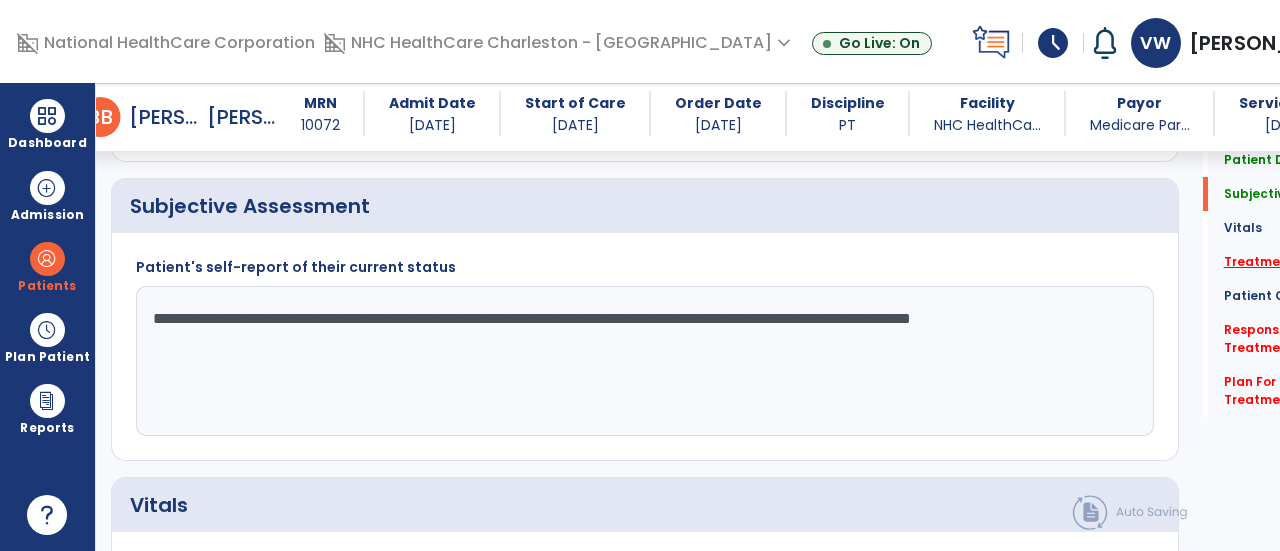 type on "**********" 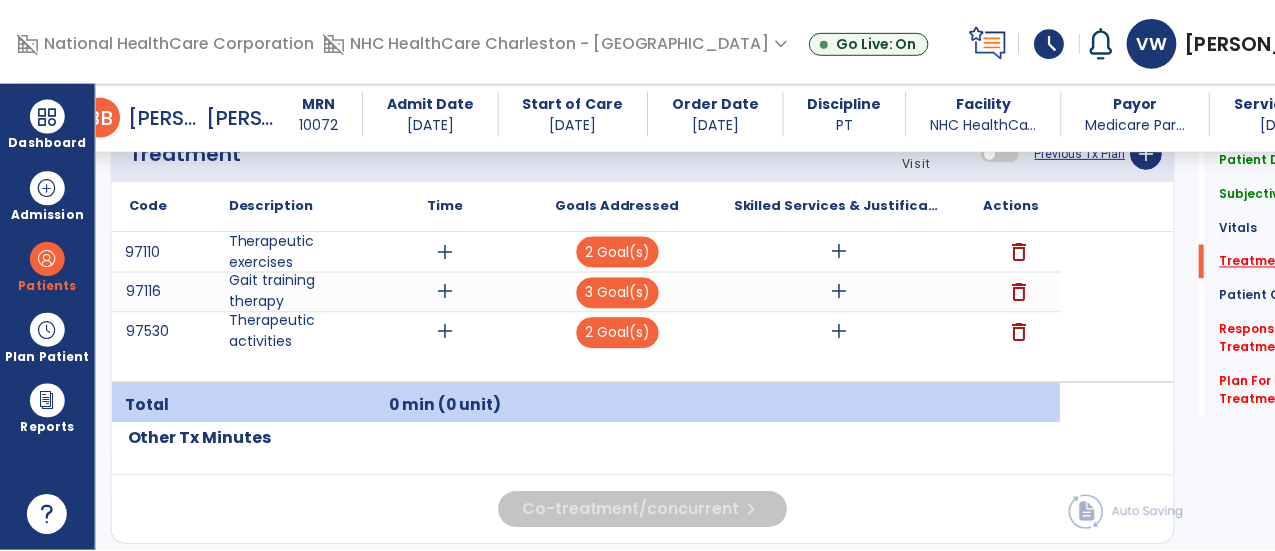 scroll, scrollTop: 1249, scrollLeft: 0, axis: vertical 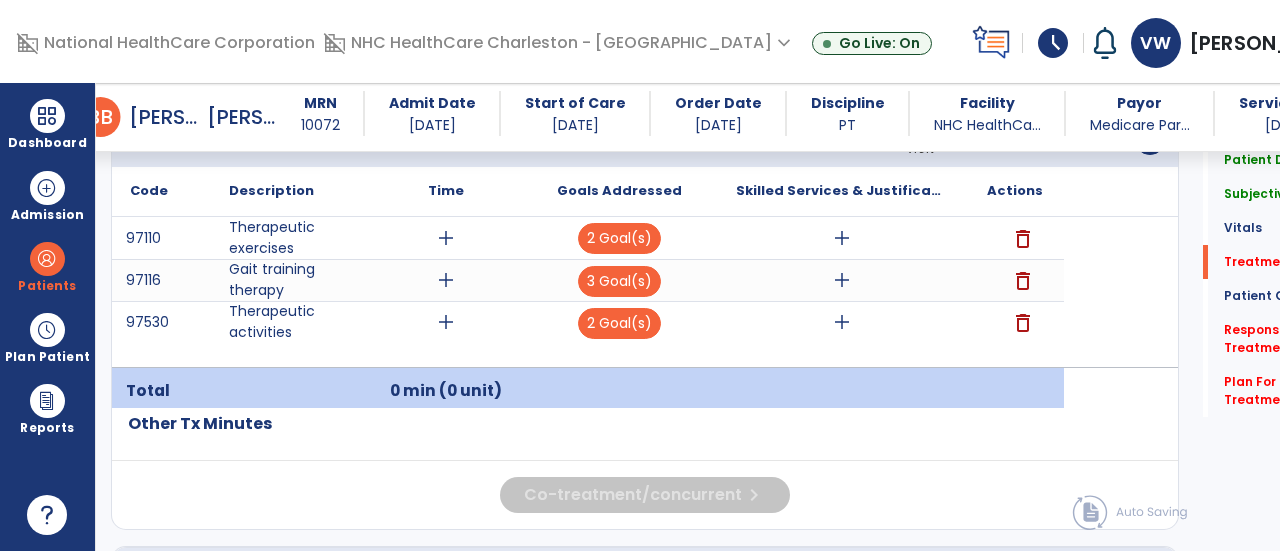 click on "add" at bounding box center (446, 238) 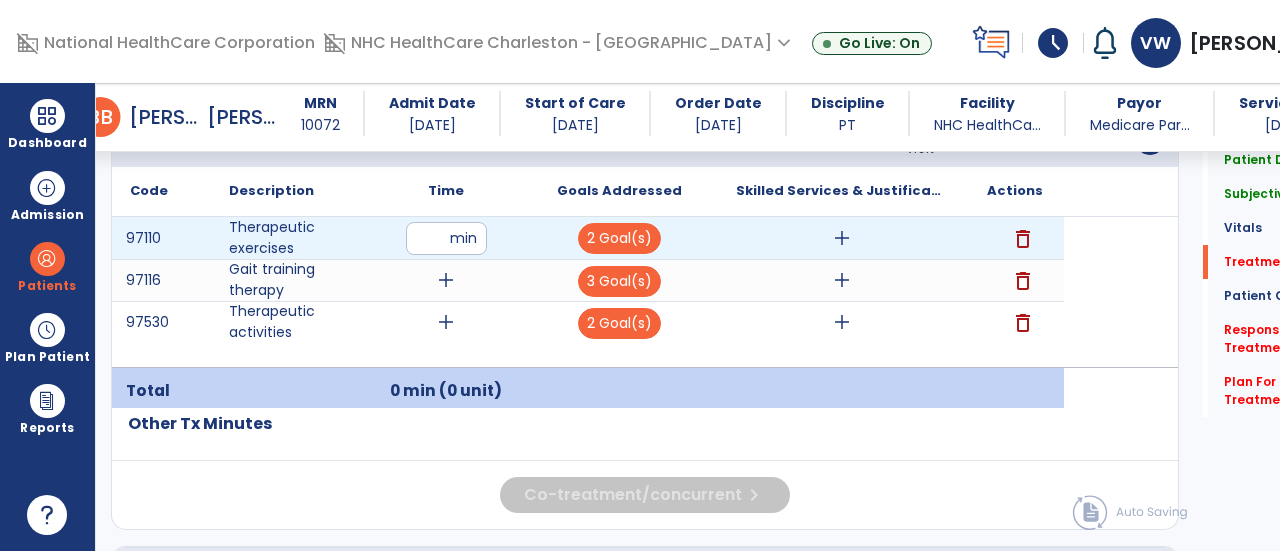 type on "**" 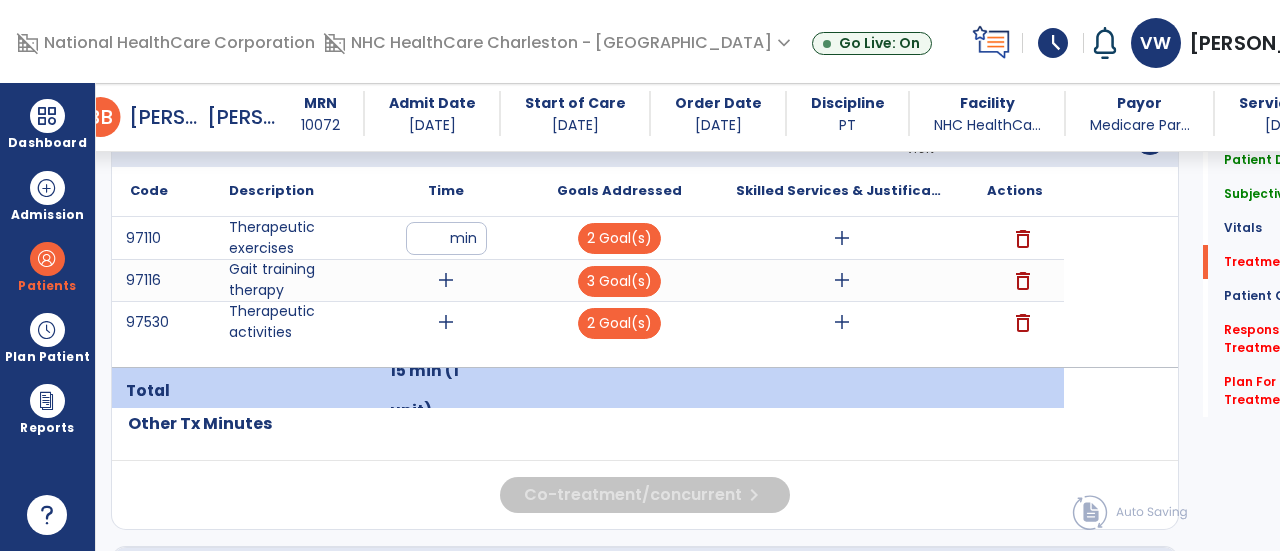 click on "add" at bounding box center (446, 280) 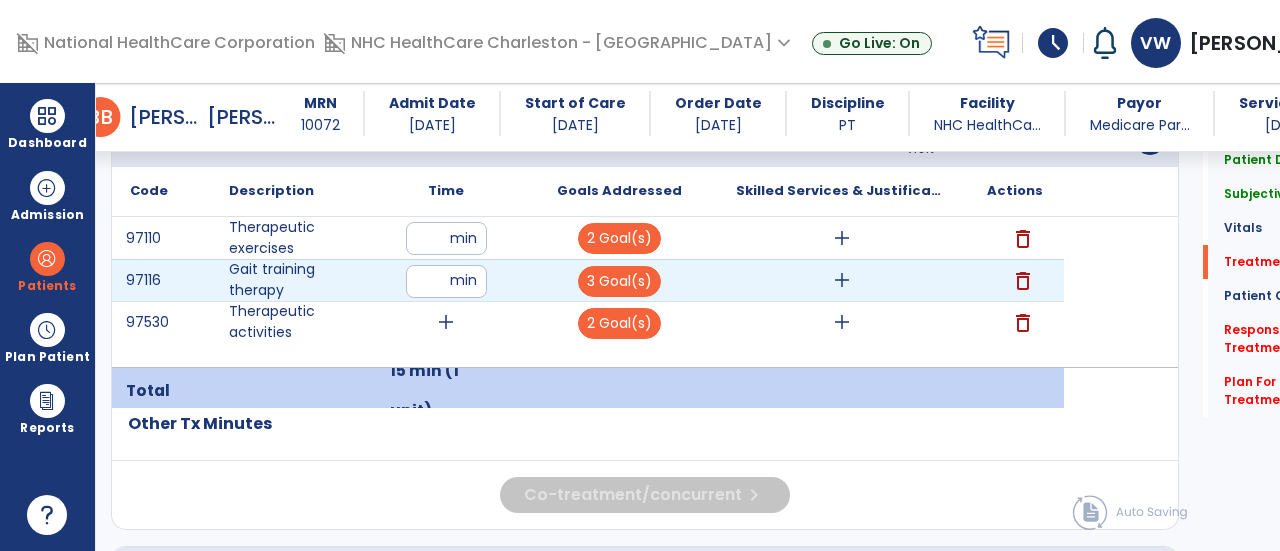 type on "**" 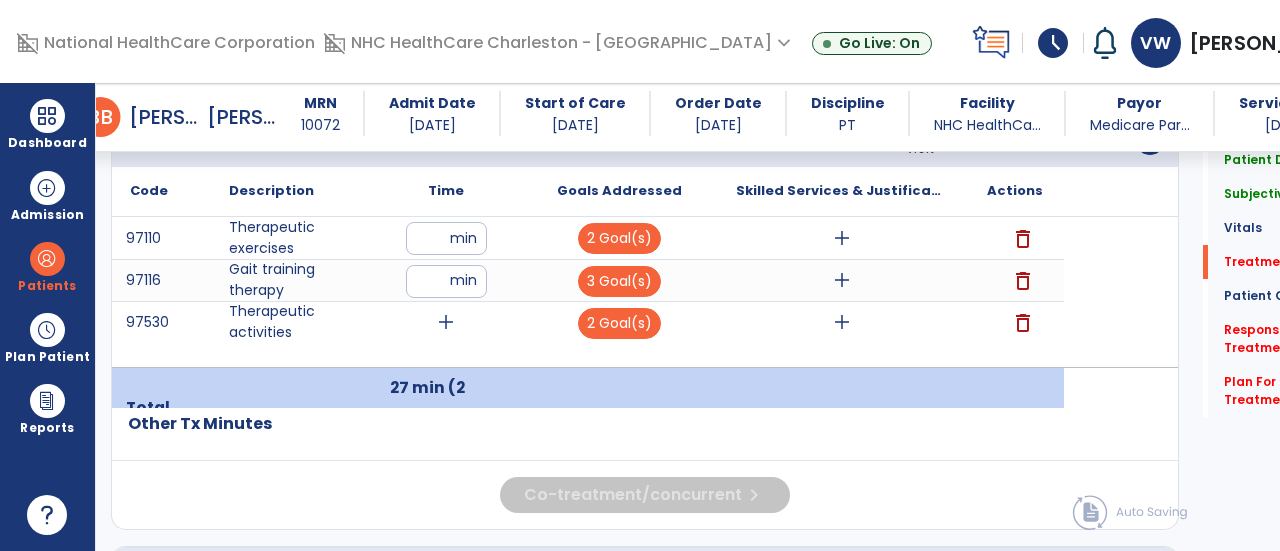 click on "add" at bounding box center [446, 322] 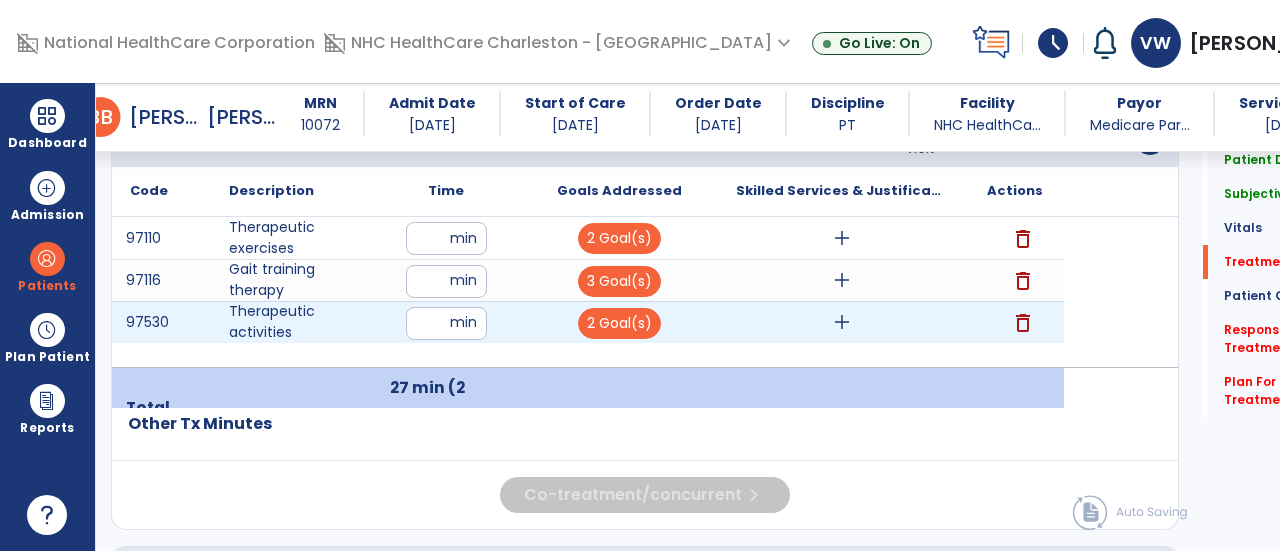type on "**" 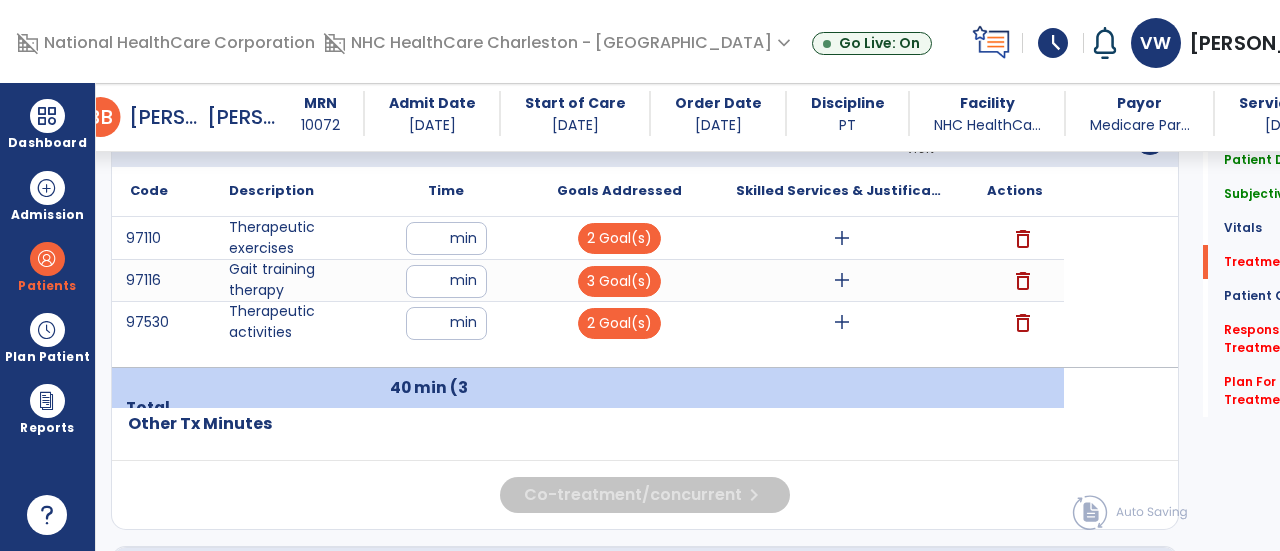 click on "add" at bounding box center [842, 238] 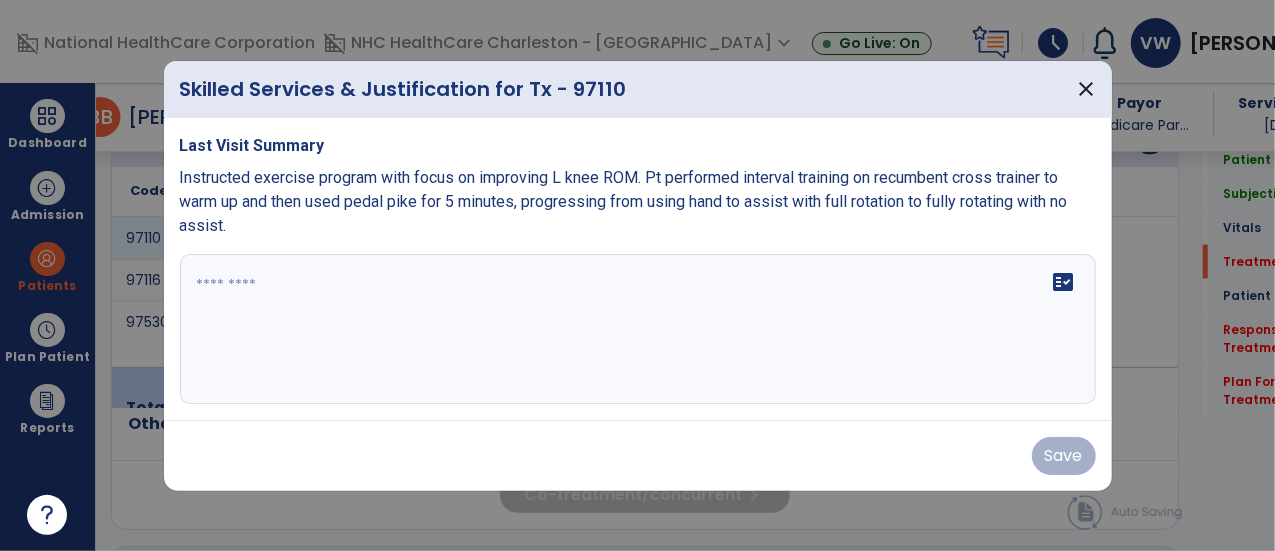 scroll, scrollTop: 1249, scrollLeft: 0, axis: vertical 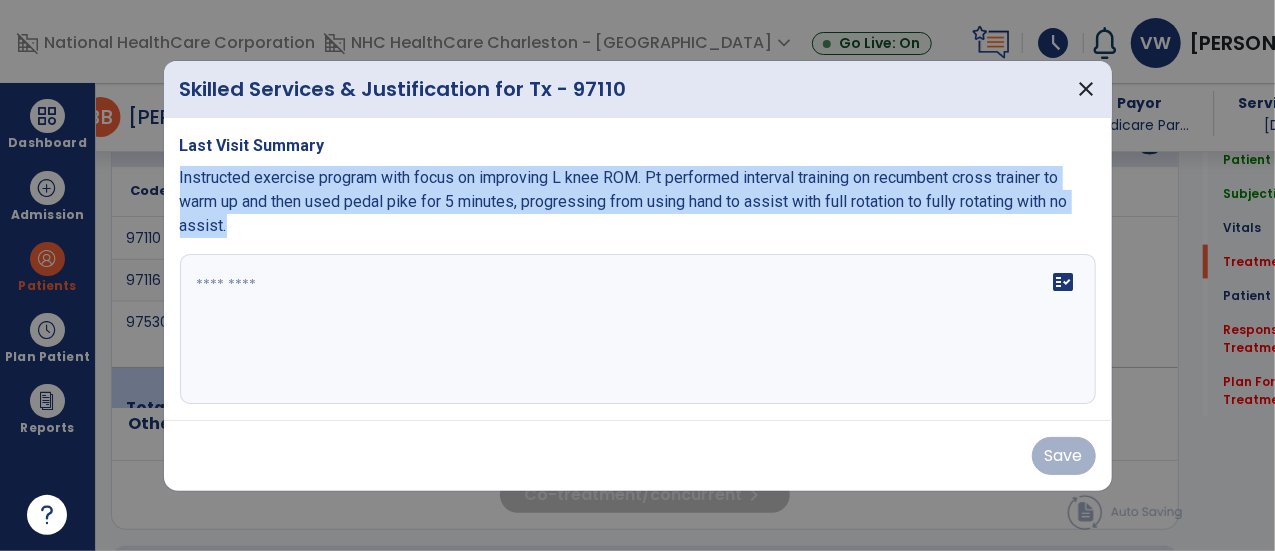 drag, startPoint x: 248, startPoint y: 225, endPoint x: 172, endPoint y: 177, distance: 89.88882 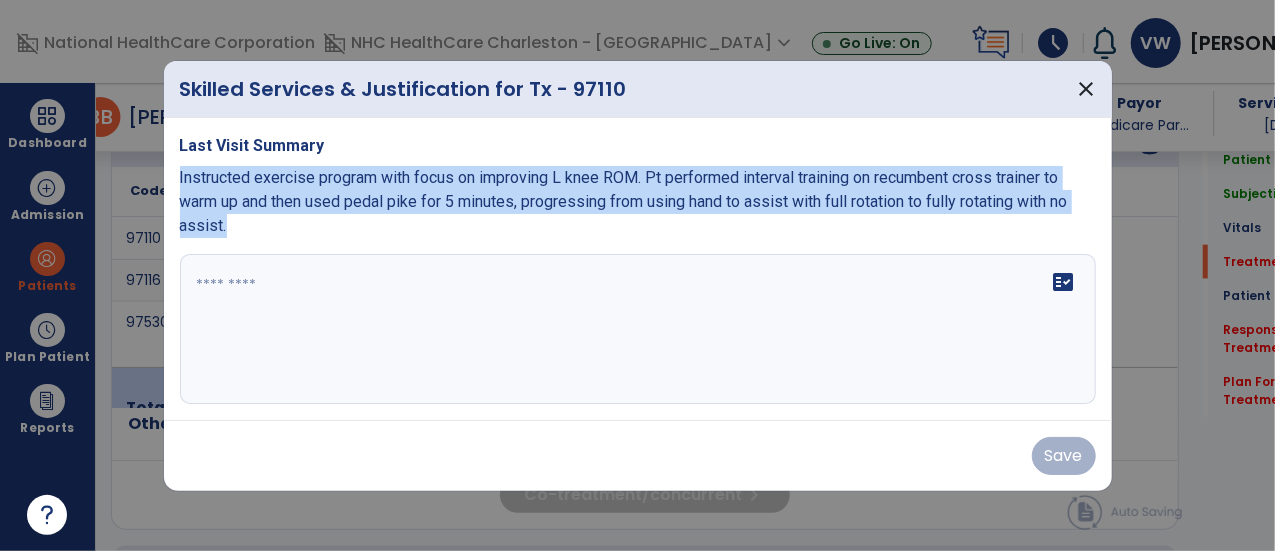 click on "Last Visit Summary Instructed exercise program with focus on improving L knee ROM. Pt performed interval training on recumbent cross trainer to warm up and then used pedal pike for 5 minutes, progressing from using hand to assist with full rotation to fully rotating with no assist.   fact_check" at bounding box center [638, 269] 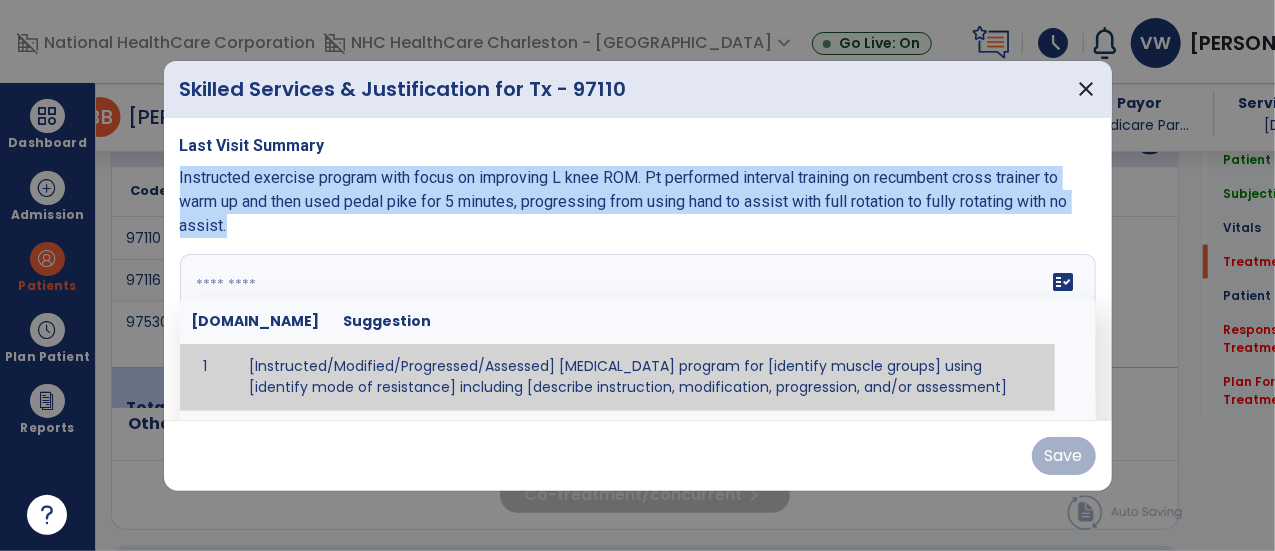 click at bounding box center (638, 329) 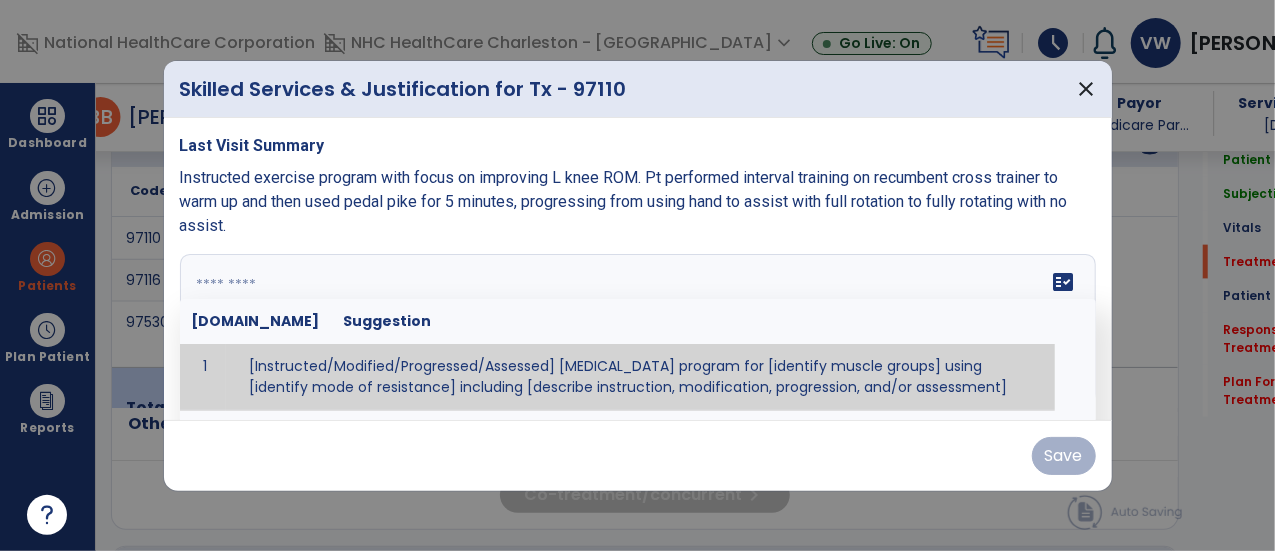 paste on "**********" 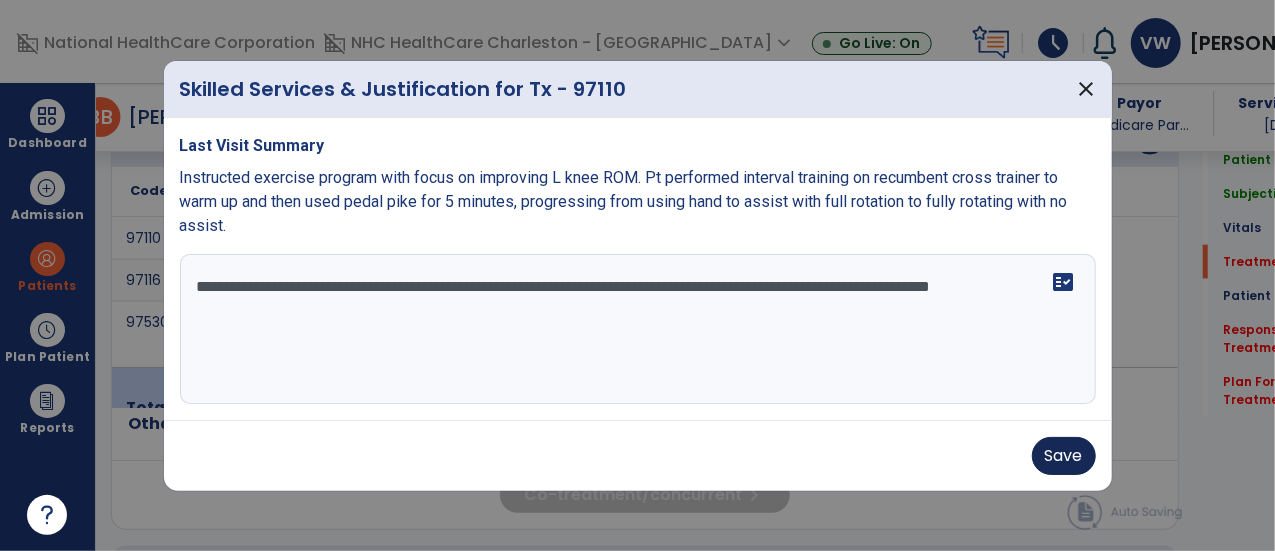 type on "**********" 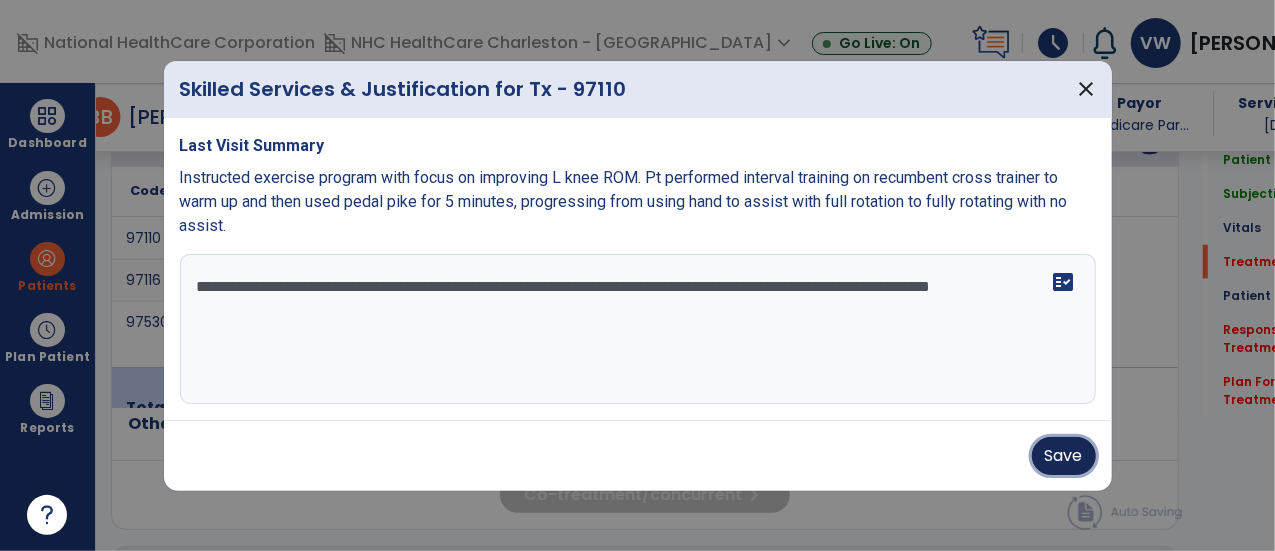 click on "Save" at bounding box center [1064, 456] 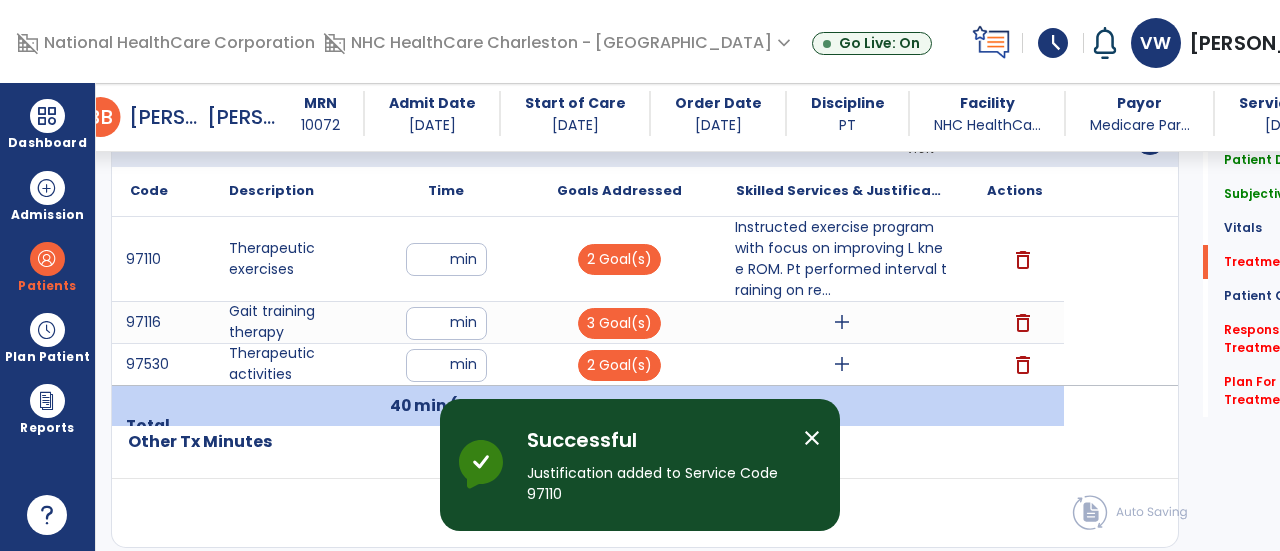 click on "close" at bounding box center (812, 438) 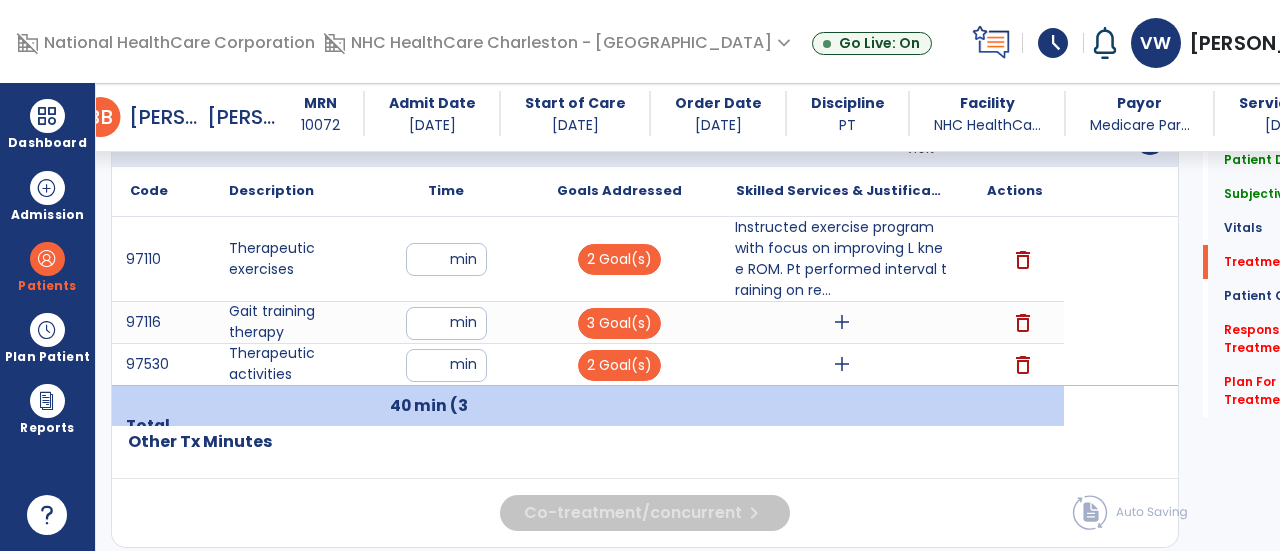 click on "add" at bounding box center (842, 322) 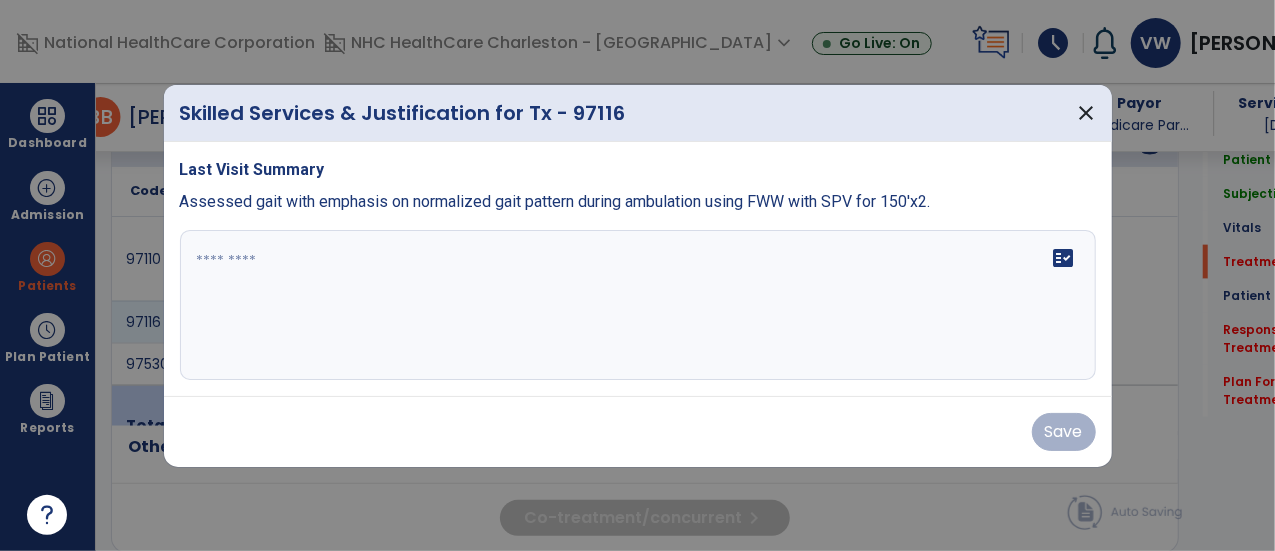 scroll, scrollTop: 1249, scrollLeft: 0, axis: vertical 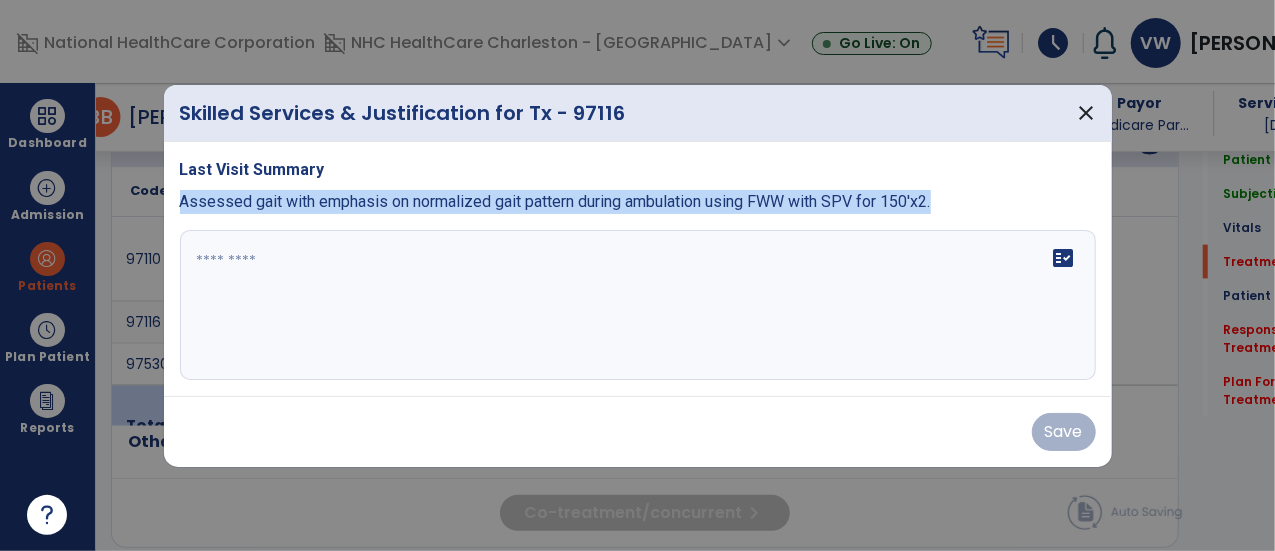 drag, startPoint x: 950, startPoint y: 207, endPoint x: 167, endPoint y: 204, distance: 783.00574 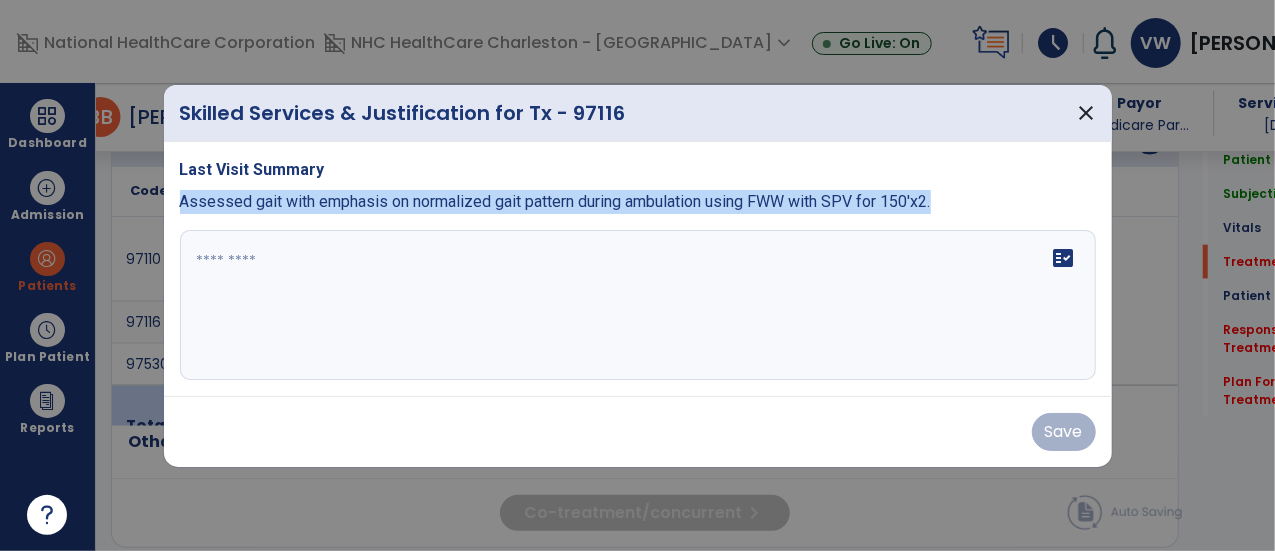 click on "Last Visit Summary Assessed gait with emphasis on normalized gait pattern during ambulation using FWW with SPV for 150'x2.   fact_check" at bounding box center (638, 269) 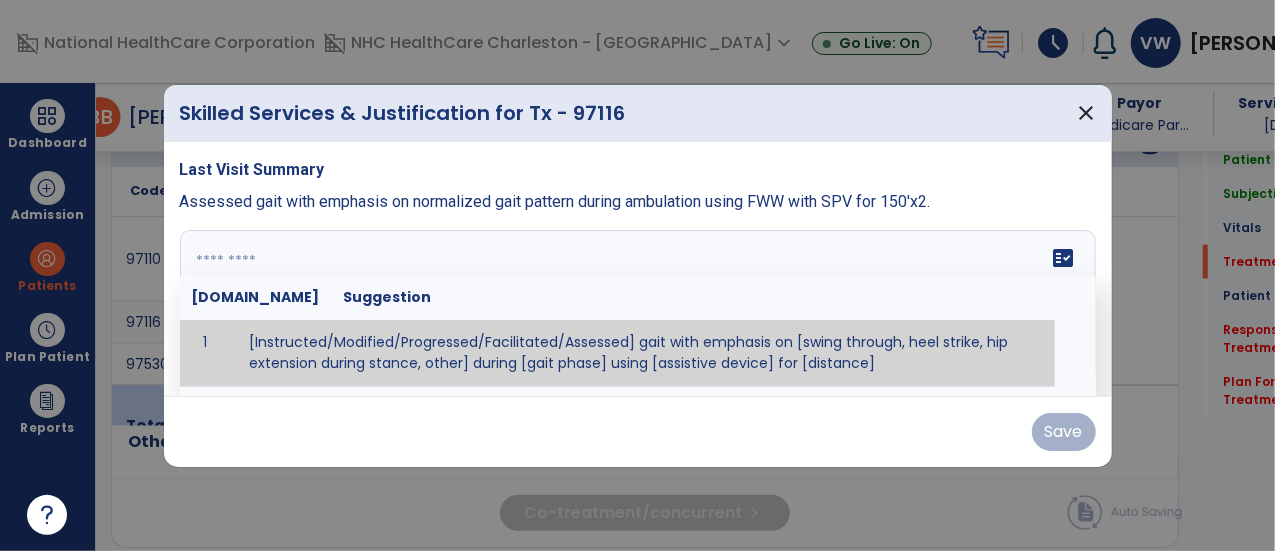 paste on "**********" 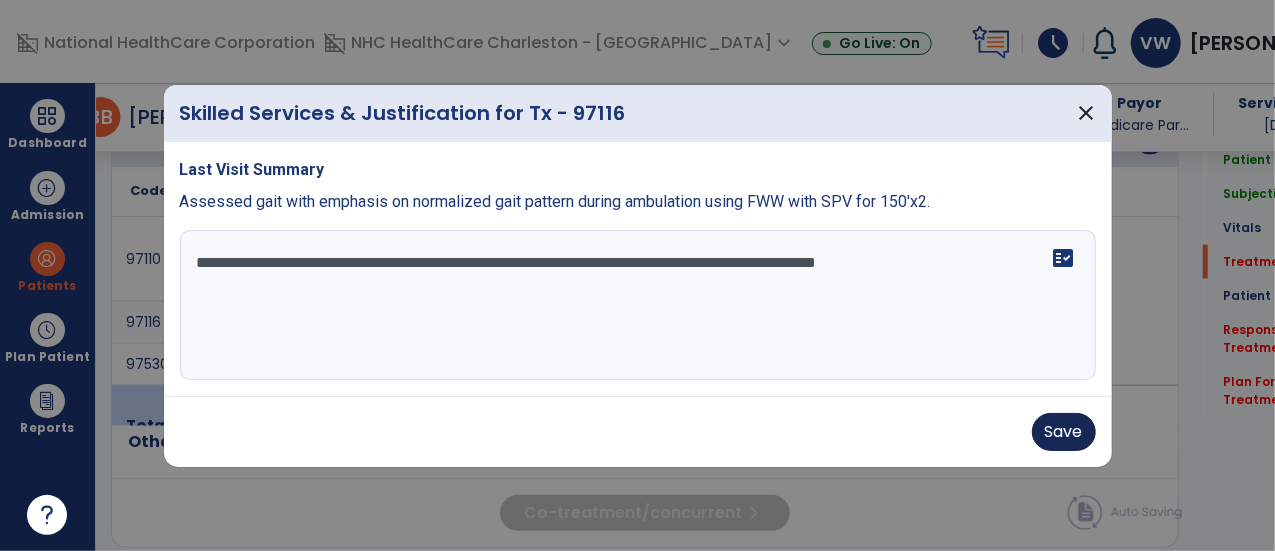 type on "**********" 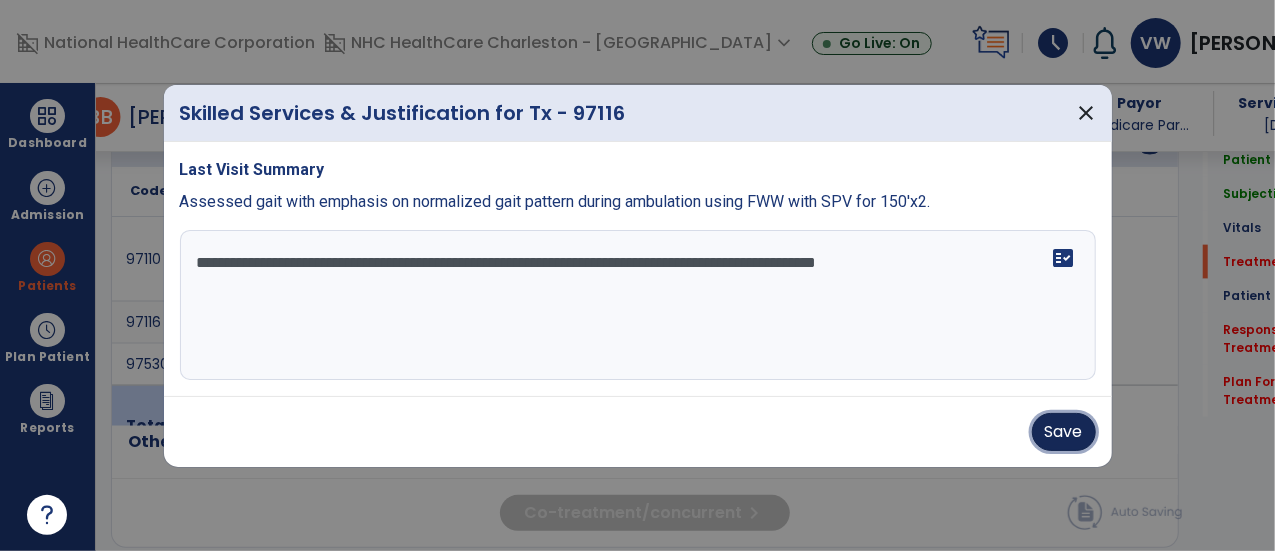 click on "Save" at bounding box center (1064, 432) 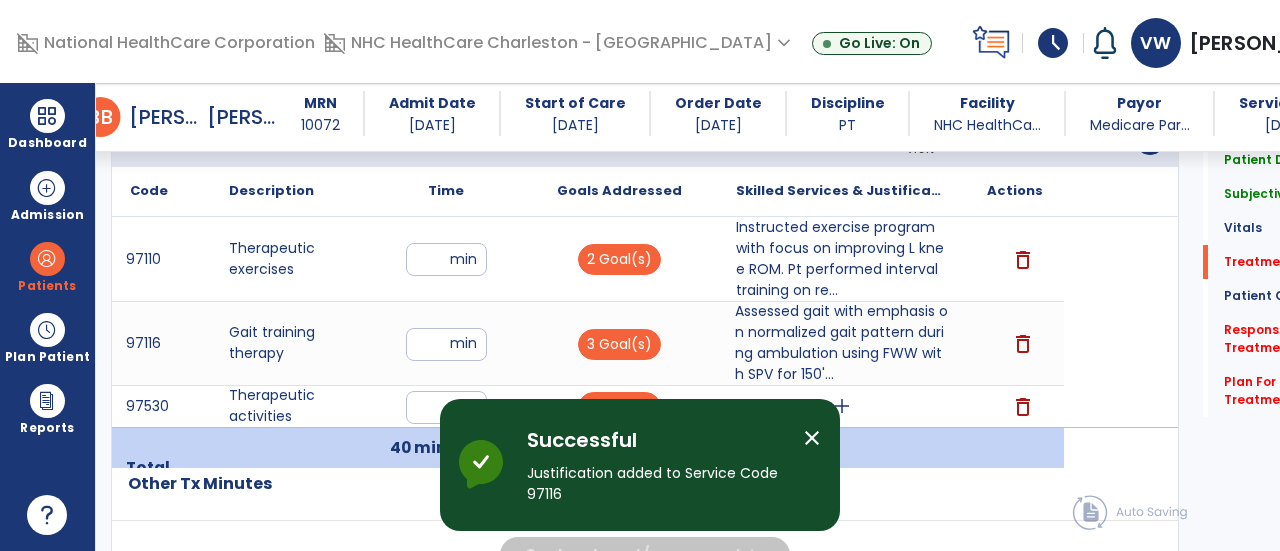 click on "close" at bounding box center [812, 438] 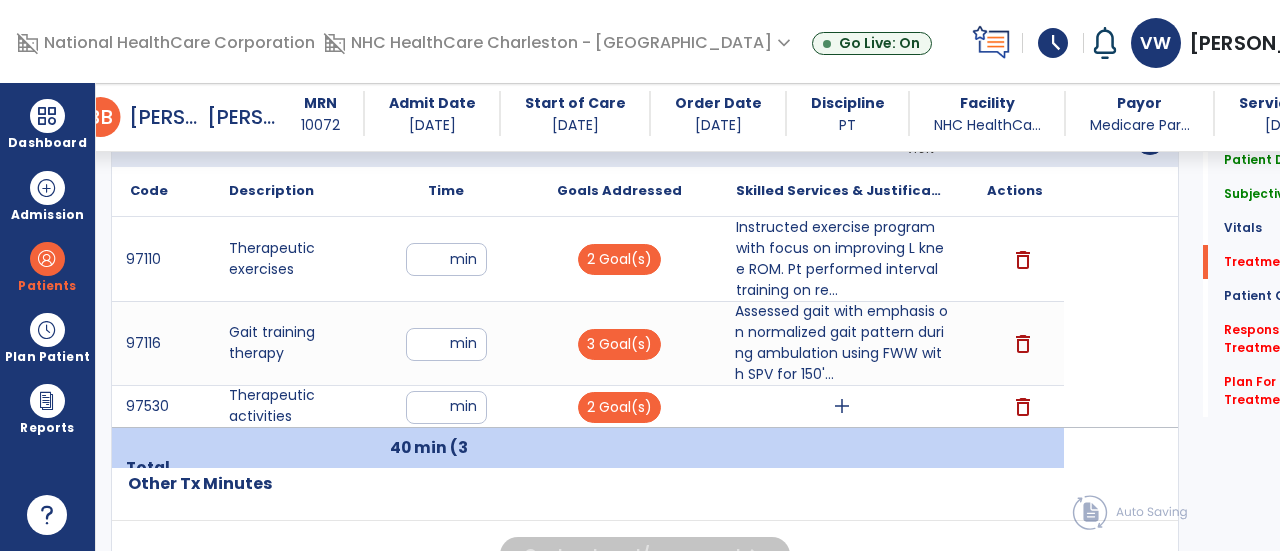 click on "add" at bounding box center (842, 406) 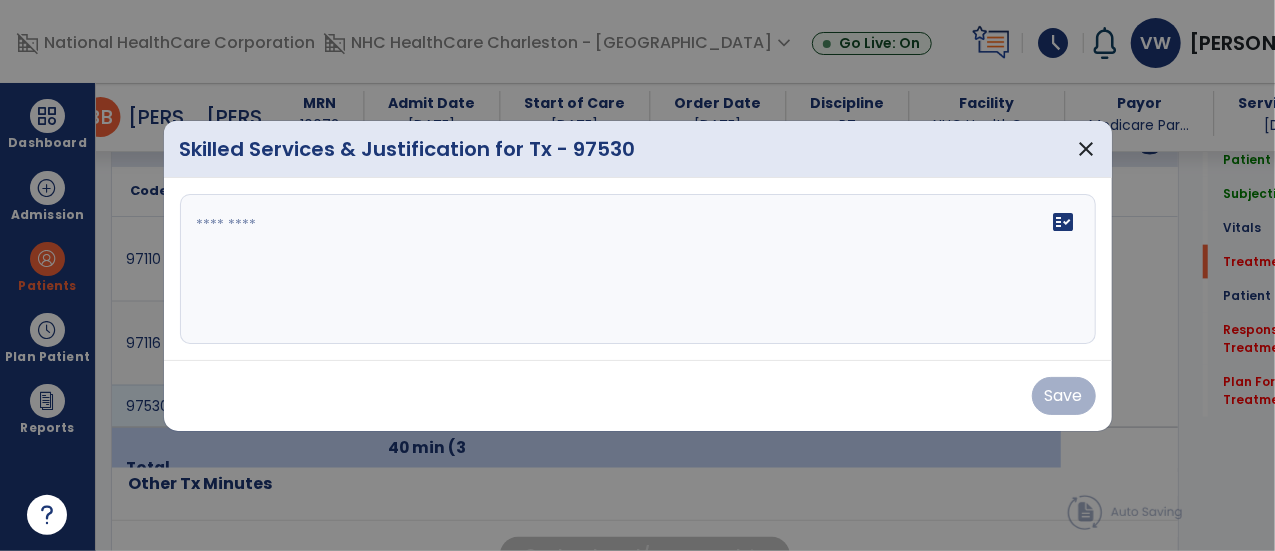scroll, scrollTop: 1249, scrollLeft: 0, axis: vertical 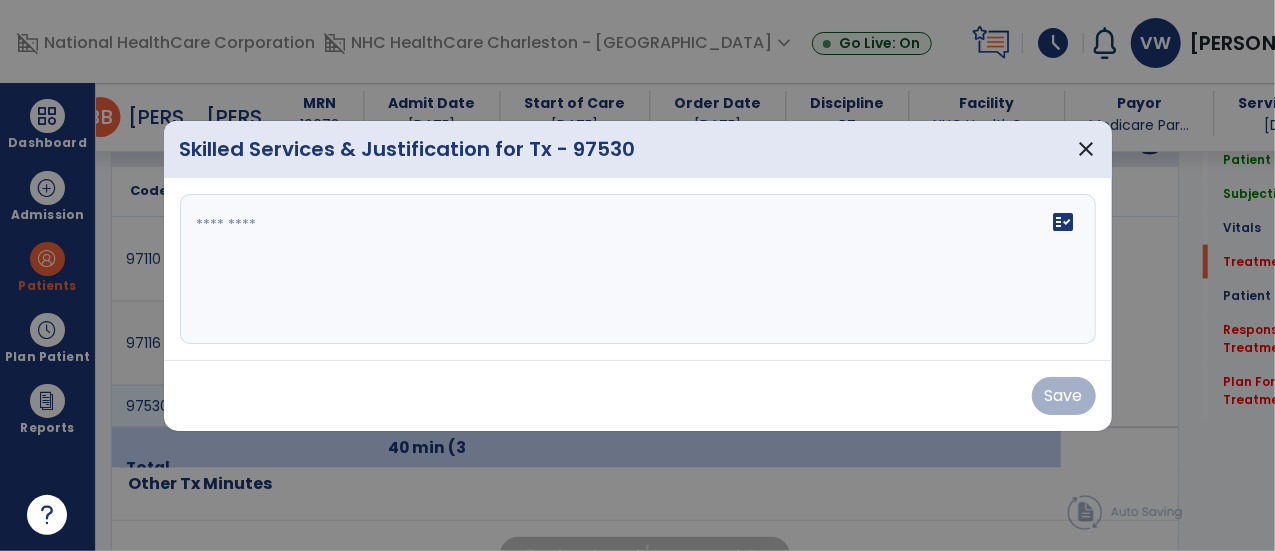 click on "fact_check" at bounding box center [1064, 222] 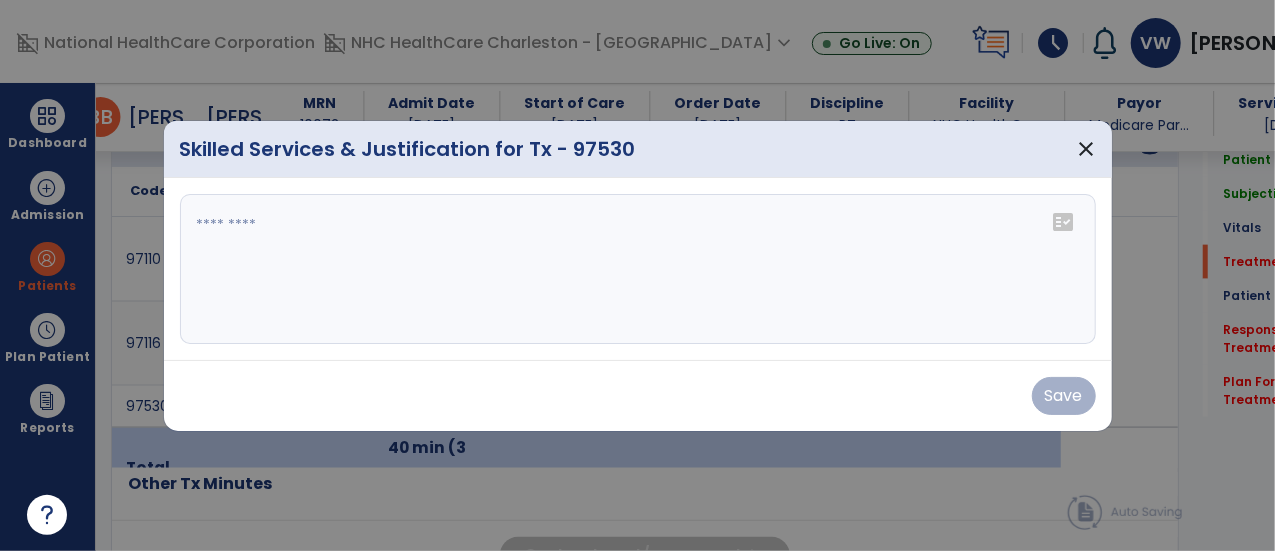 click at bounding box center (638, 269) 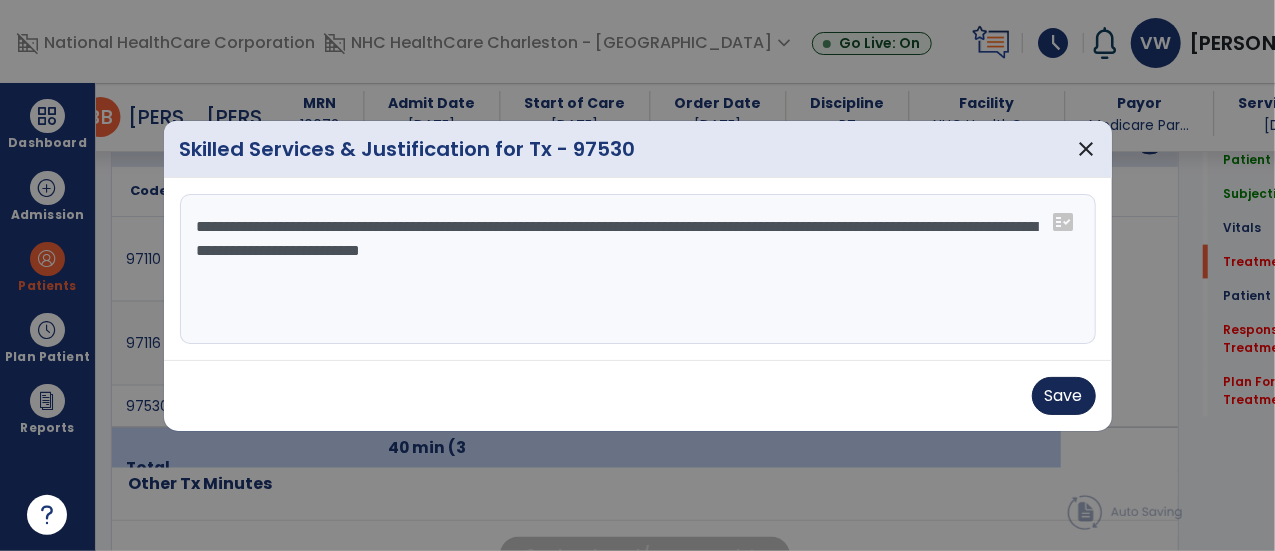 type on "**********" 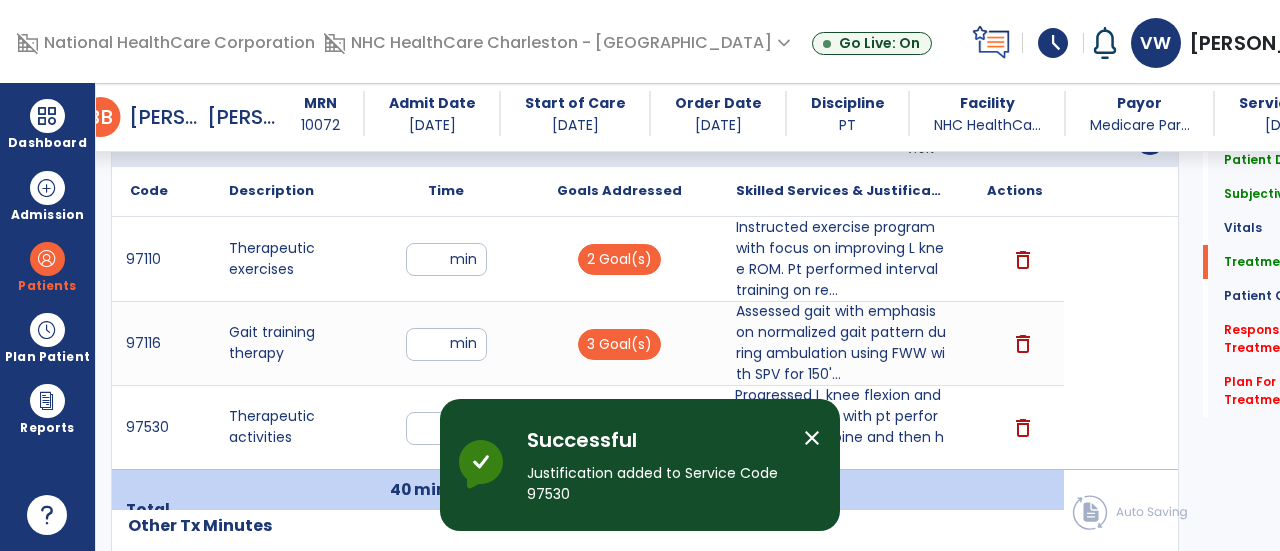 click on "close" at bounding box center [820, 441] 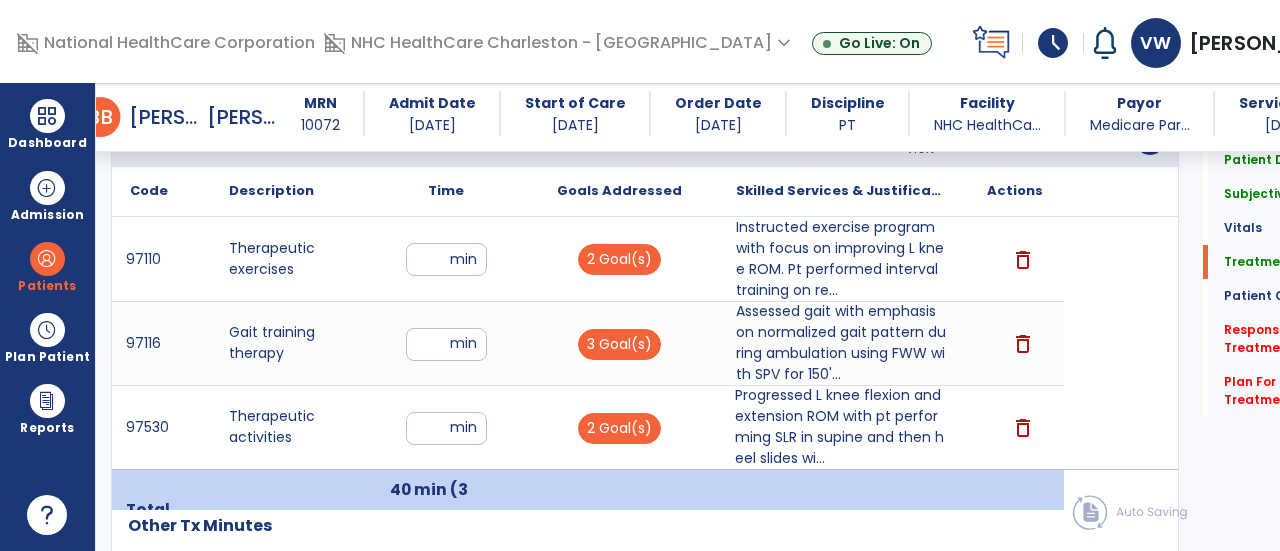 click on "Progressed L knee flexion and extension ROM with pt performing SLR in supine and then heel slides wi..." at bounding box center (841, 427) 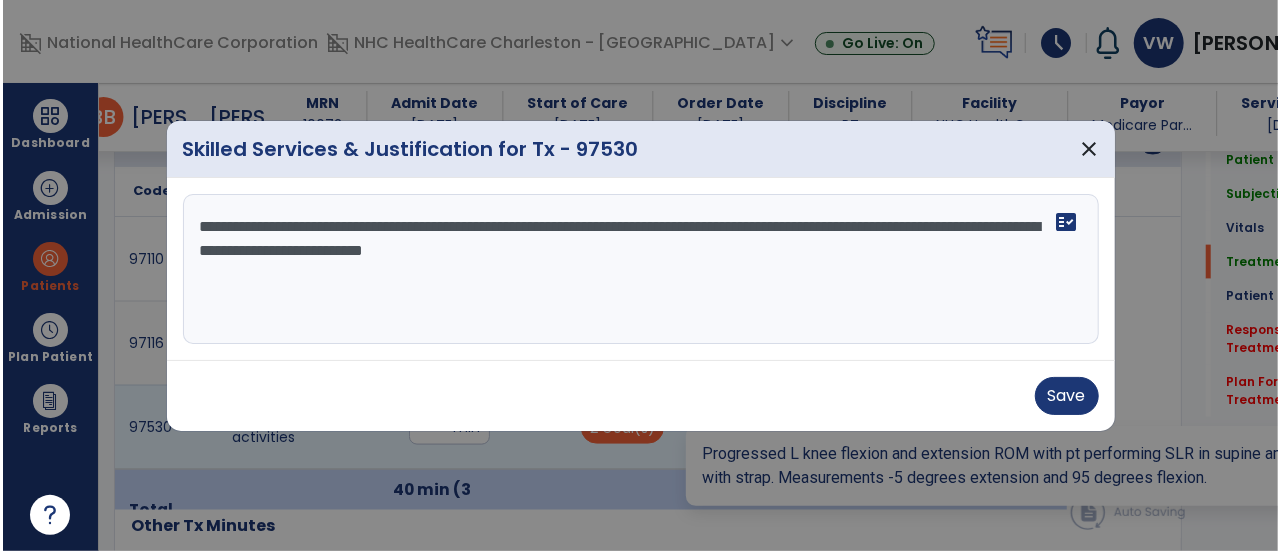 scroll, scrollTop: 1249, scrollLeft: 0, axis: vertical 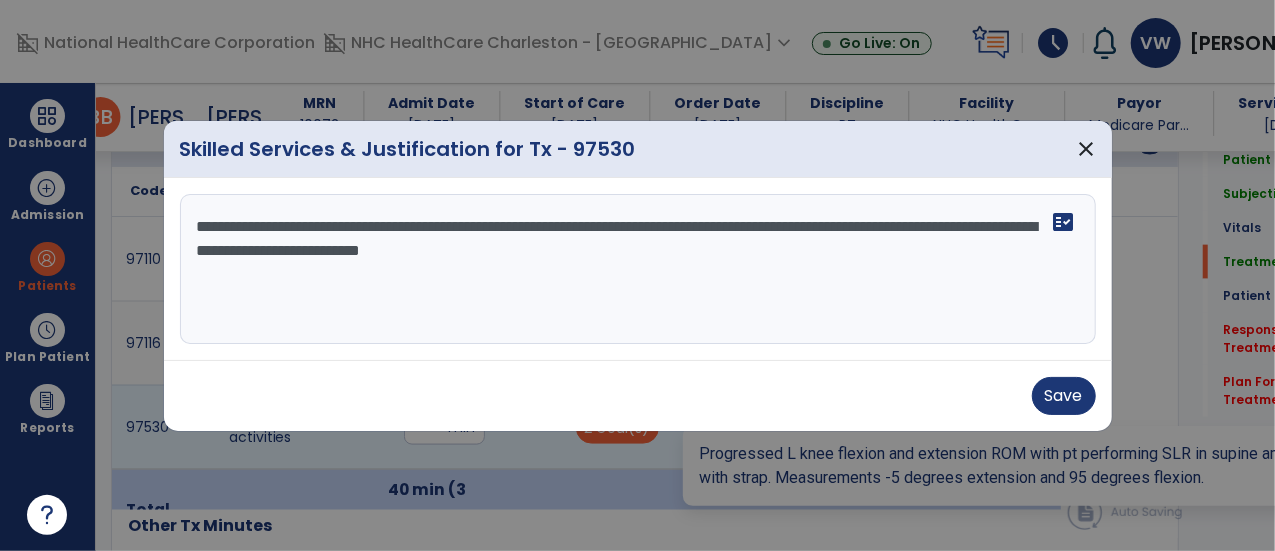 click on "**********" at bounding box center [638, 269] 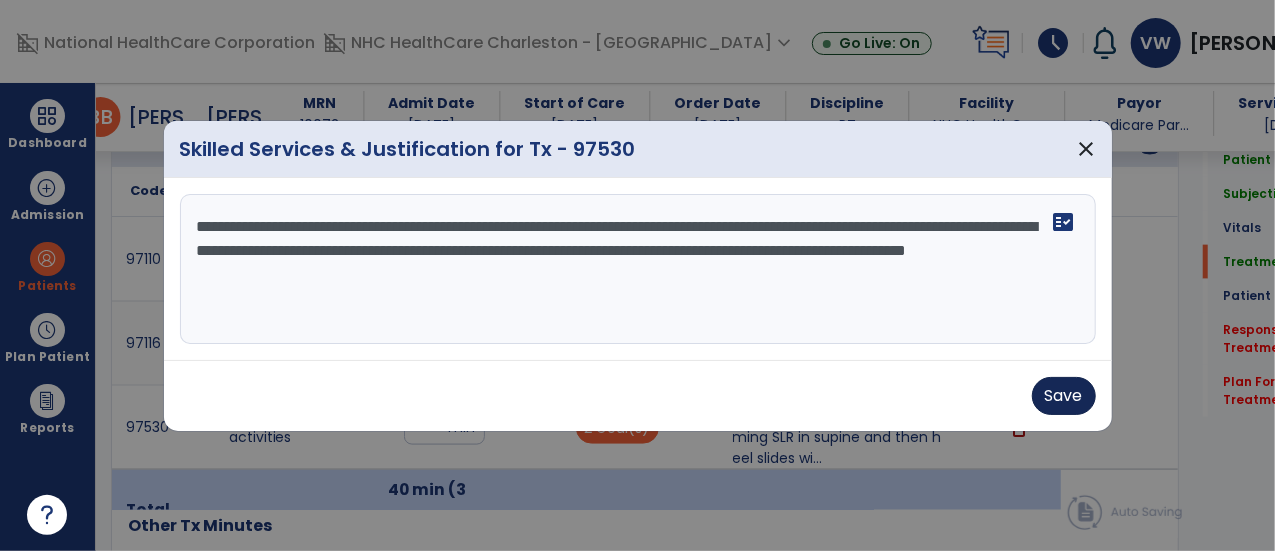 type on "**********" 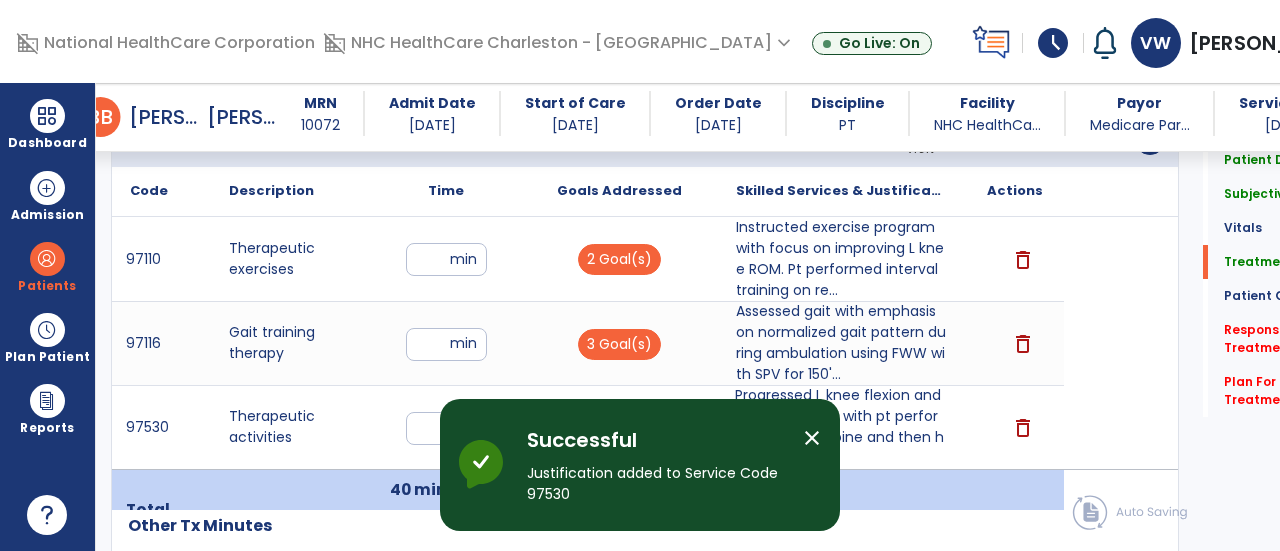 click on "close" at bounding box center [812, 438] 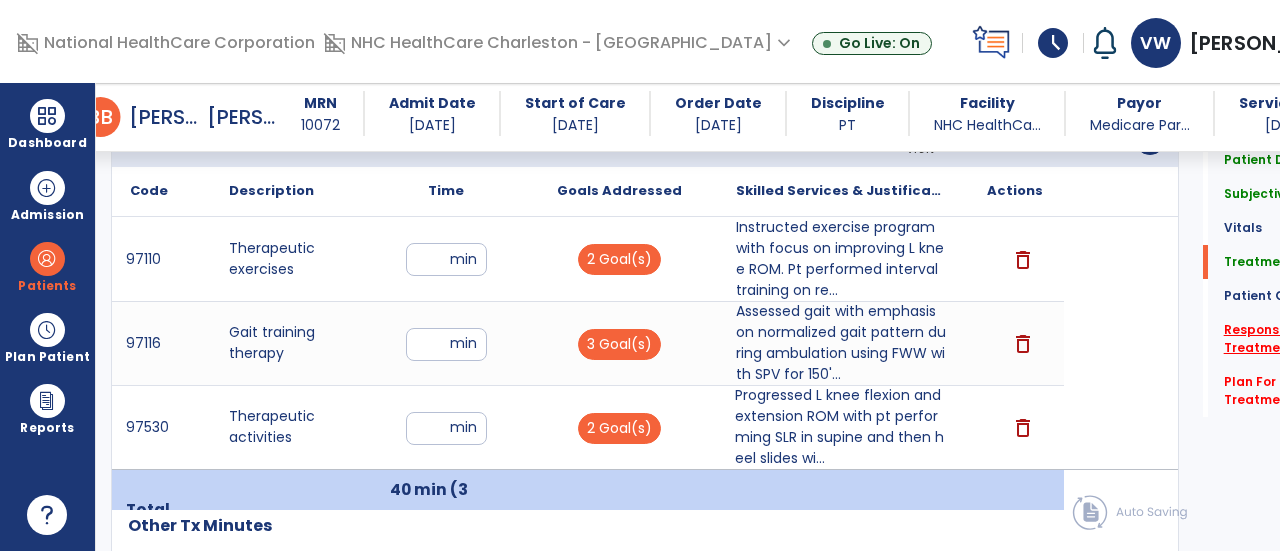 click on "Response To Treatment   *" 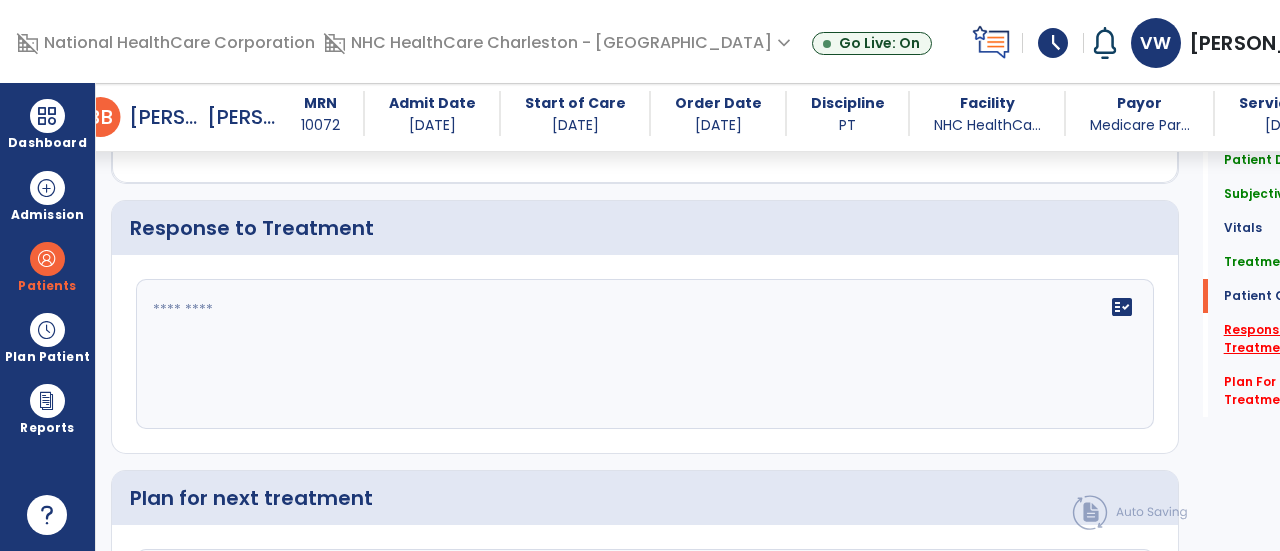 scroll, scrollTop: 2800, scrollLeft: 0, axis: vertical 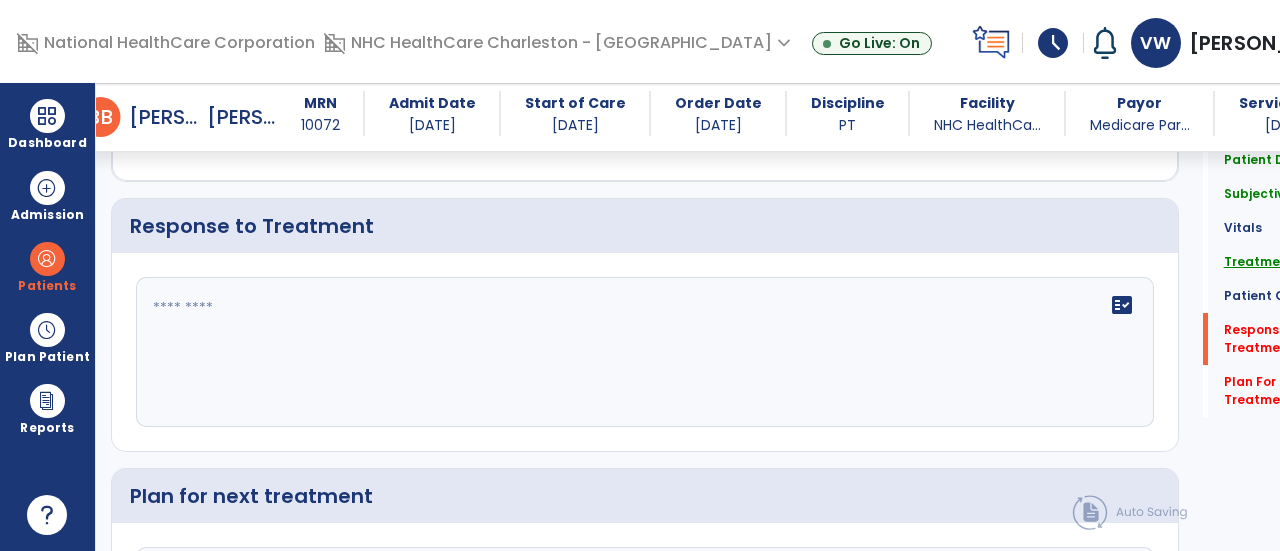 click on "Treatment" 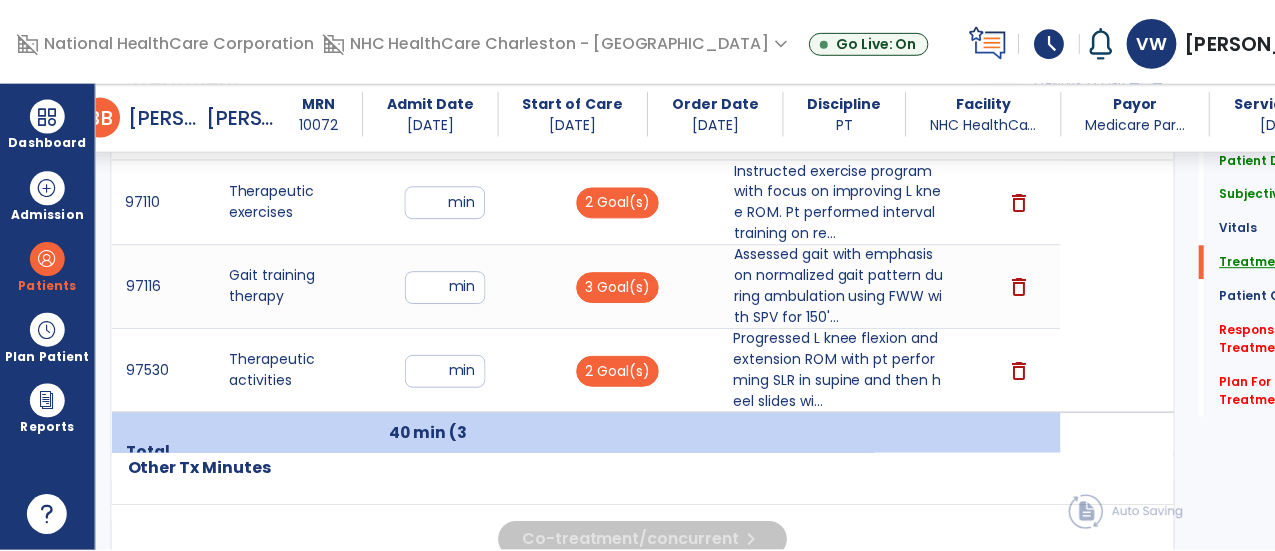 scroll, scrollTop: 1300, scrollLeft: 0, axis: vertical 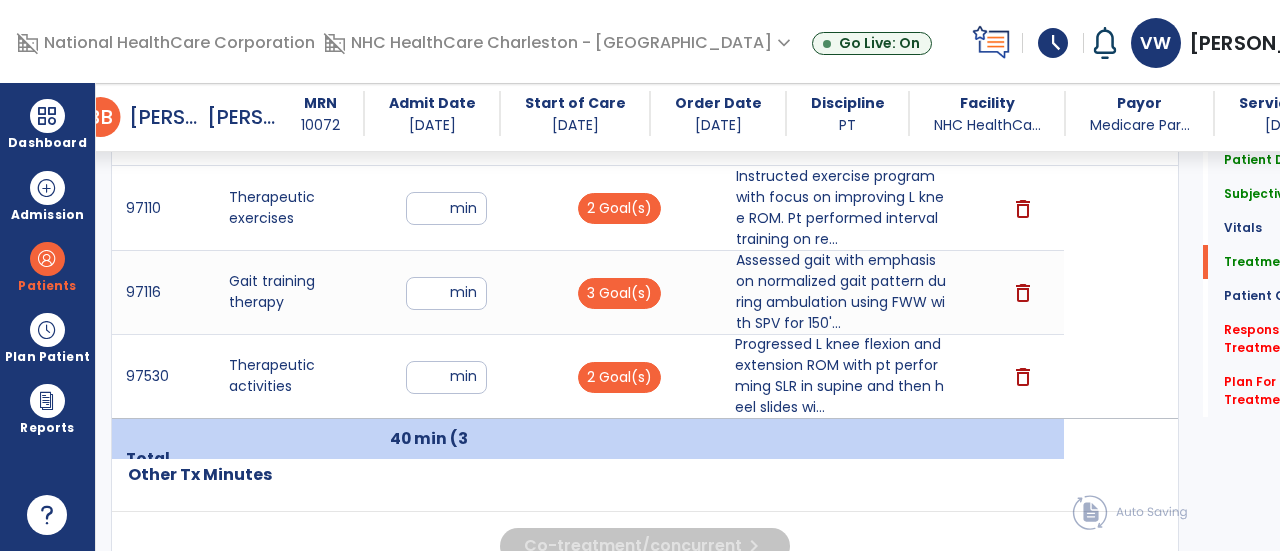 click on "**" at bounding box center [446, 293] 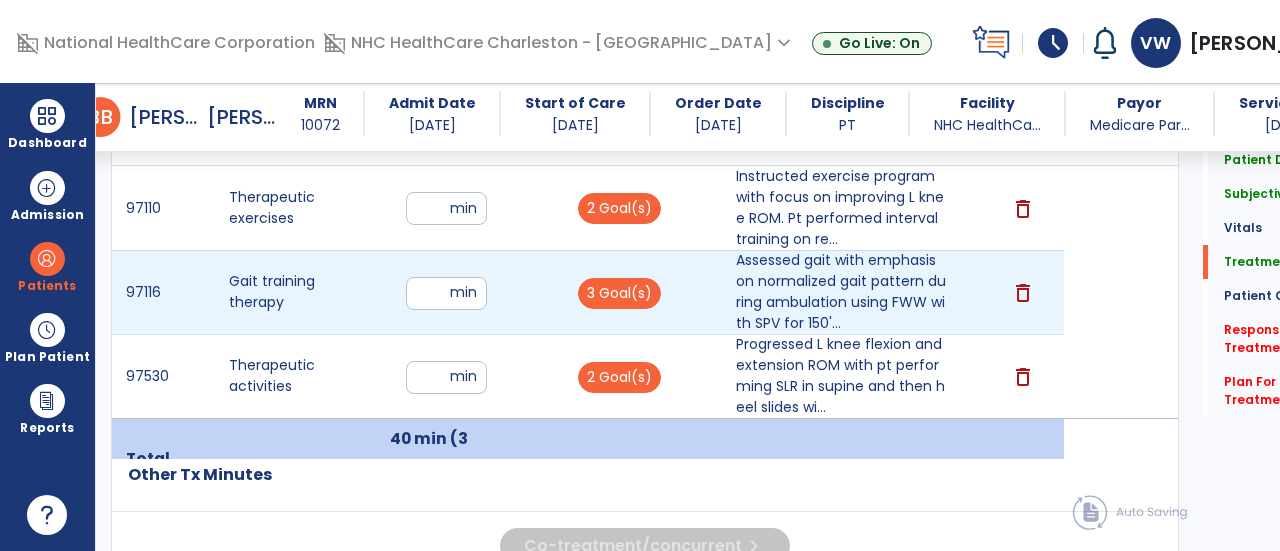 type on "**" 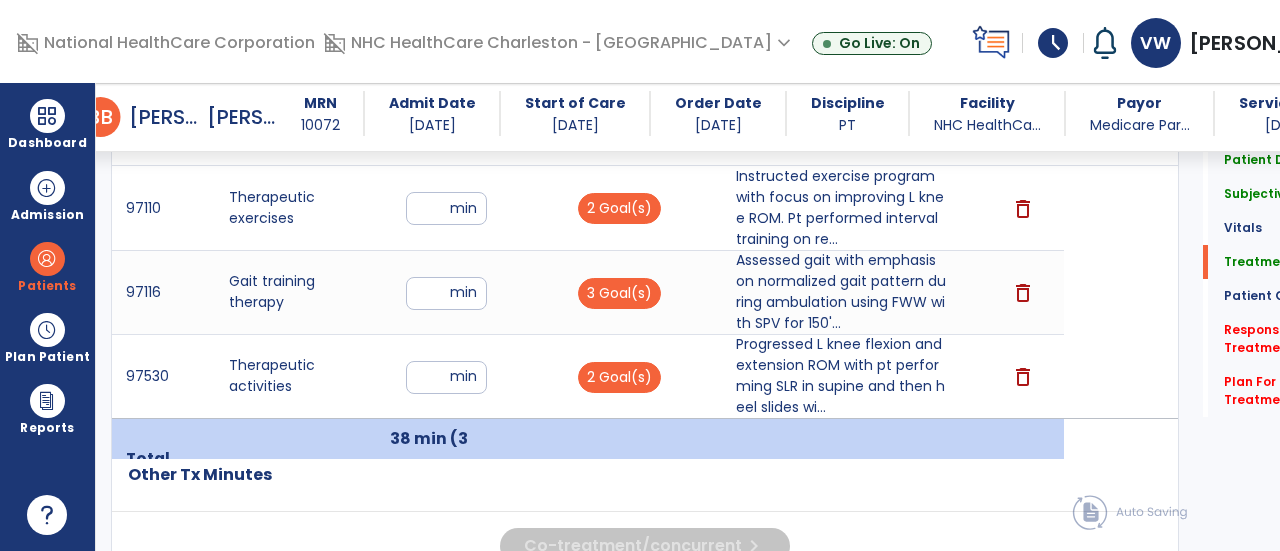 click on "**" at bounding box center [446, 377] 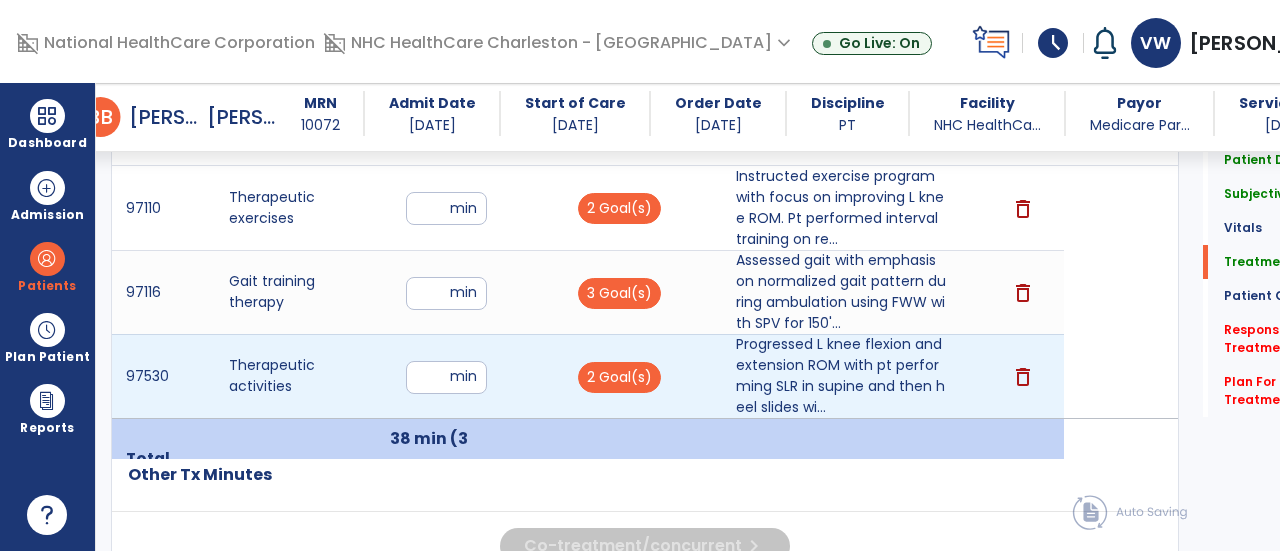 type on "**" 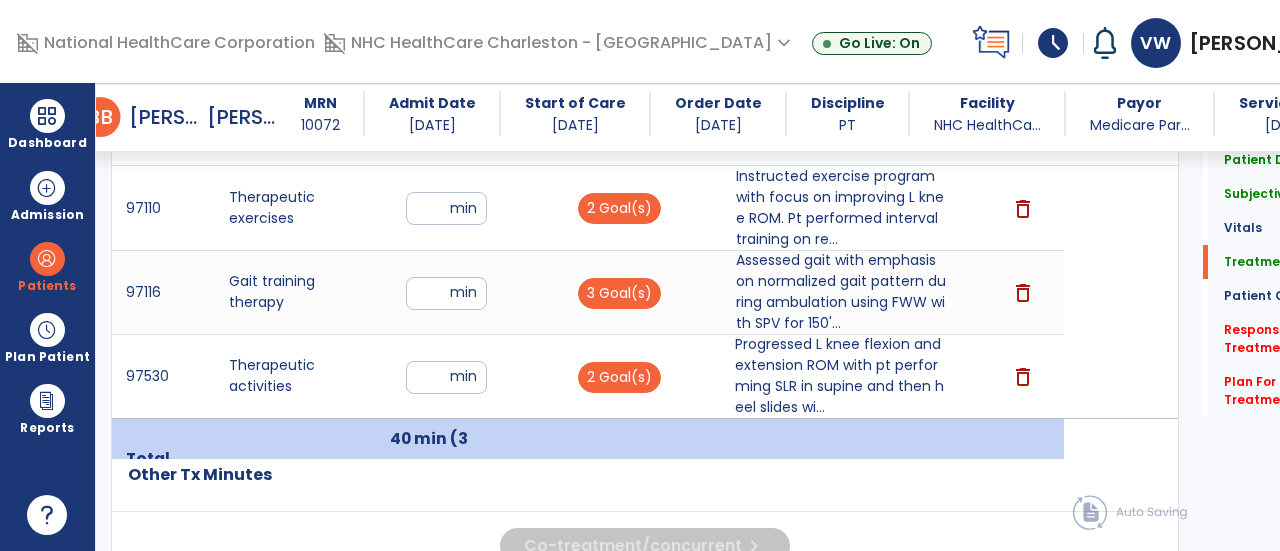 click on "Progressed L knee flexion and extension ROM with pt performing SLR in supine and then heel slides wi..." at bounding box center [841, 376] 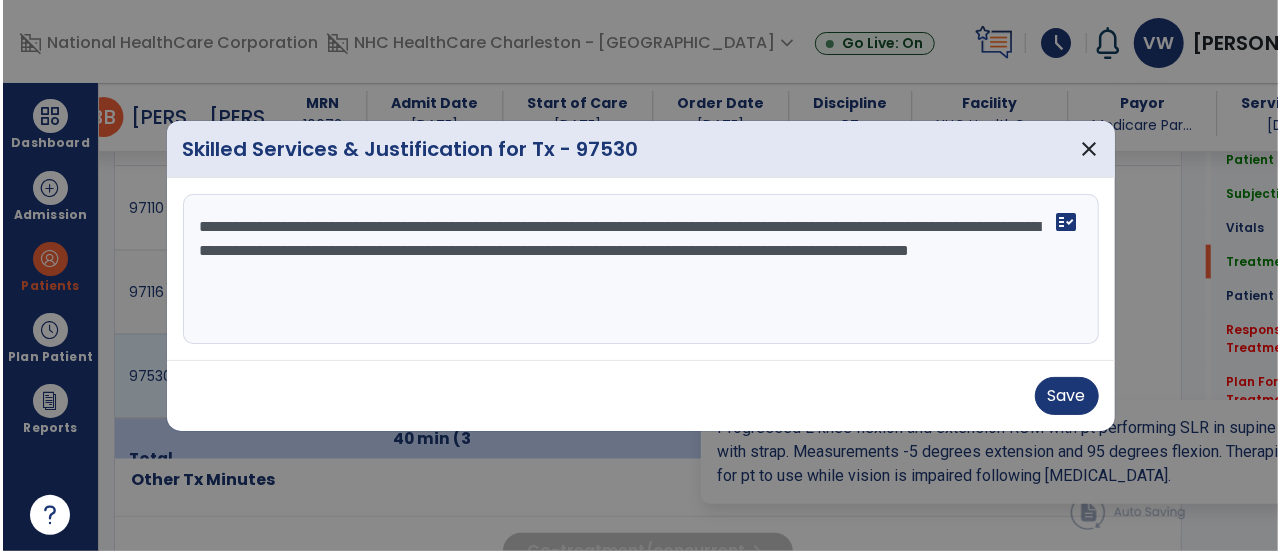 scroll, scrollTop: 1300, scrollLeft: 0, axis: vertical 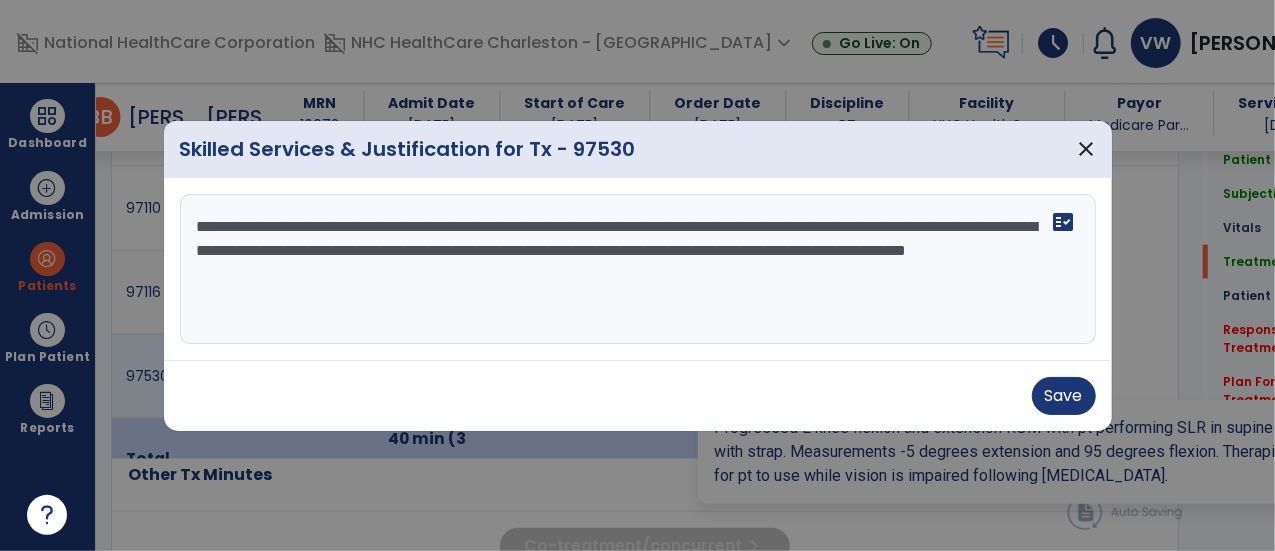 click on "**********" at bounding box center (638, 269) 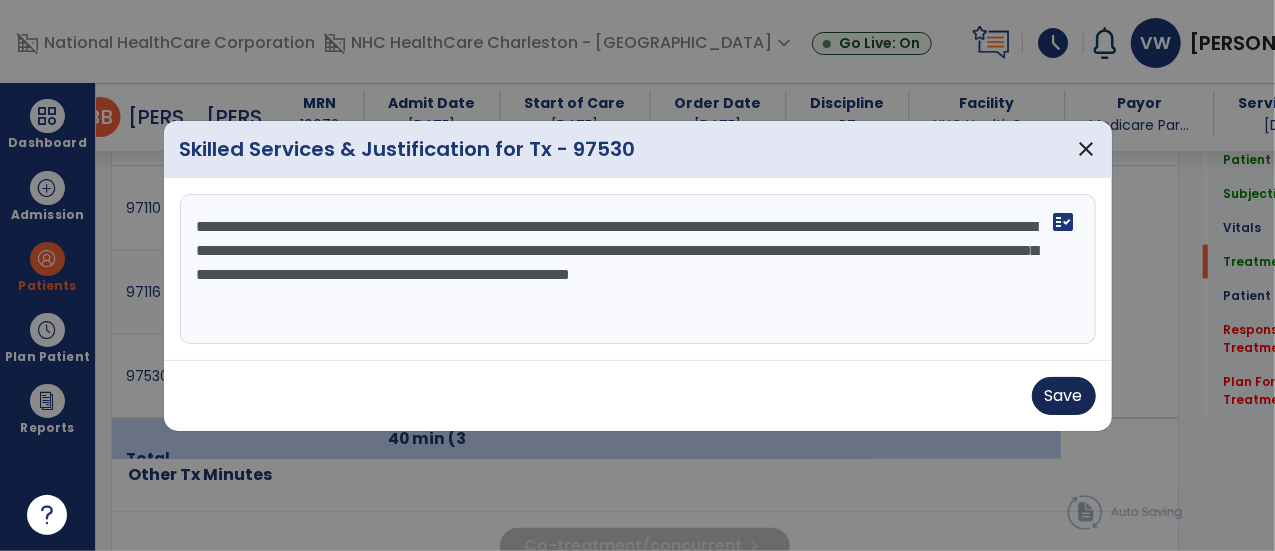 type on "**********" 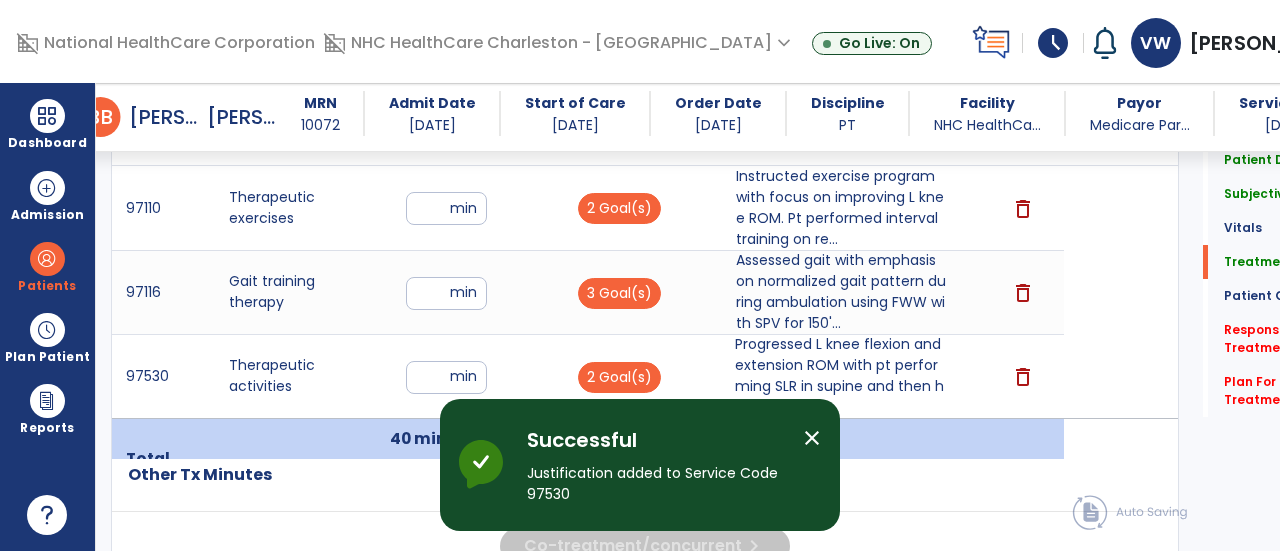 click on "close" at bounding box center [812, 438] 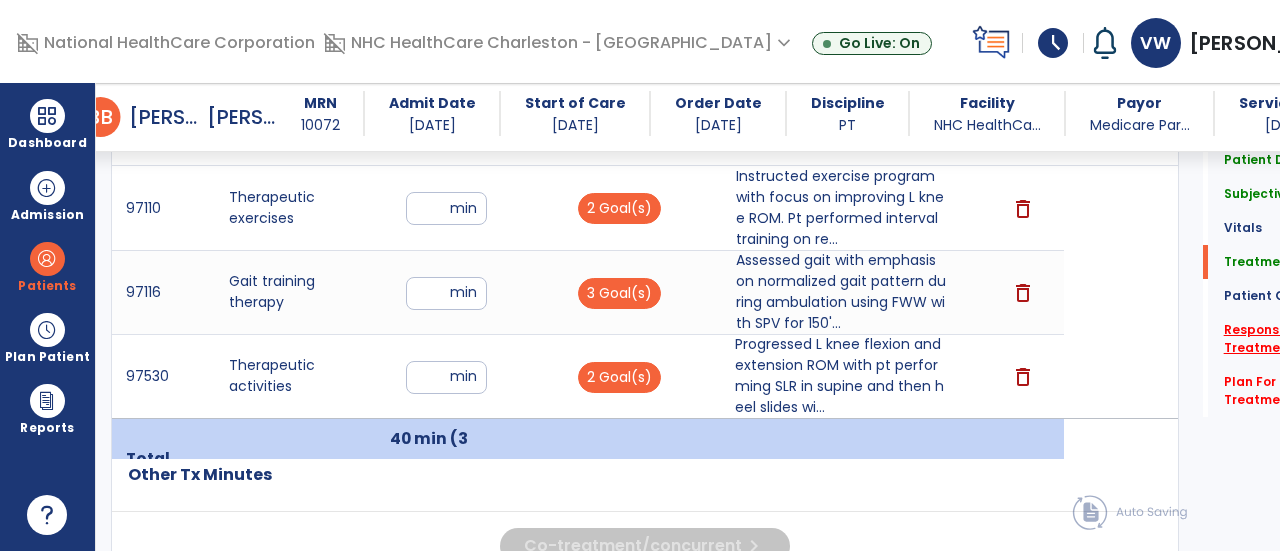 click on "Response To Treatment   *" 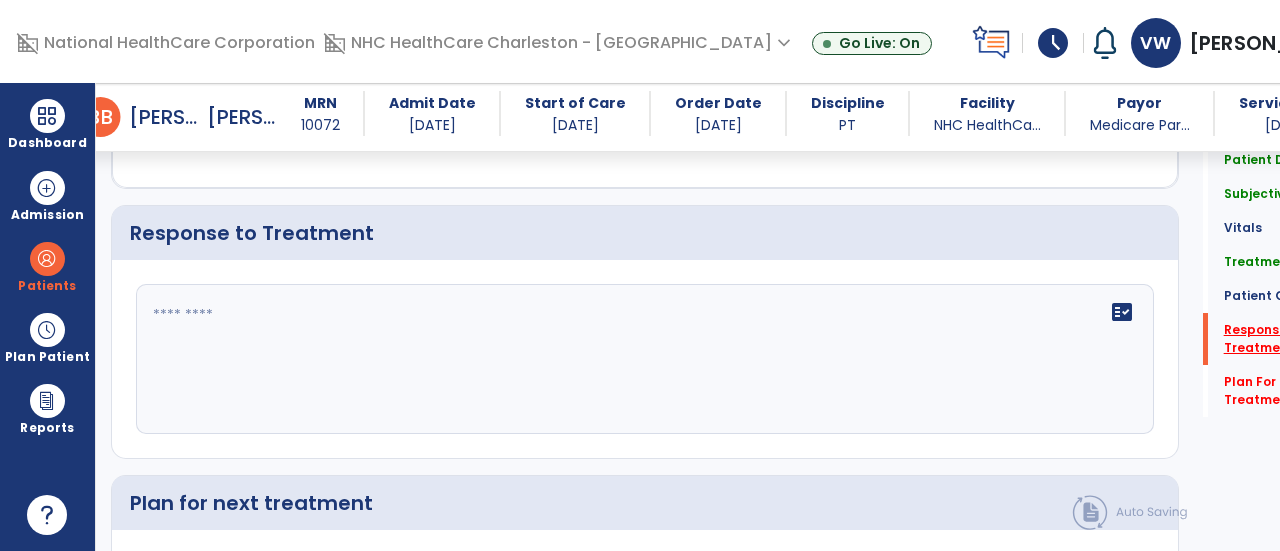 scroll, scrollTop: 2800, scrollLeft: 0, axis: vertical 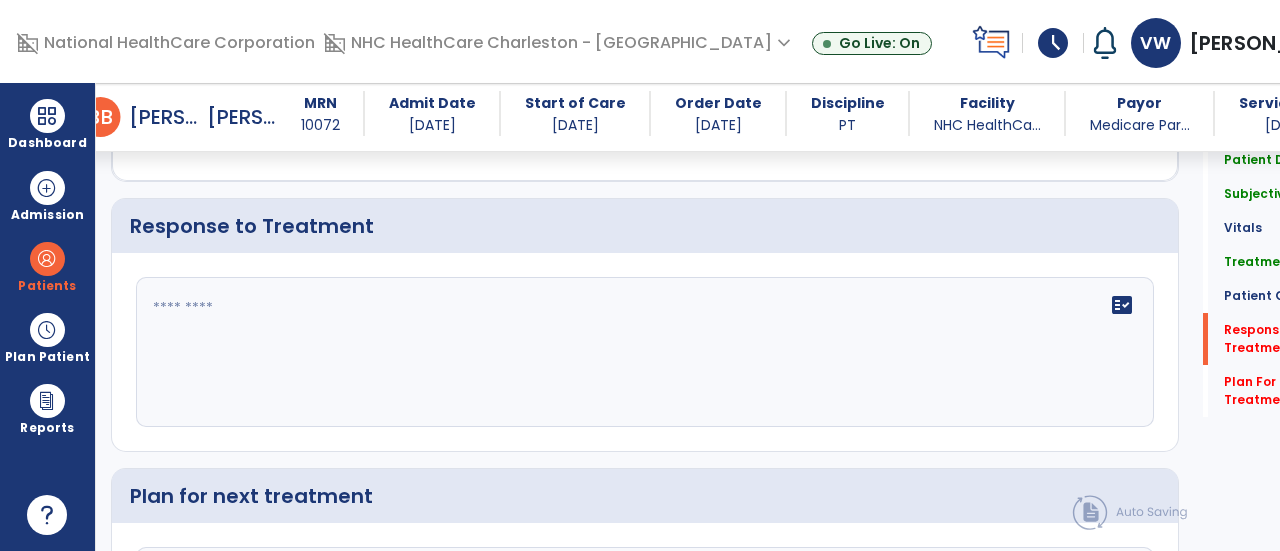 click 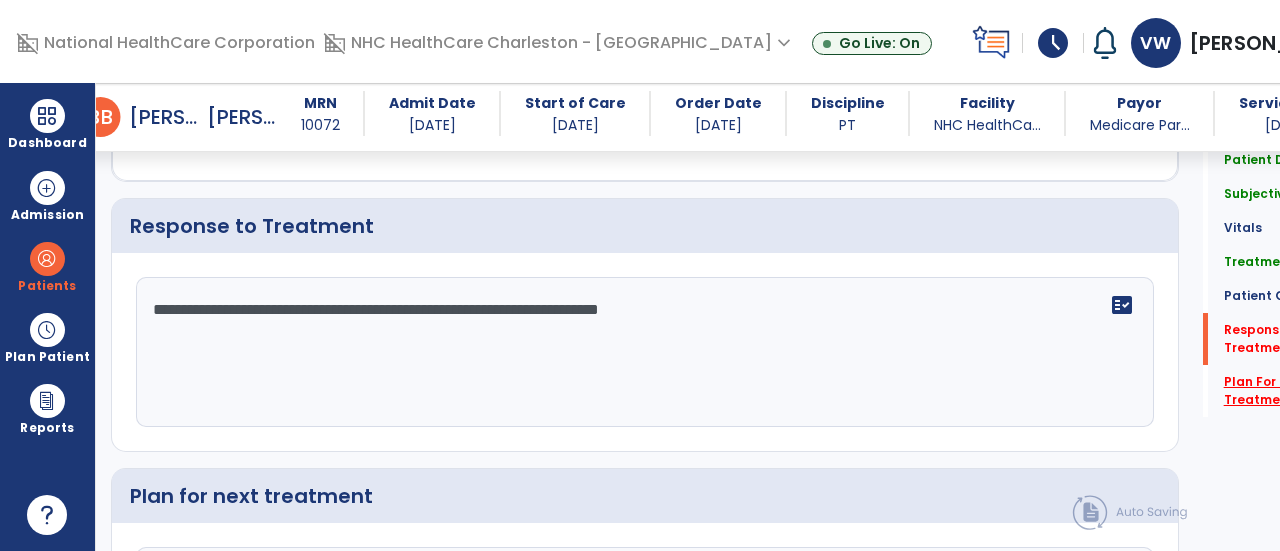 type on "**********" 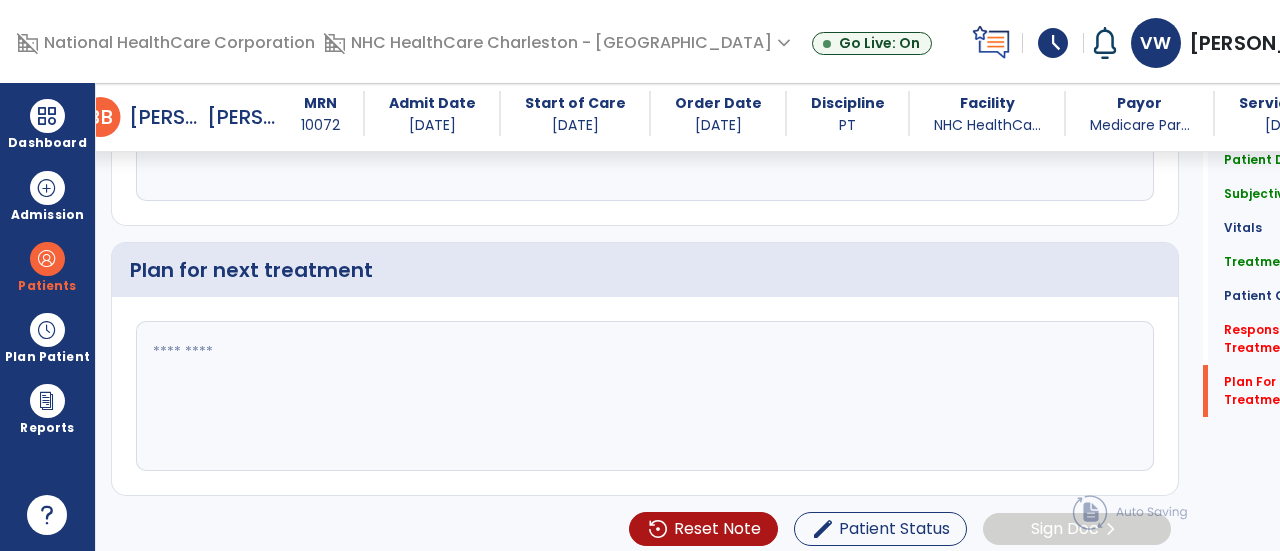 click 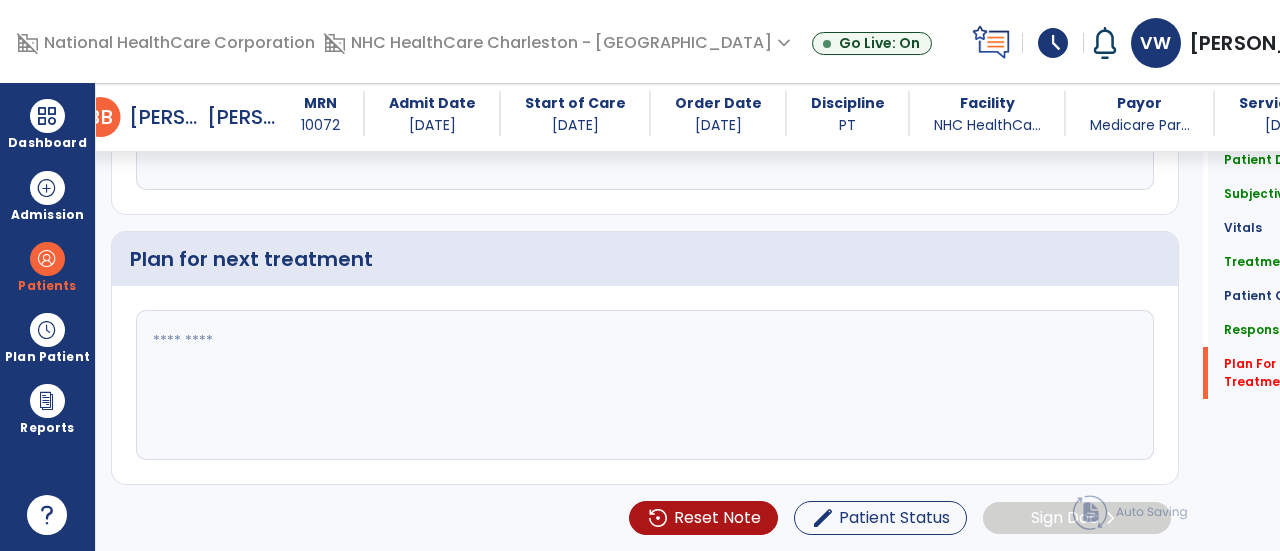 scroll, scrollTop: 3026, scrollLeft: 0, axis: vertical 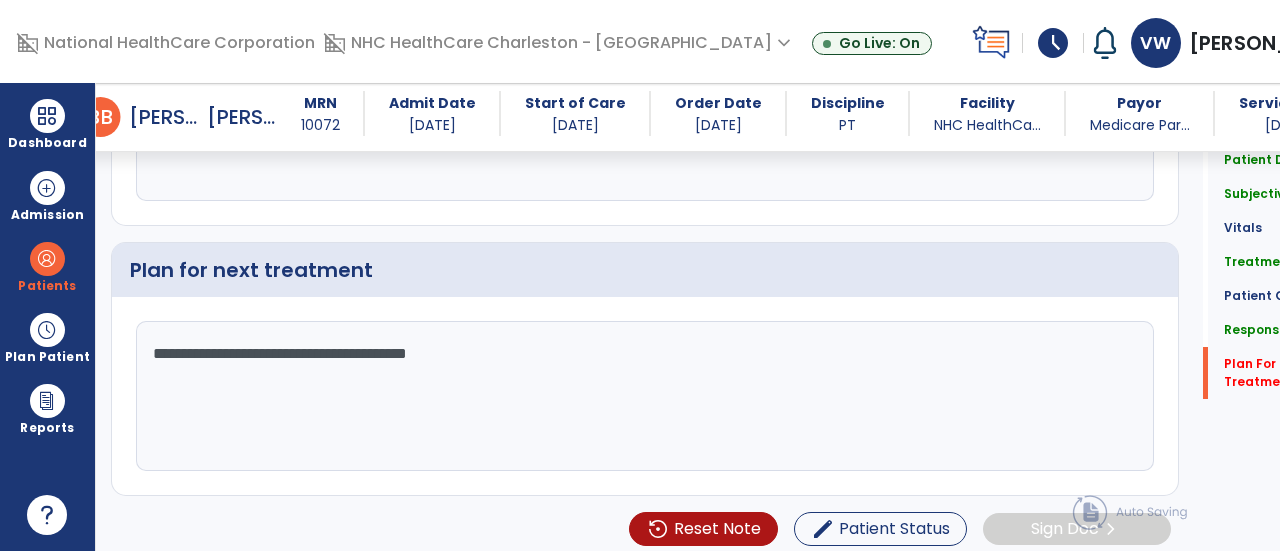 click on "**********" 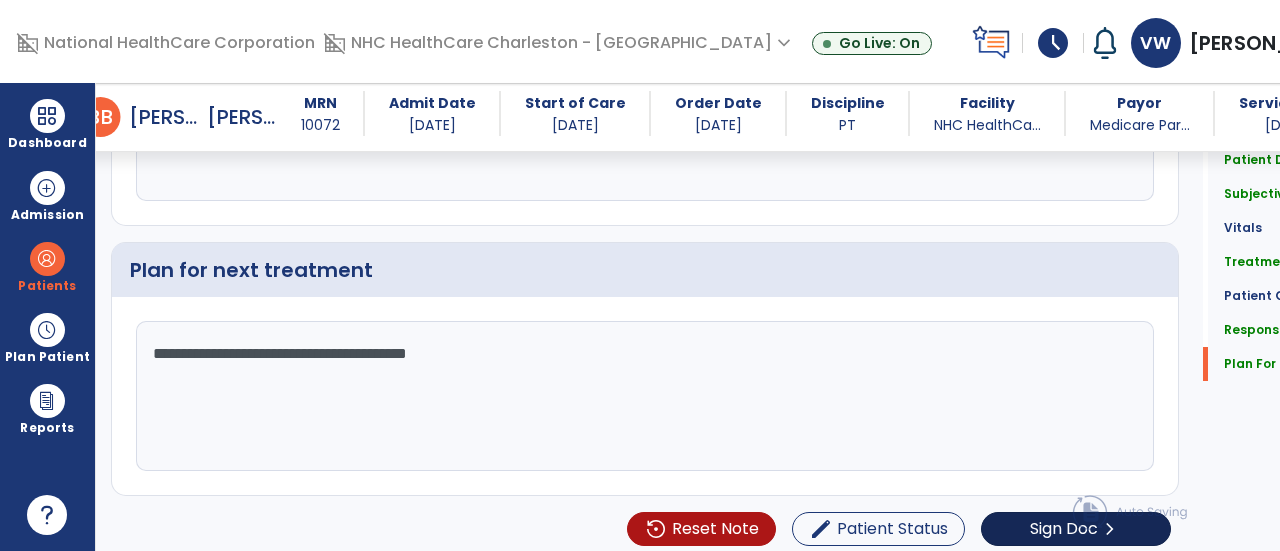 type on "**********" 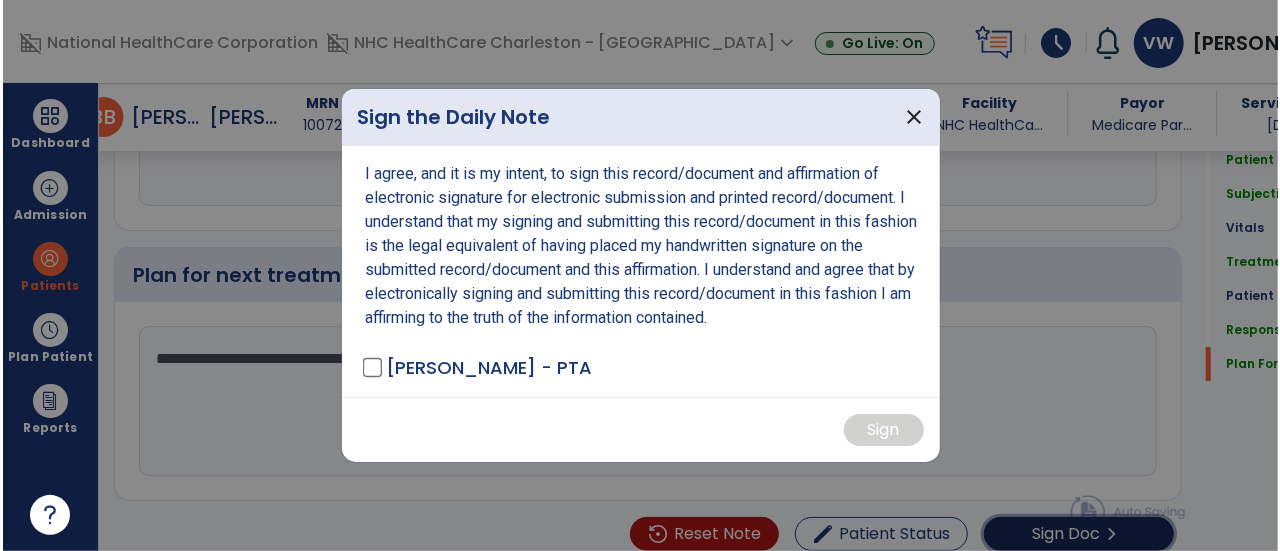 scroll, scrollTop: 3026, scrollLeft: 0, axis: vertical 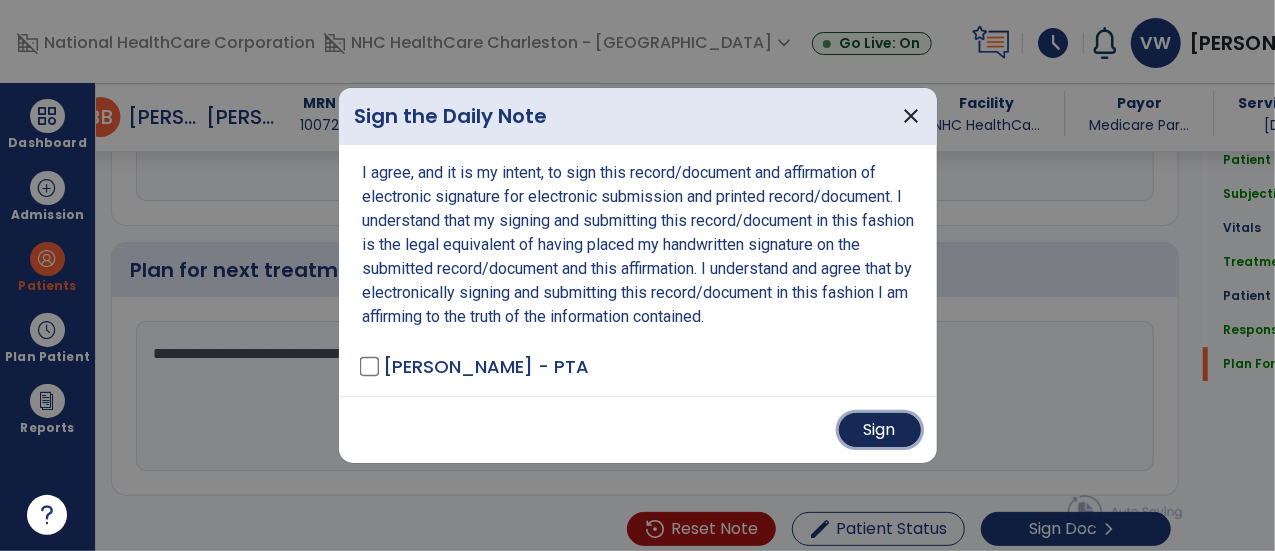 click on "Sign" at bounding box center [880, 430] 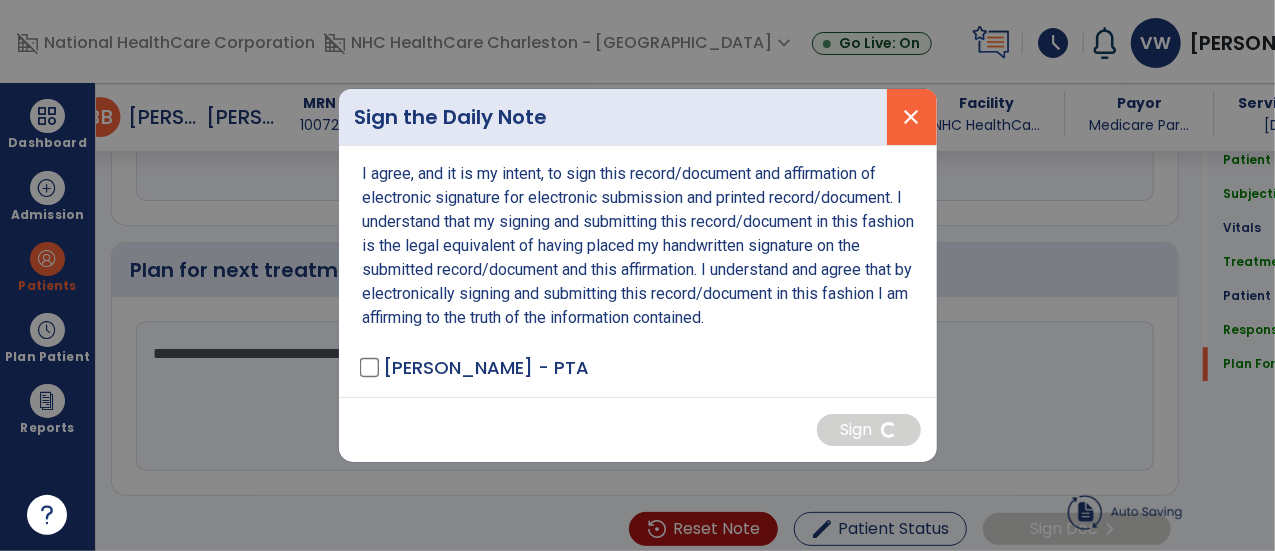 click on "close" at bounding box center [912, 117] 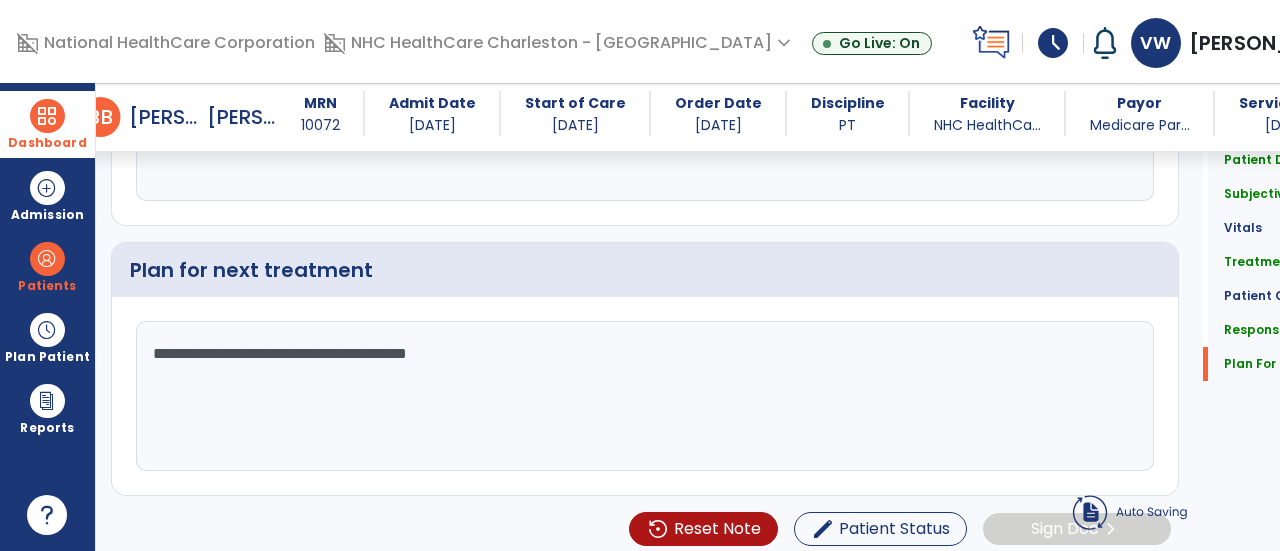 click at bounding box center [47, 116] 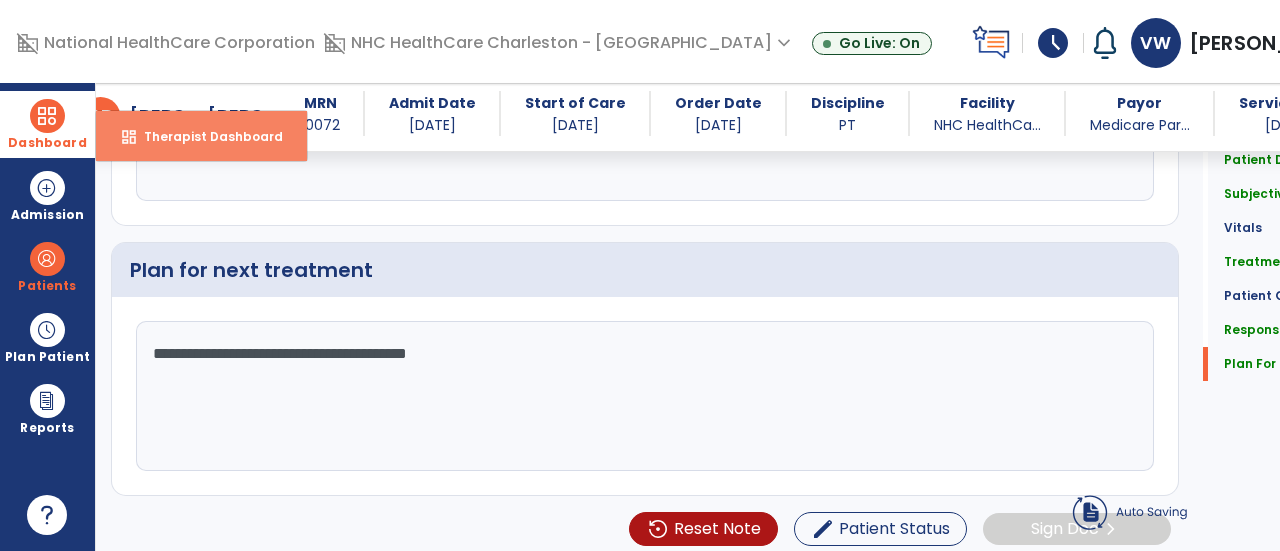 click on "dashboard  Therapist Dashboard" at bounding box center [201, 136] 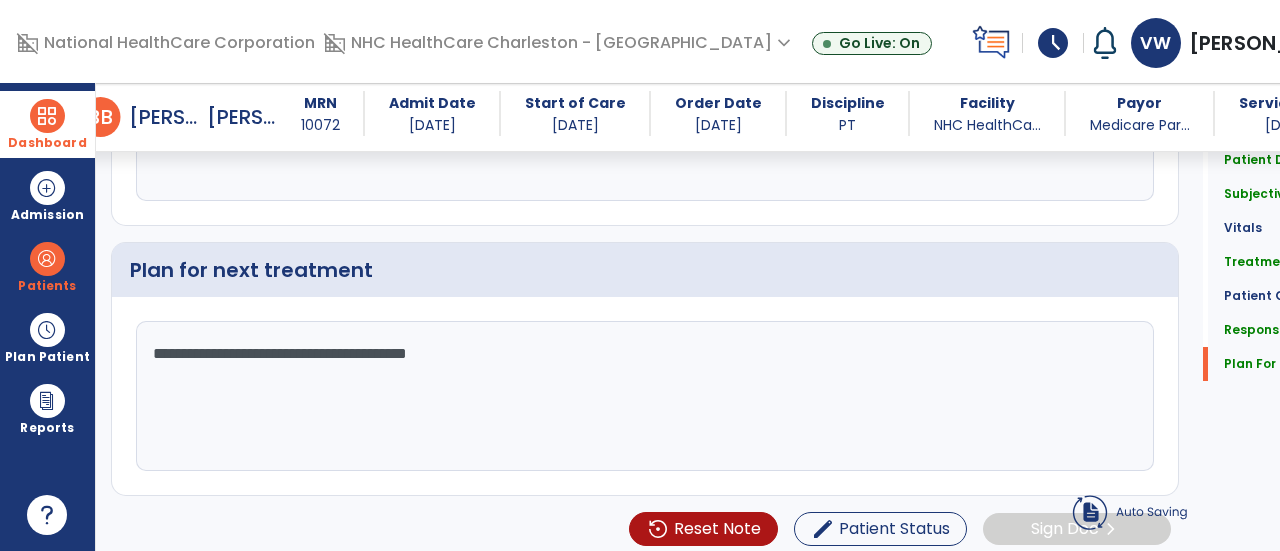 click at bounding box center [47, 116] 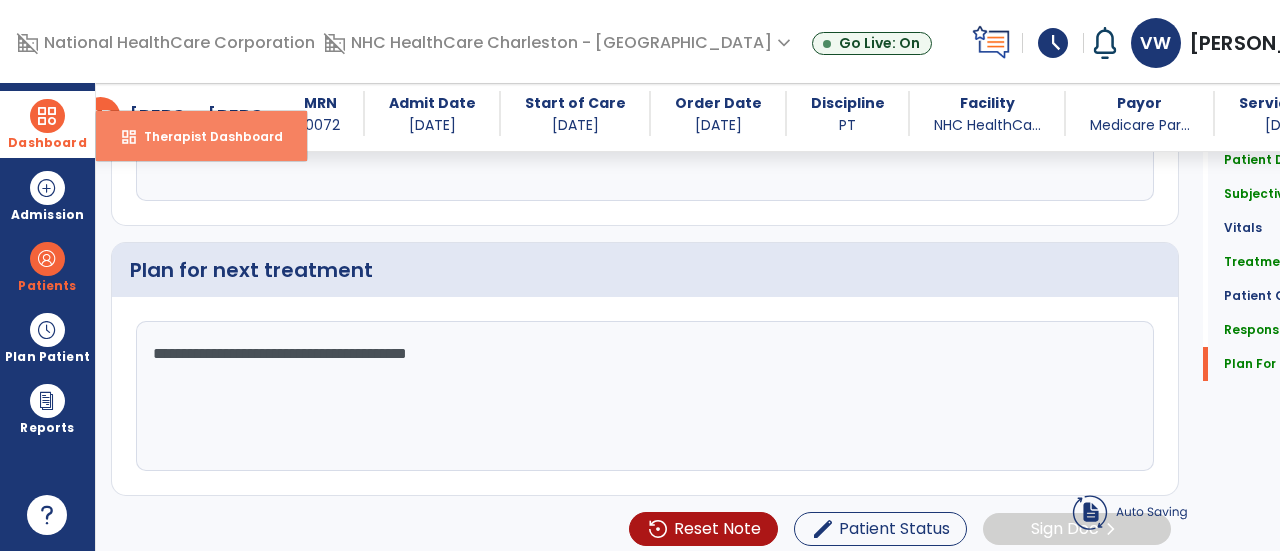 click on "dashboard  Therapist Dashboard" at bounding box center [201, 136] 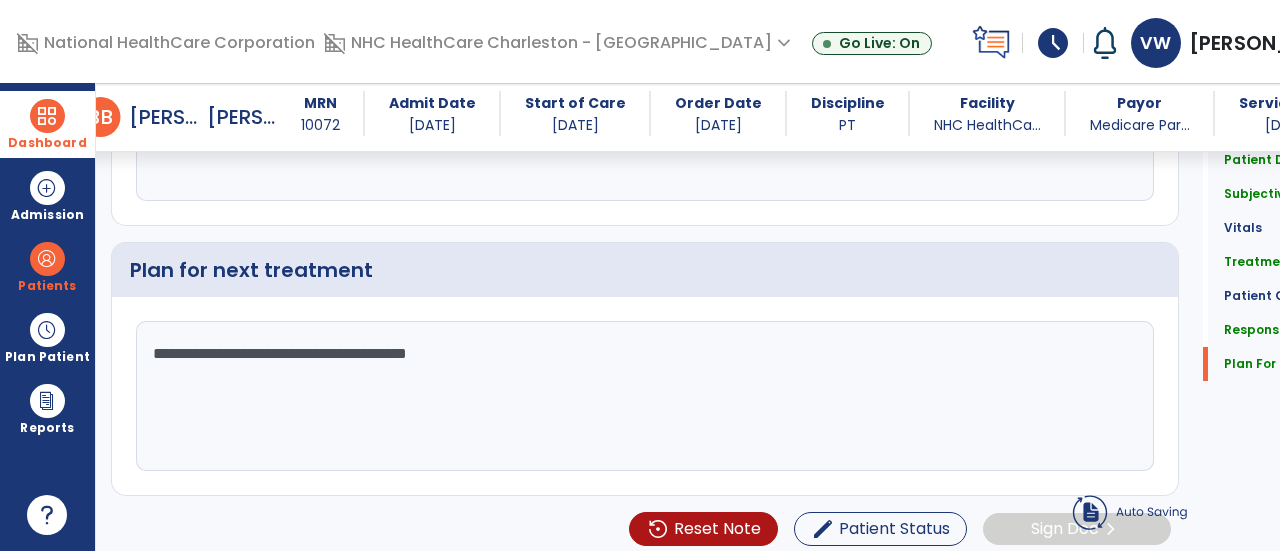 click on "**********" 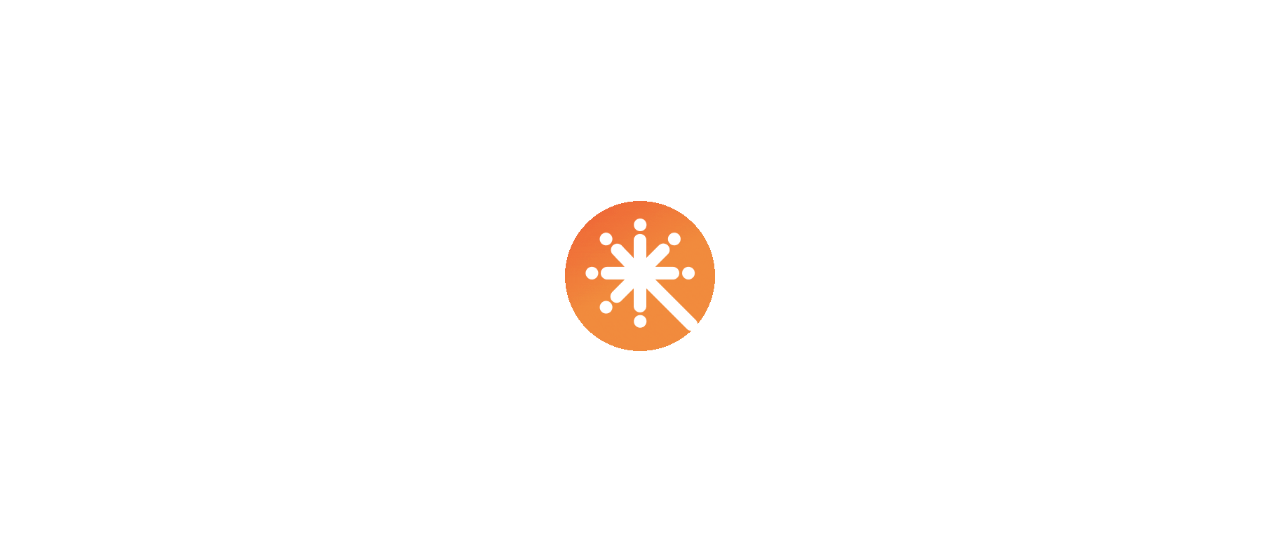 scroll, scrollTop: 0, scrollLeft: 0, axis: both 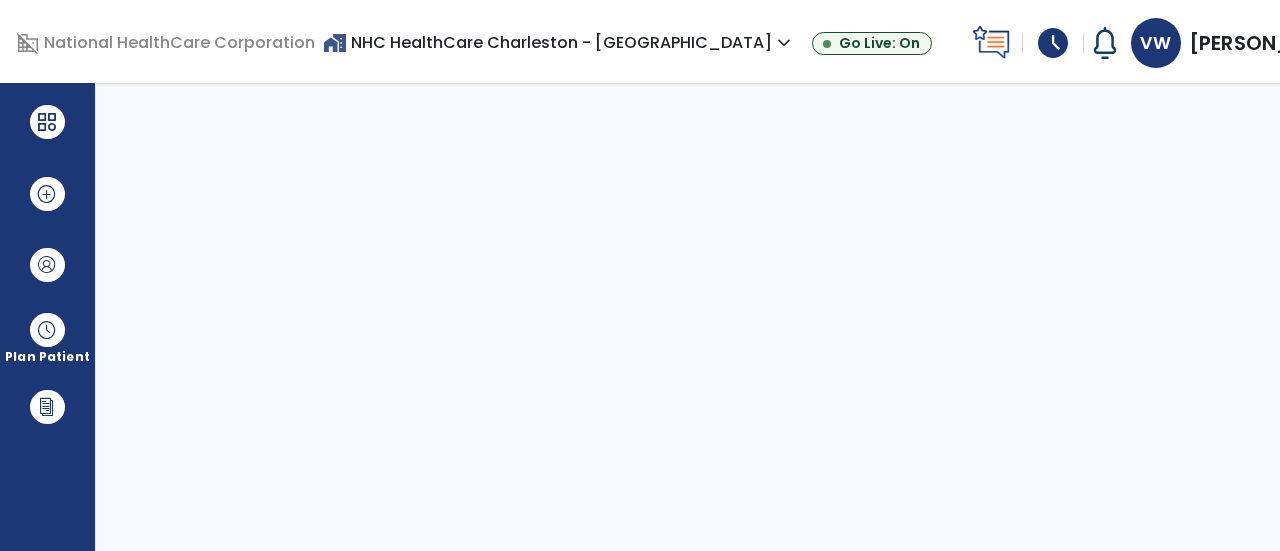 select on "****" 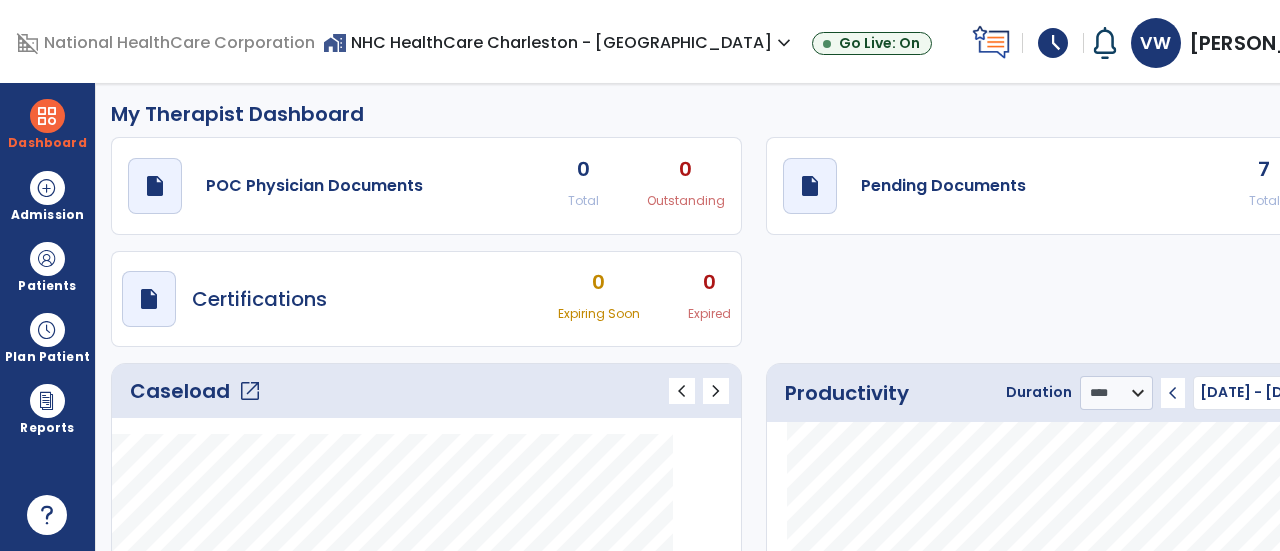 scroll, scrollTop: 0, scrollLeft: 0, axis: both 